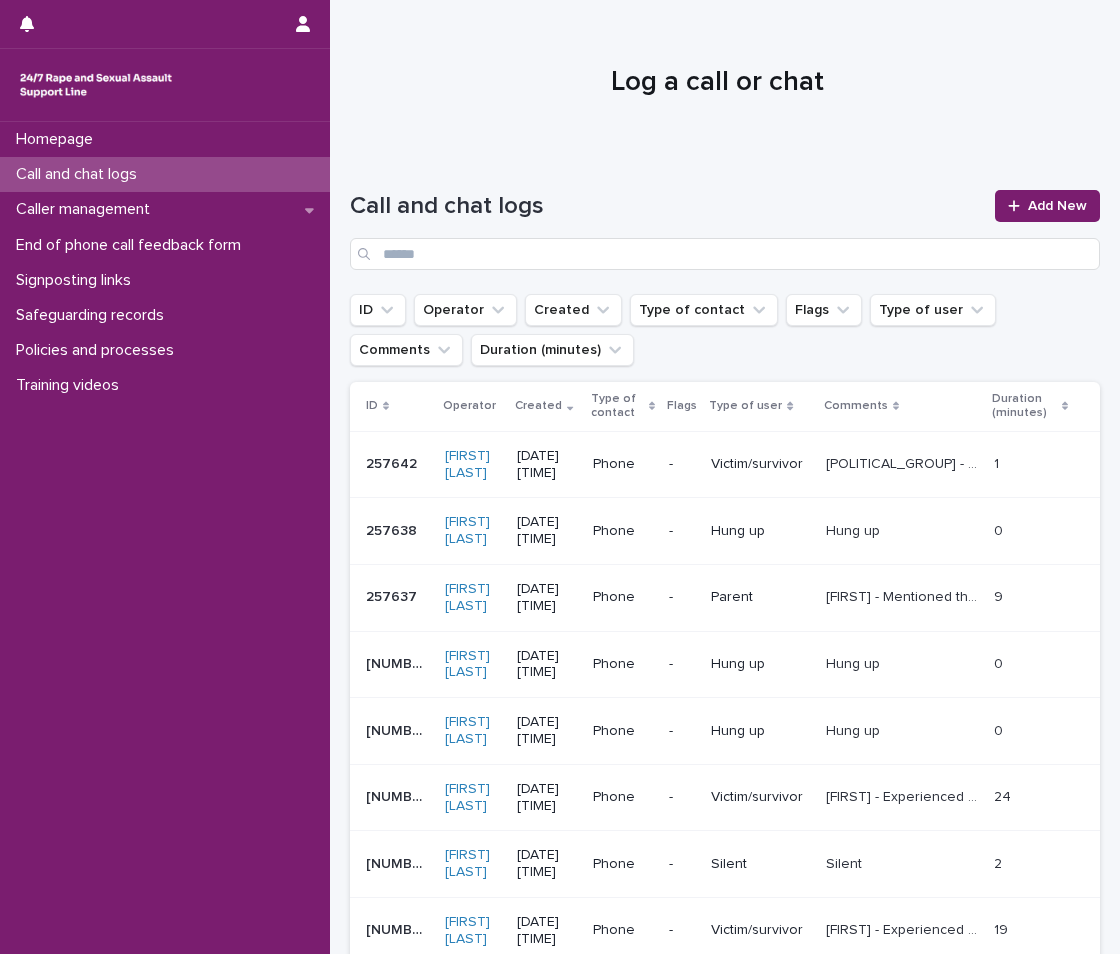 scroll, scrollTop: 0, scrollLeft: 0, axis: both 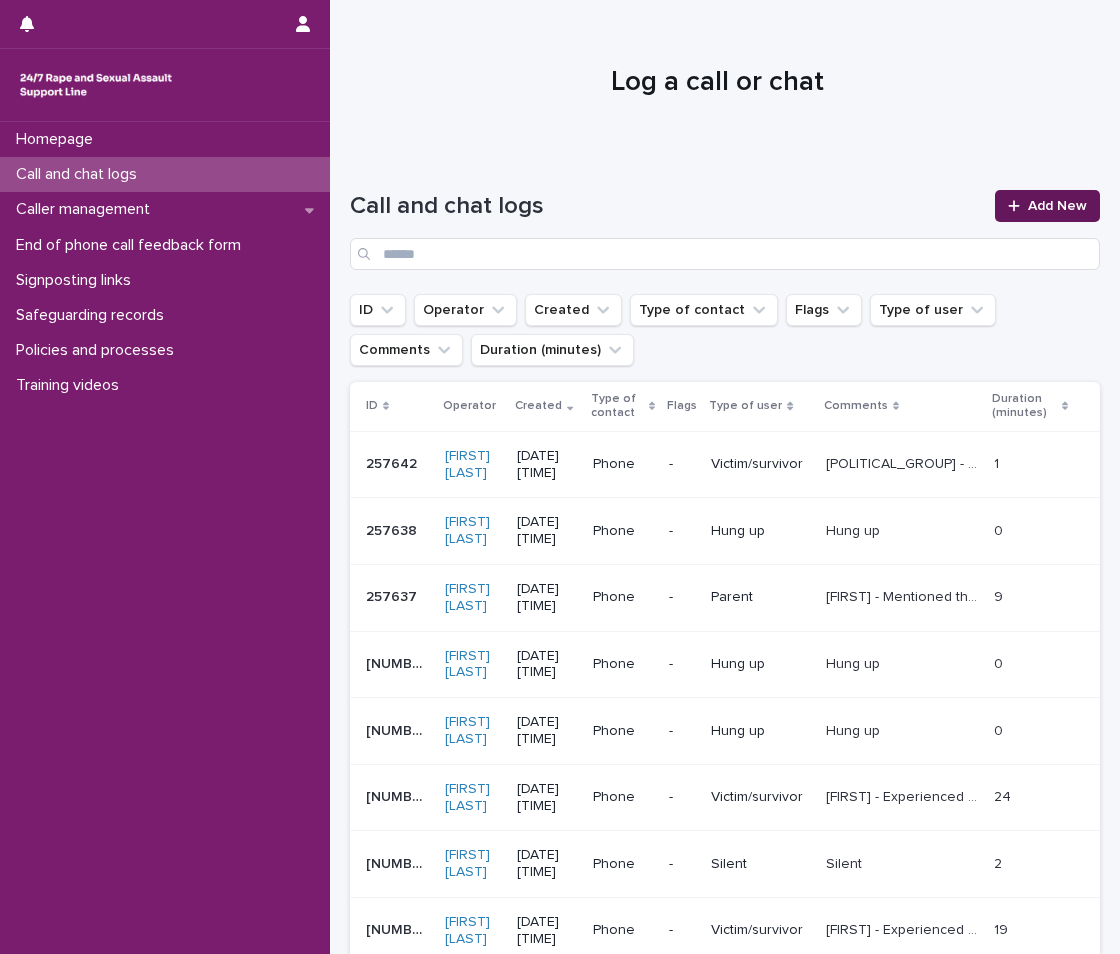 click on "Add New" at bounding box center (1047, 206) 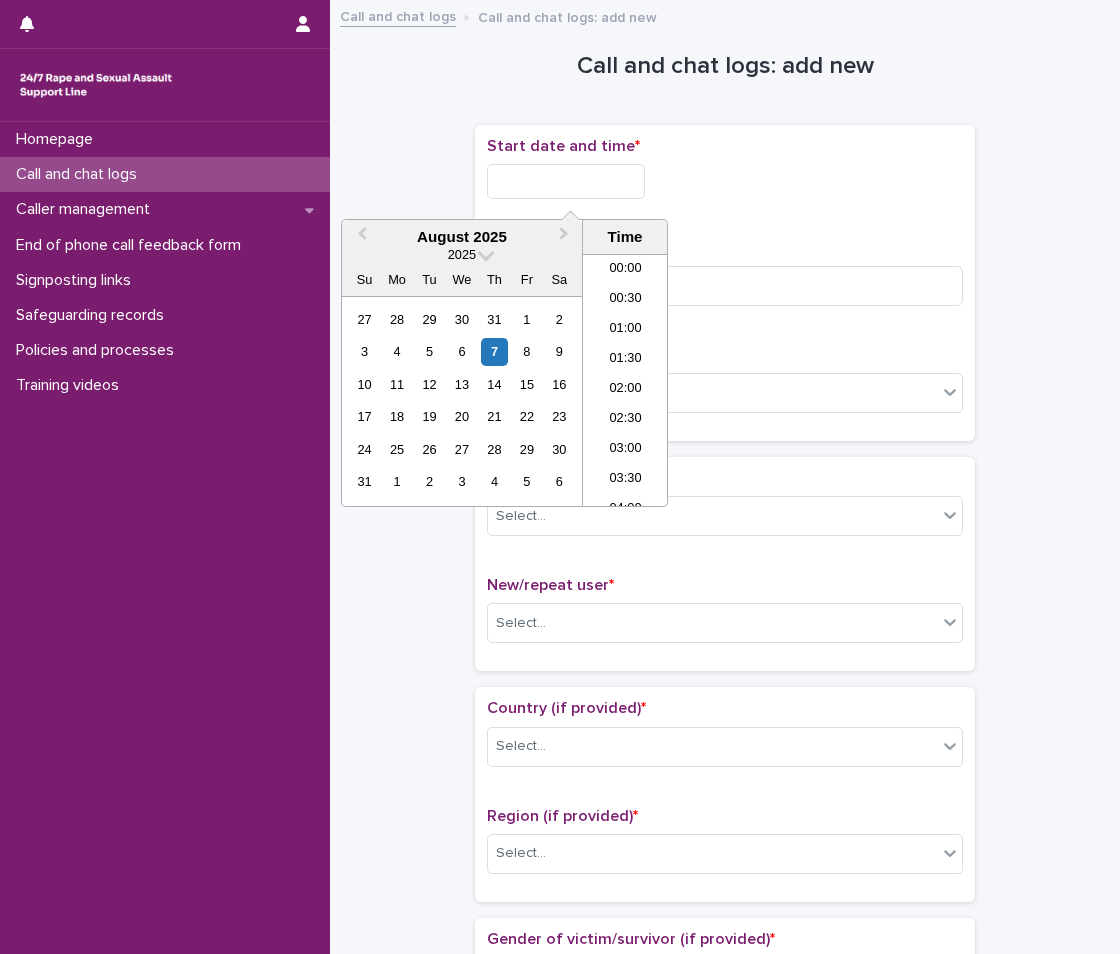 click at bounding box center (566, 181) 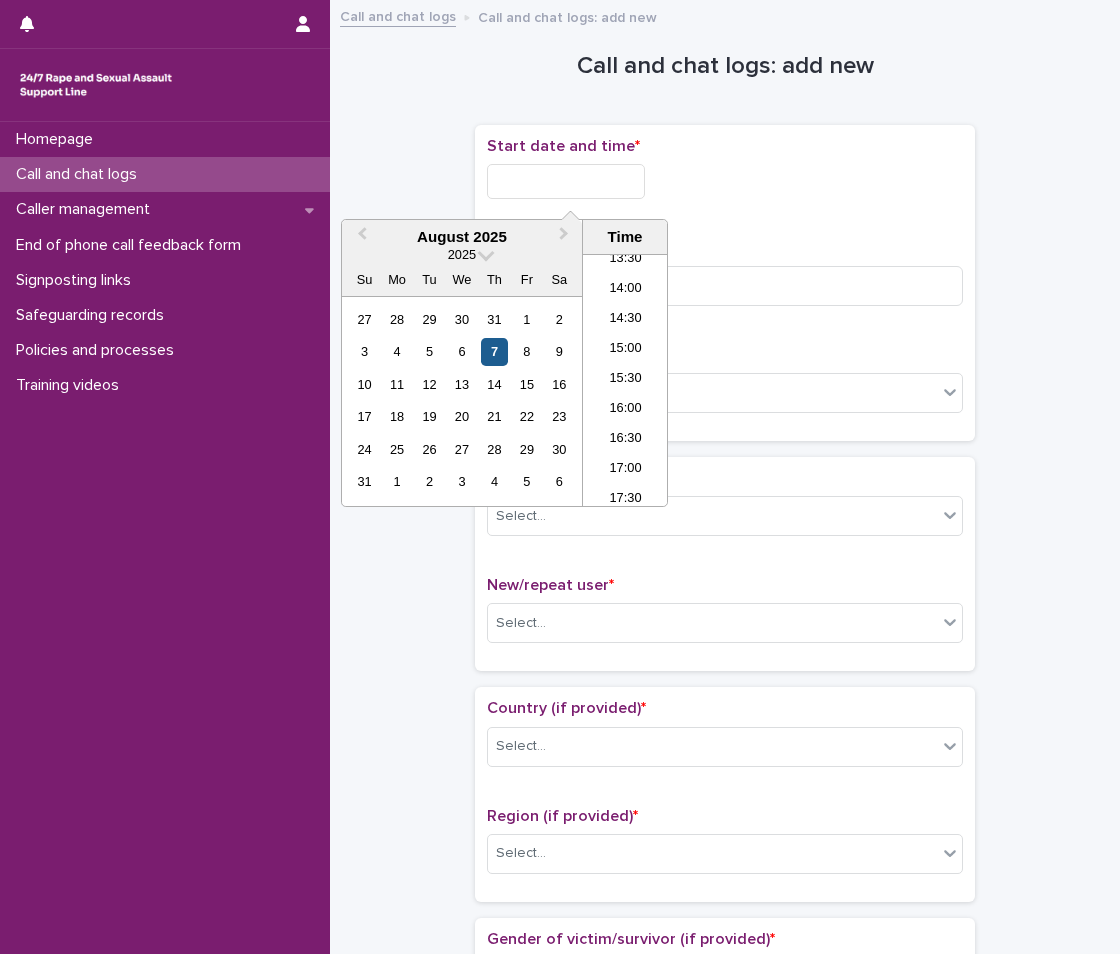 click on "7" at bounding box center [494, 351] 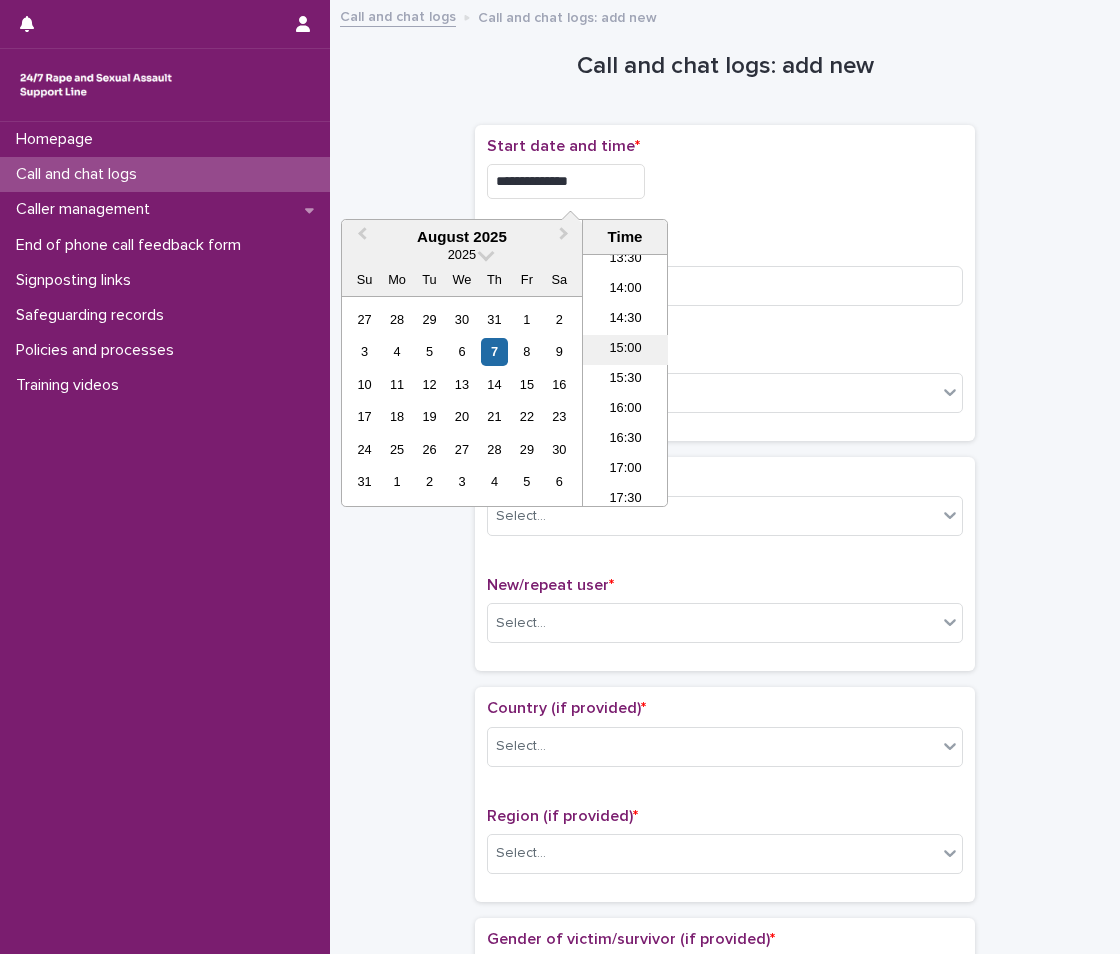 click on "15:00" at bounding box center (625, 350) 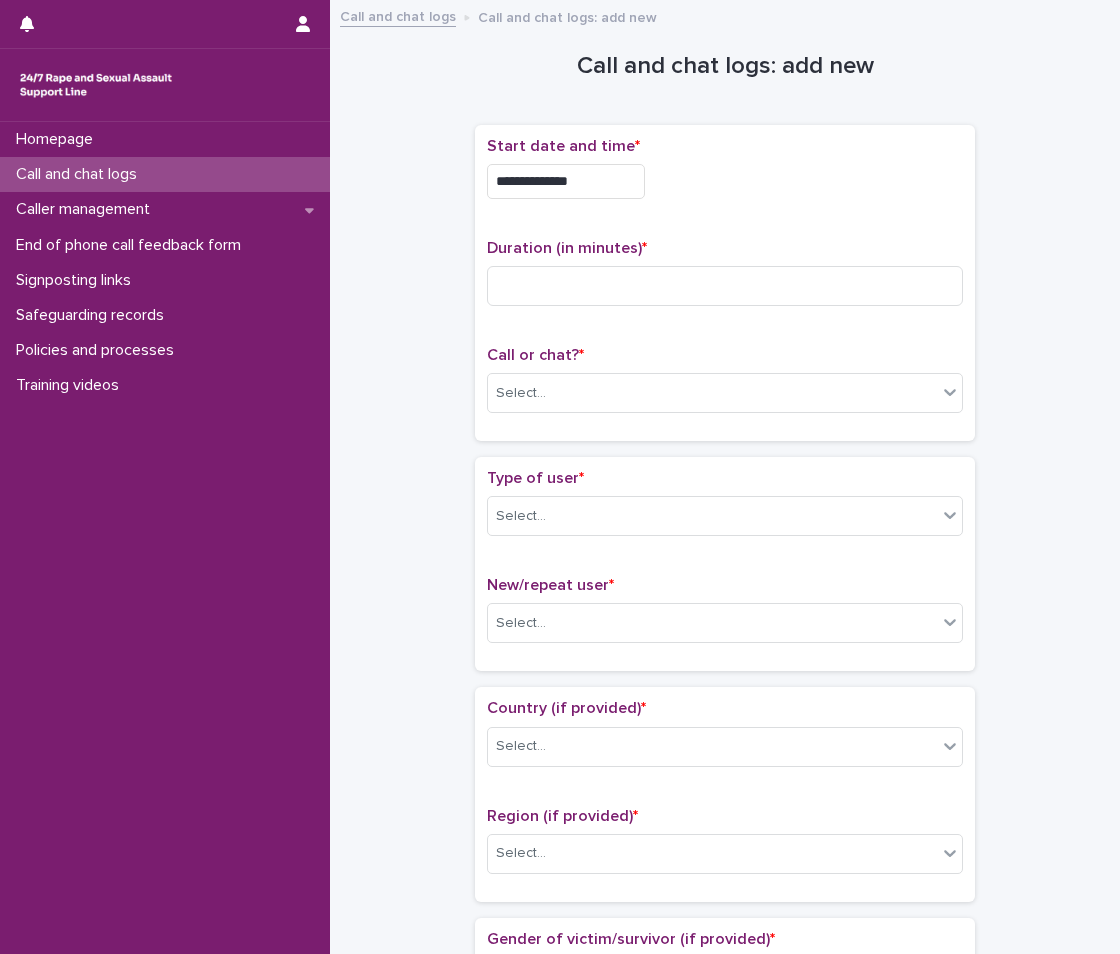 click on "**********" at bounding box center [566, 181] 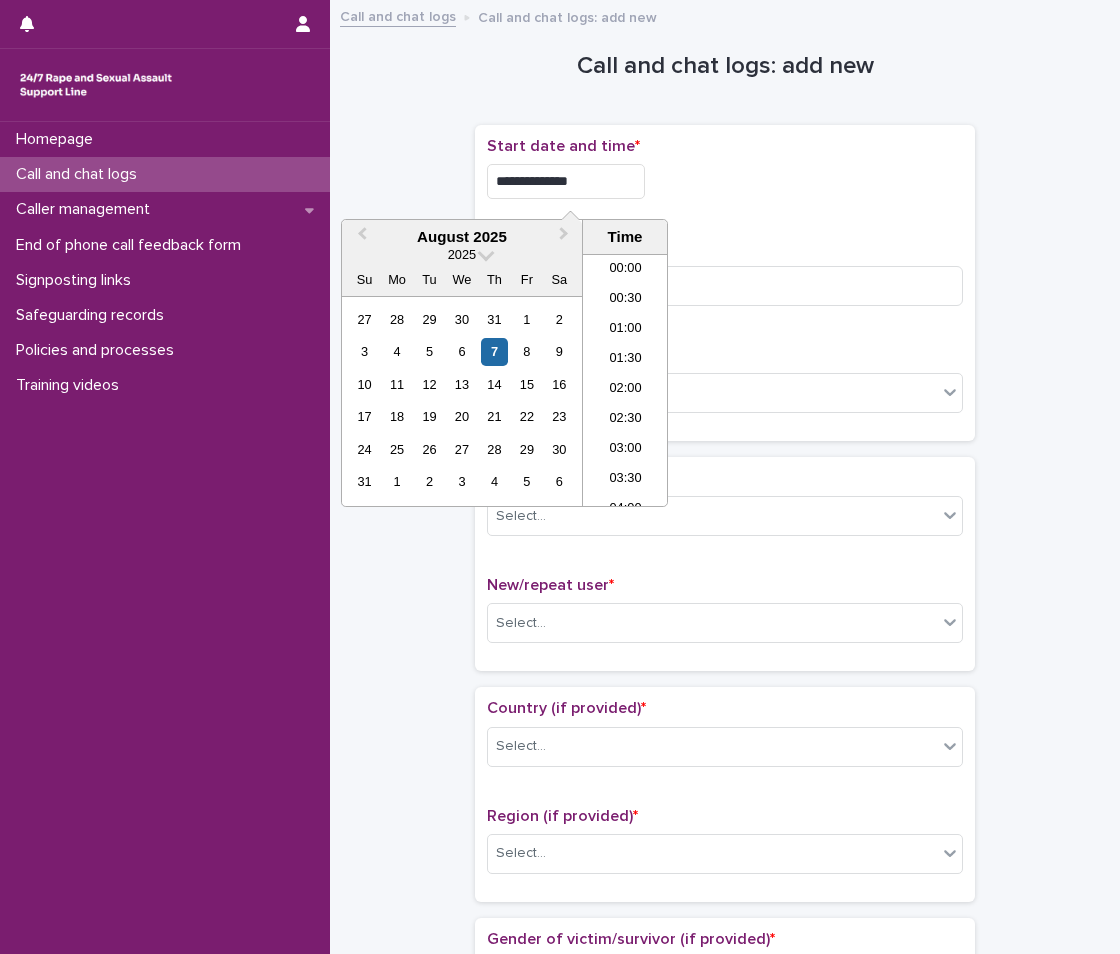 scroll, scrollTop: 790, scrollLeft: 0, axis: vertical 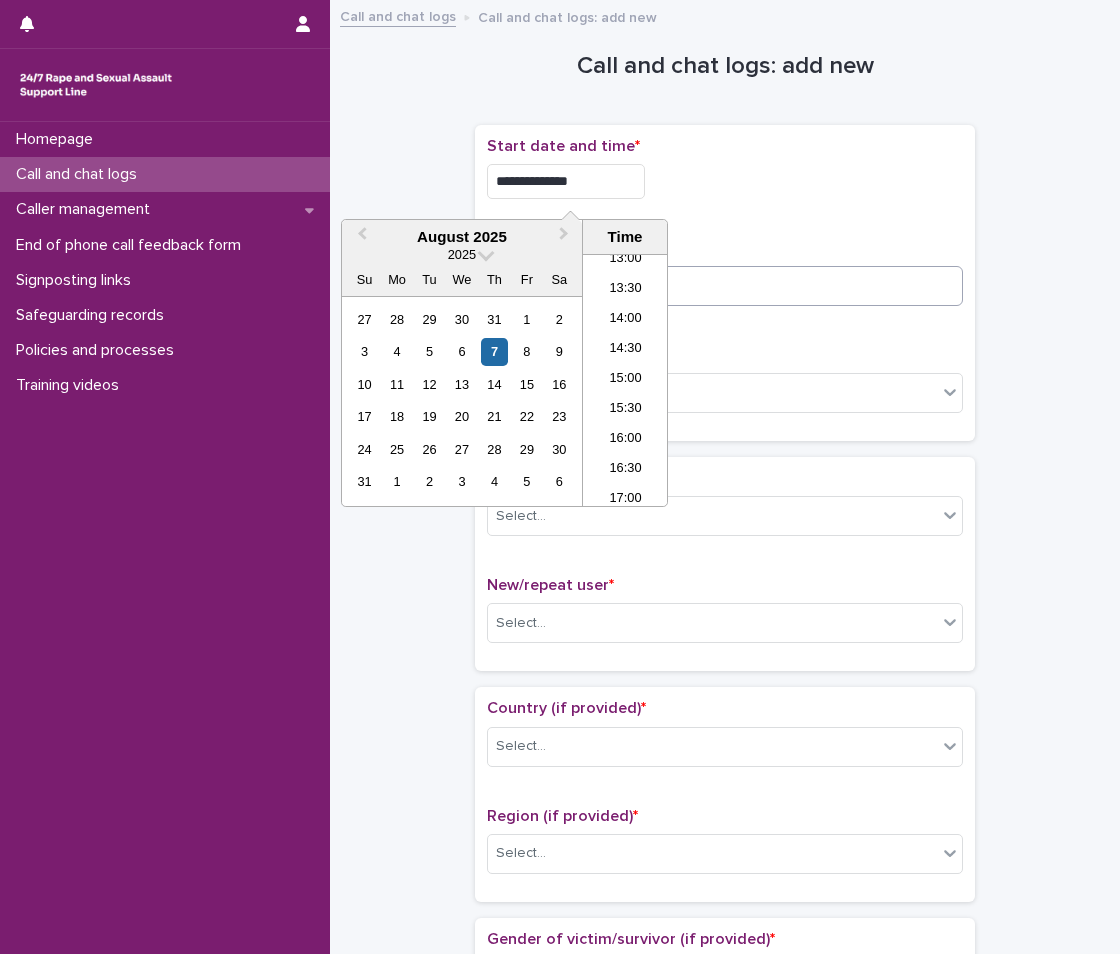 type on "**********" 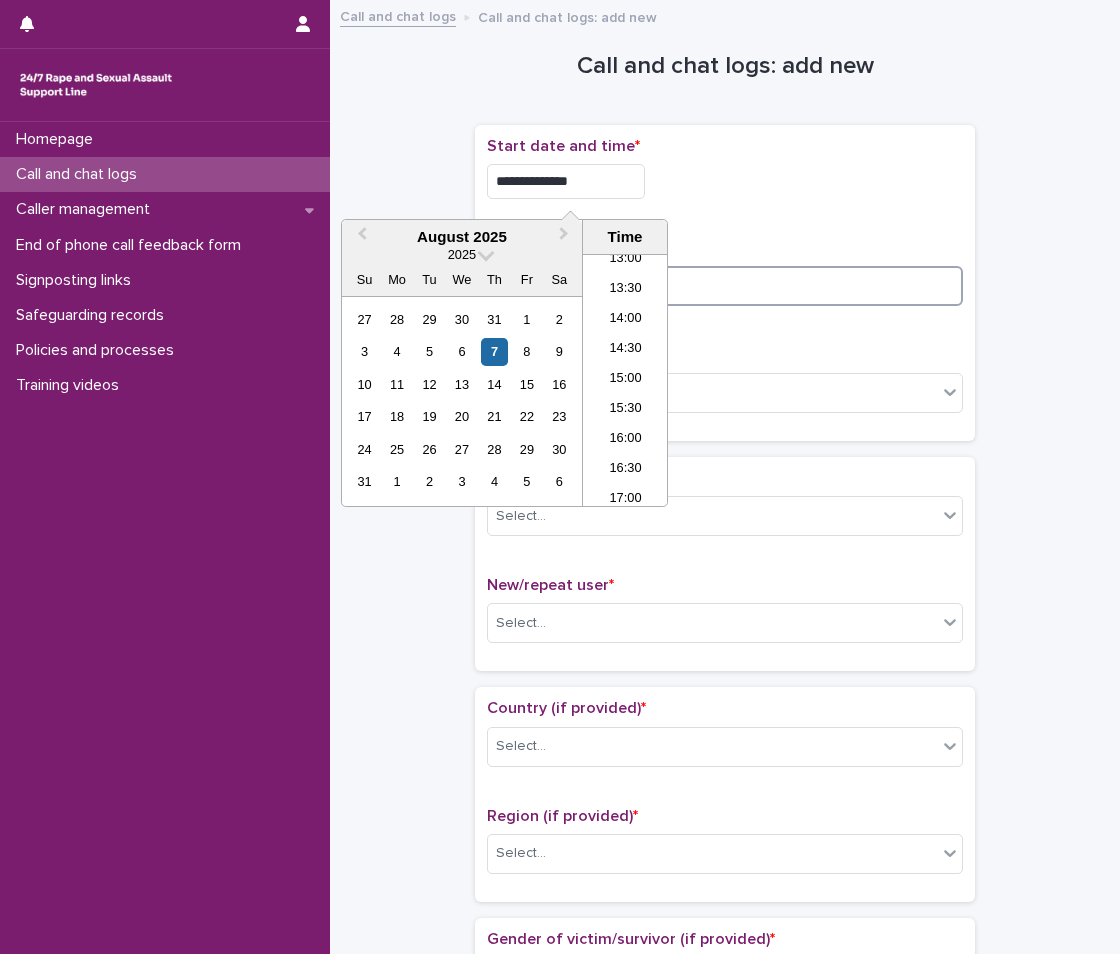 click at bounding box center [725, 286] 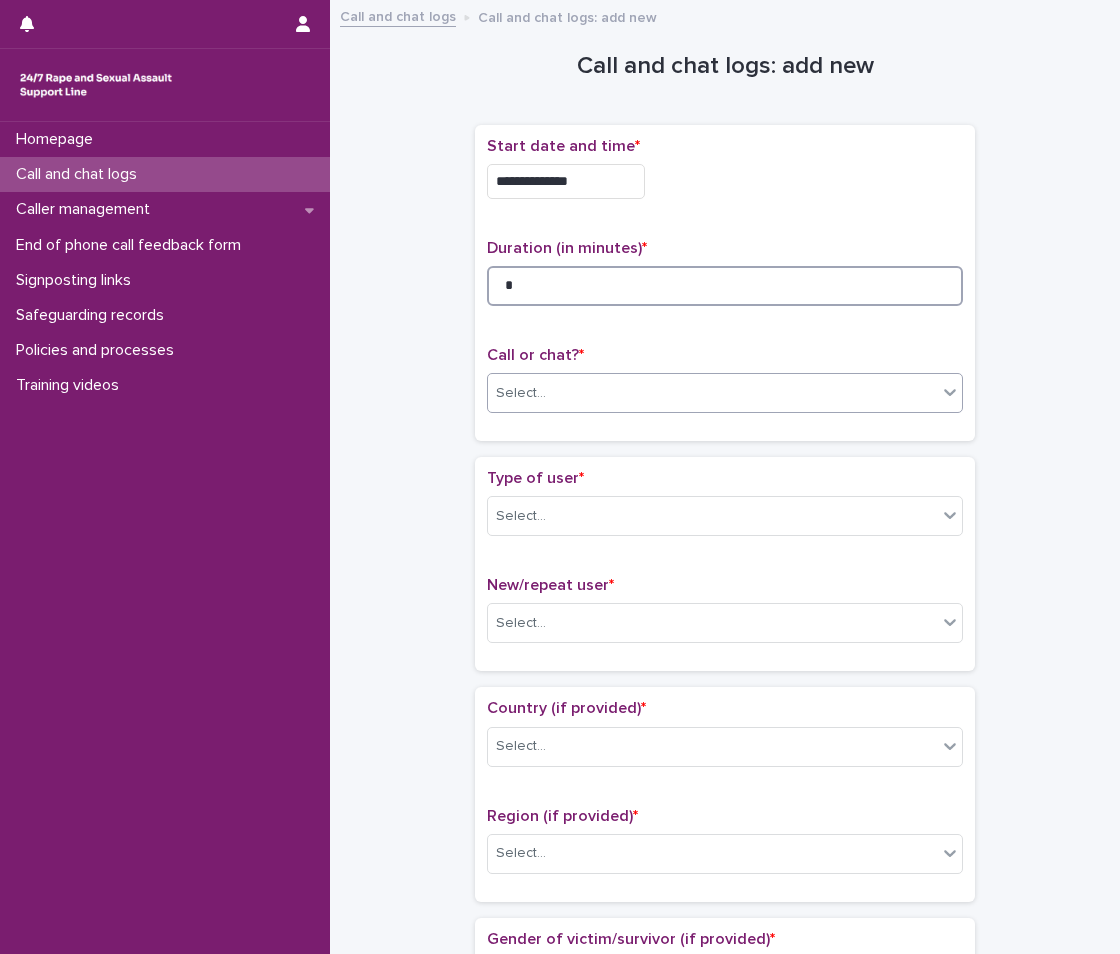 type on "*" 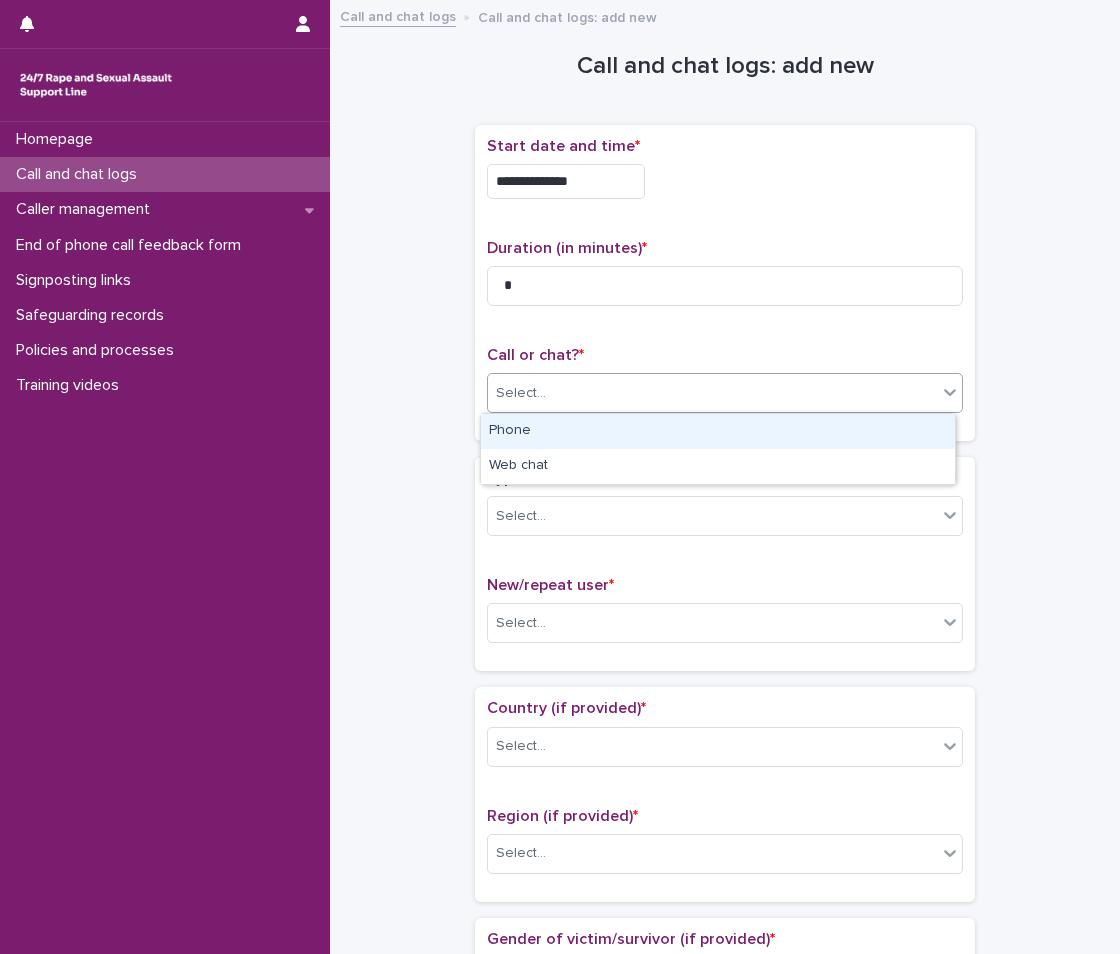 click on "Select..." at bounding box center (712, 393) 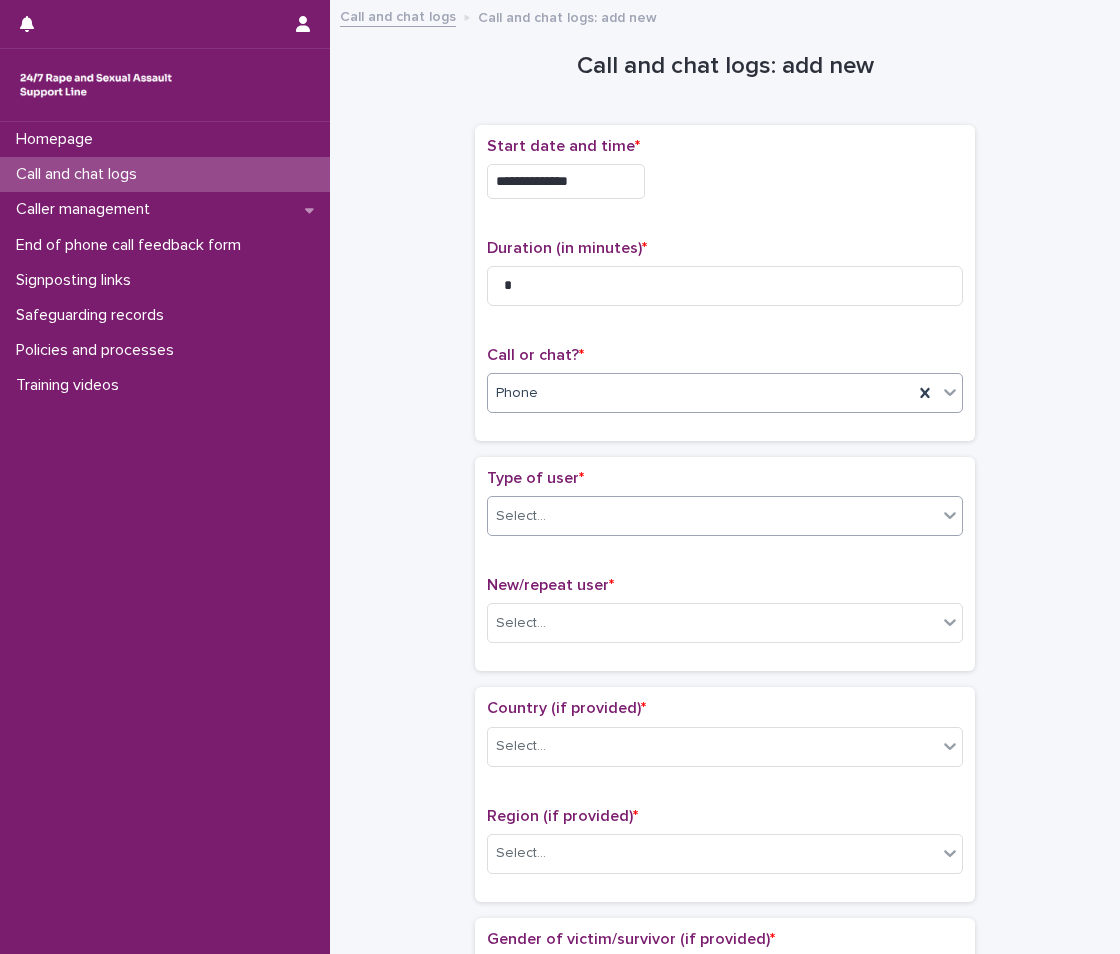 click on "Select..." at bounding box center [712, 516] 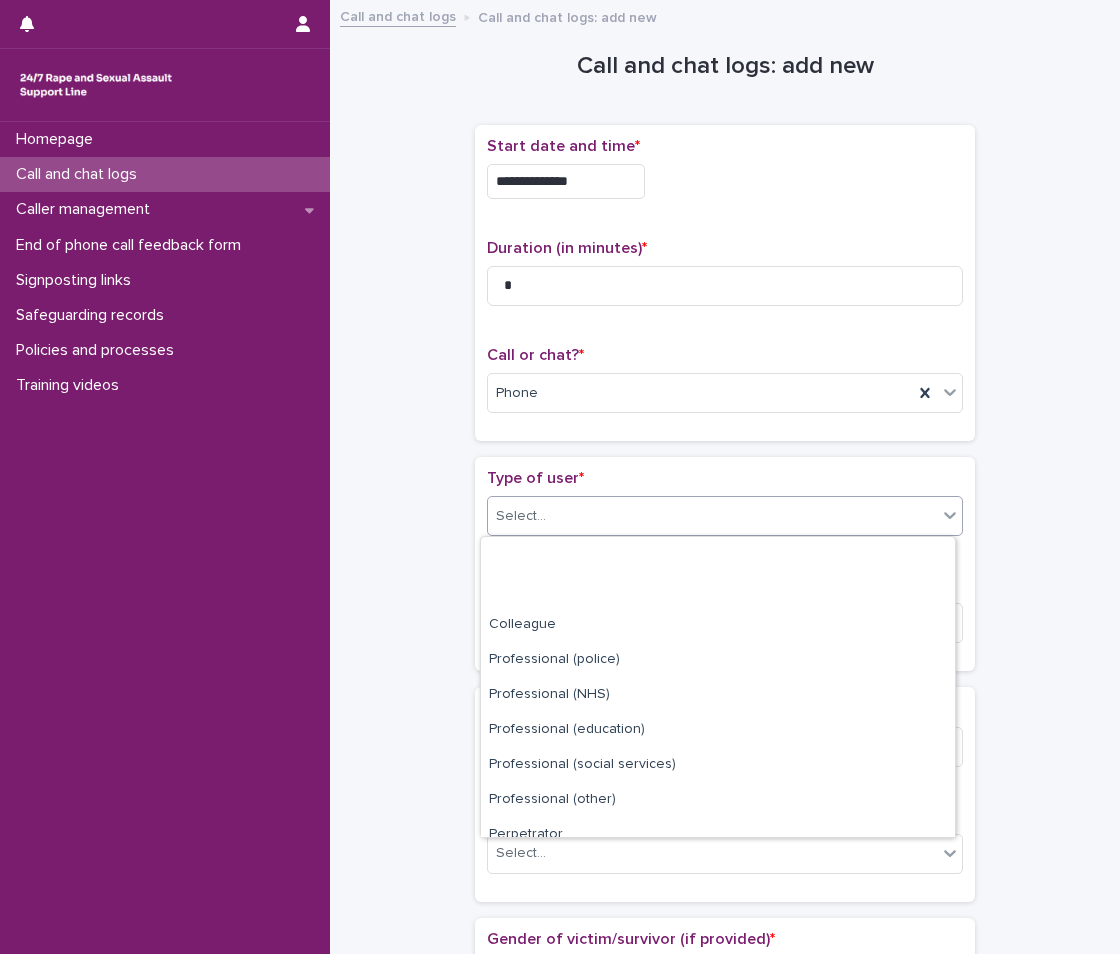 scroll, scrollTop: 225, scrollLeft: 0, axis: vertical 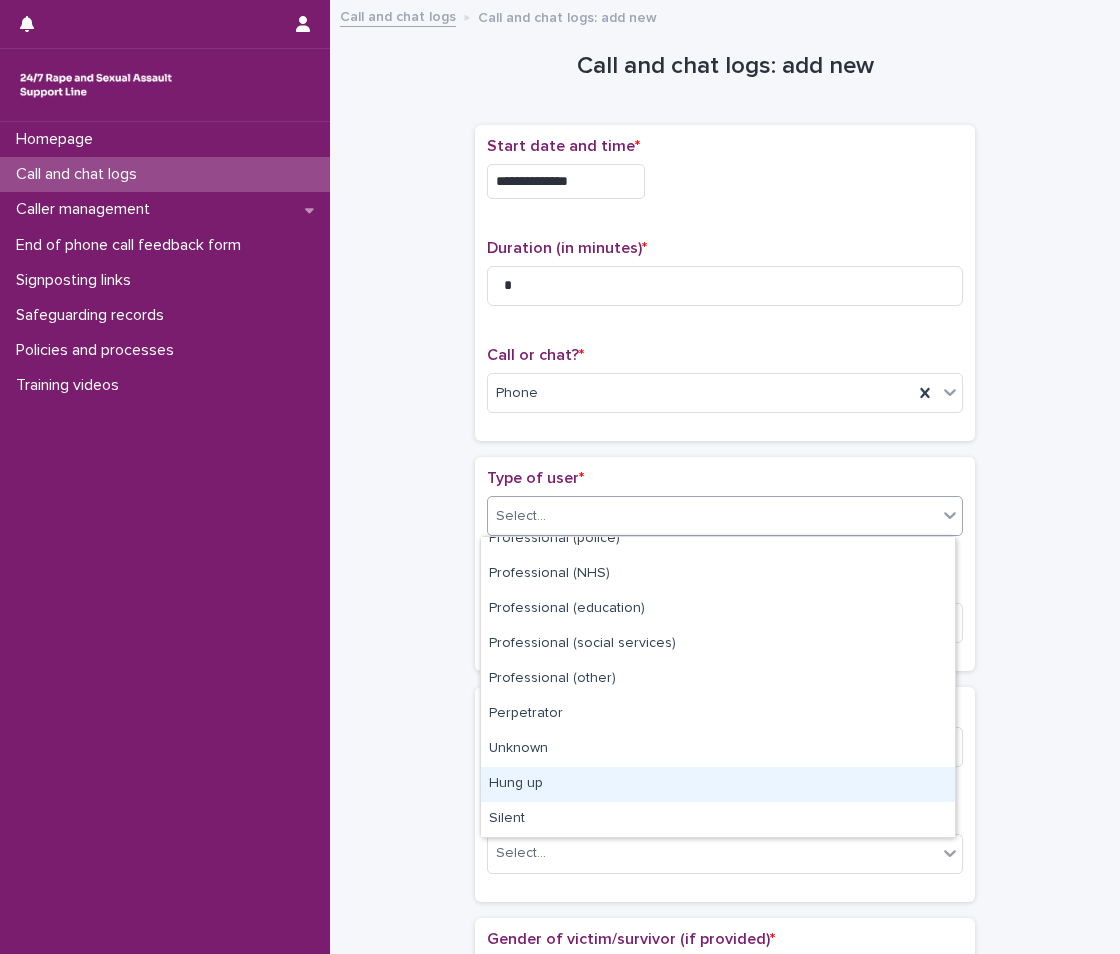 click on "Hung up" at bounding box center [718, 784] 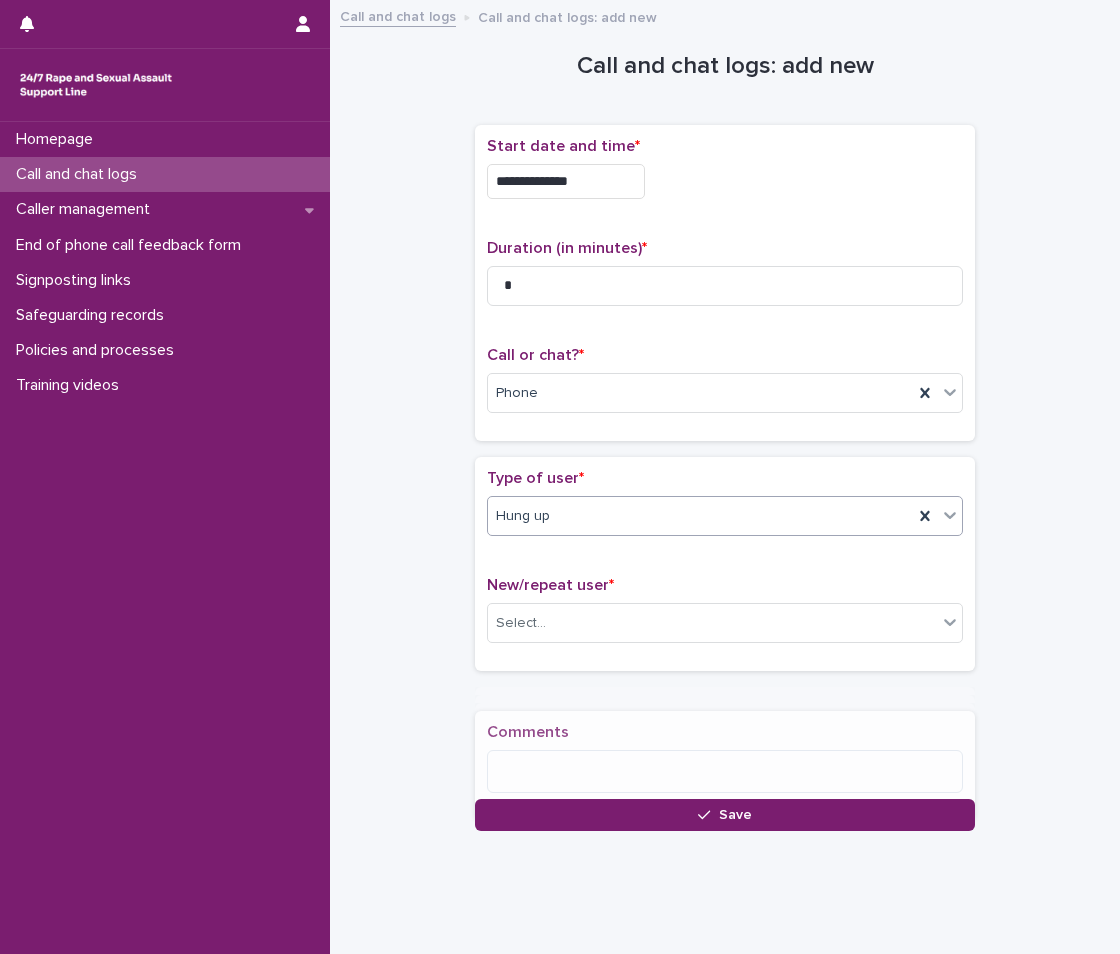 click on "New/repeat user * Select..." at bounding box center (725, 617) 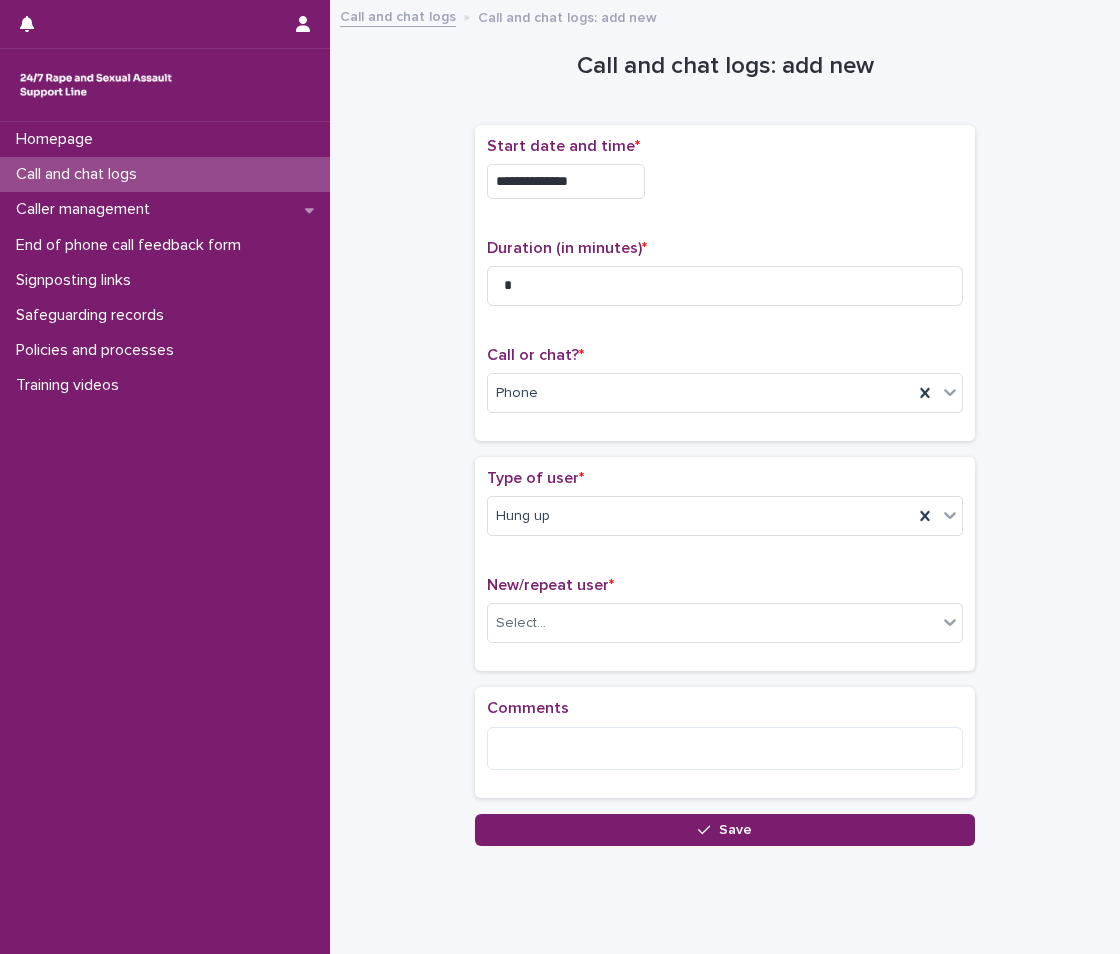 click on "New/repeat user * Select..." at bounding box center [725, 617] 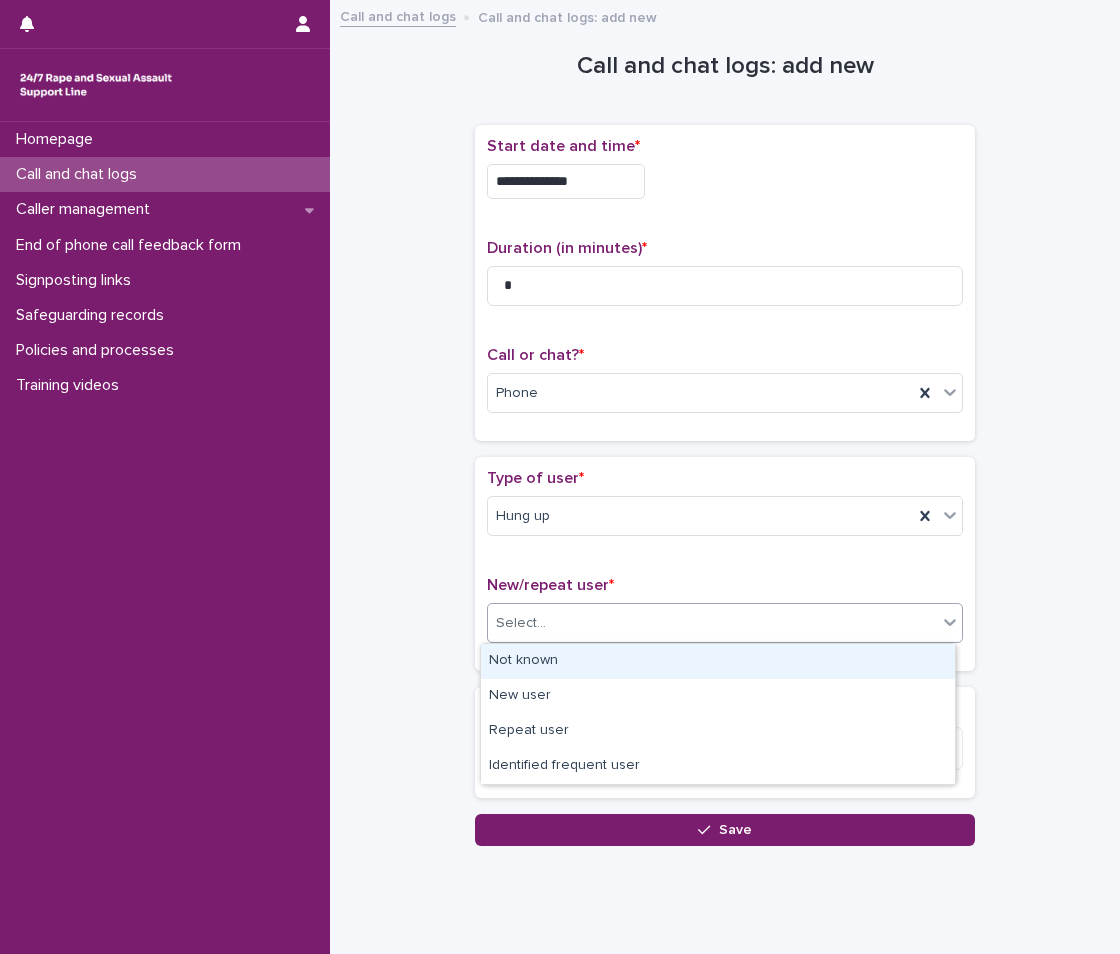click on "Select..." at bounding box center (712, 623) 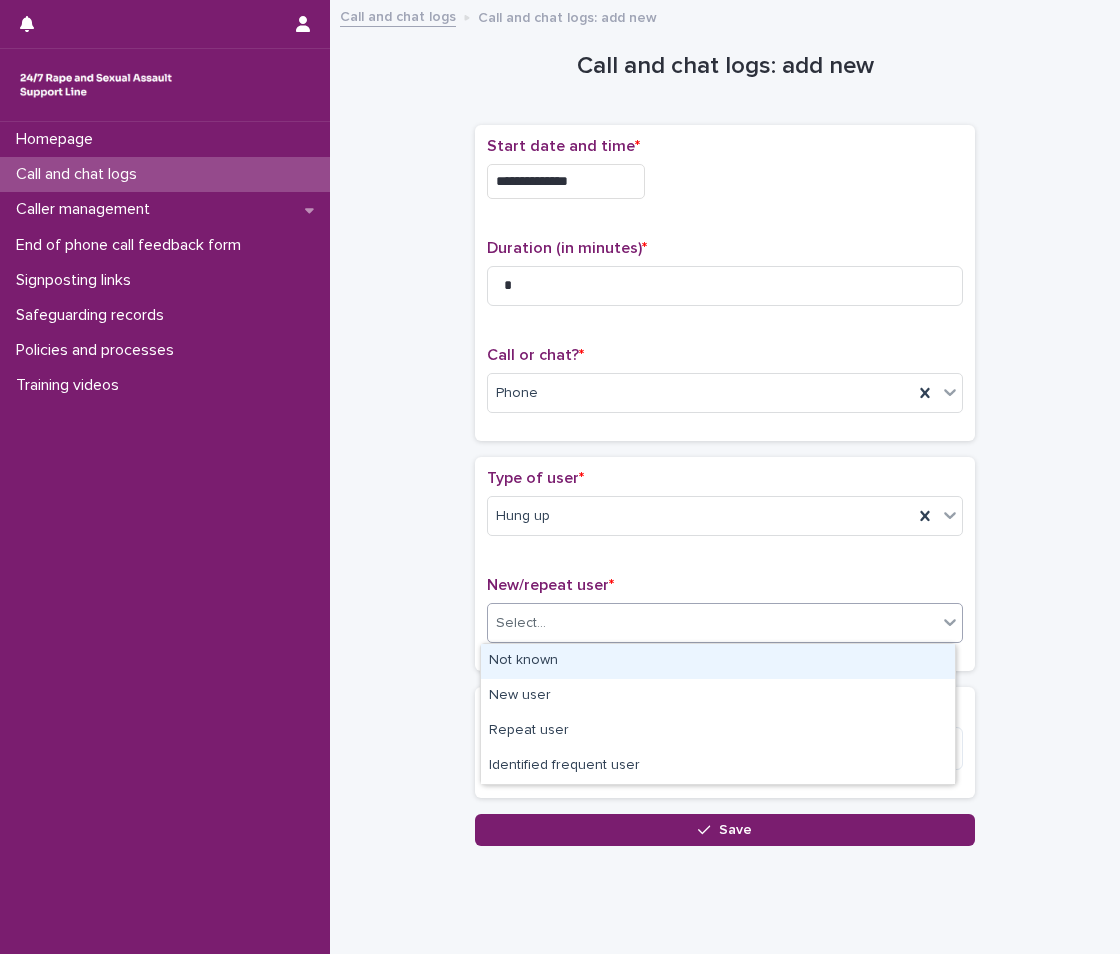 click on "Not known" at bounding box center (718, 661) 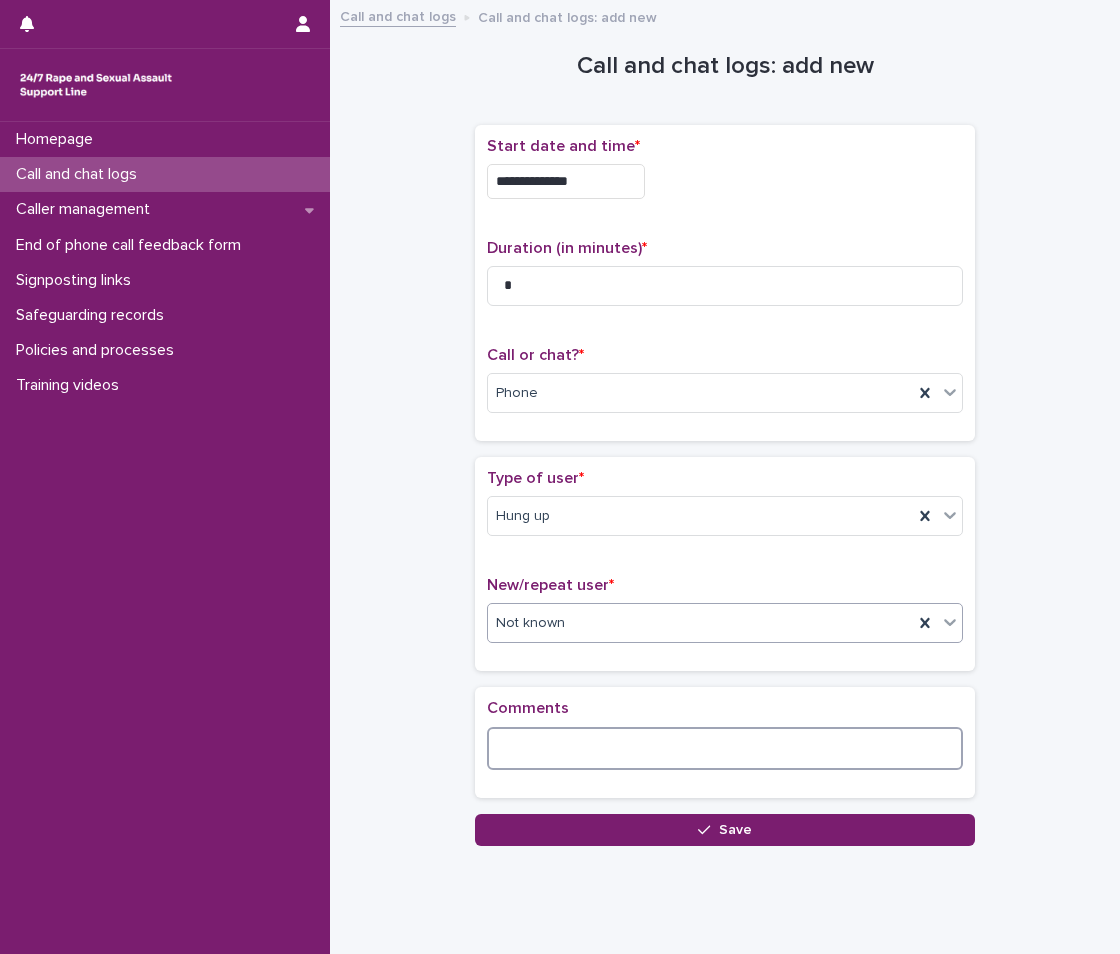 click at bounding box center (725, 748) 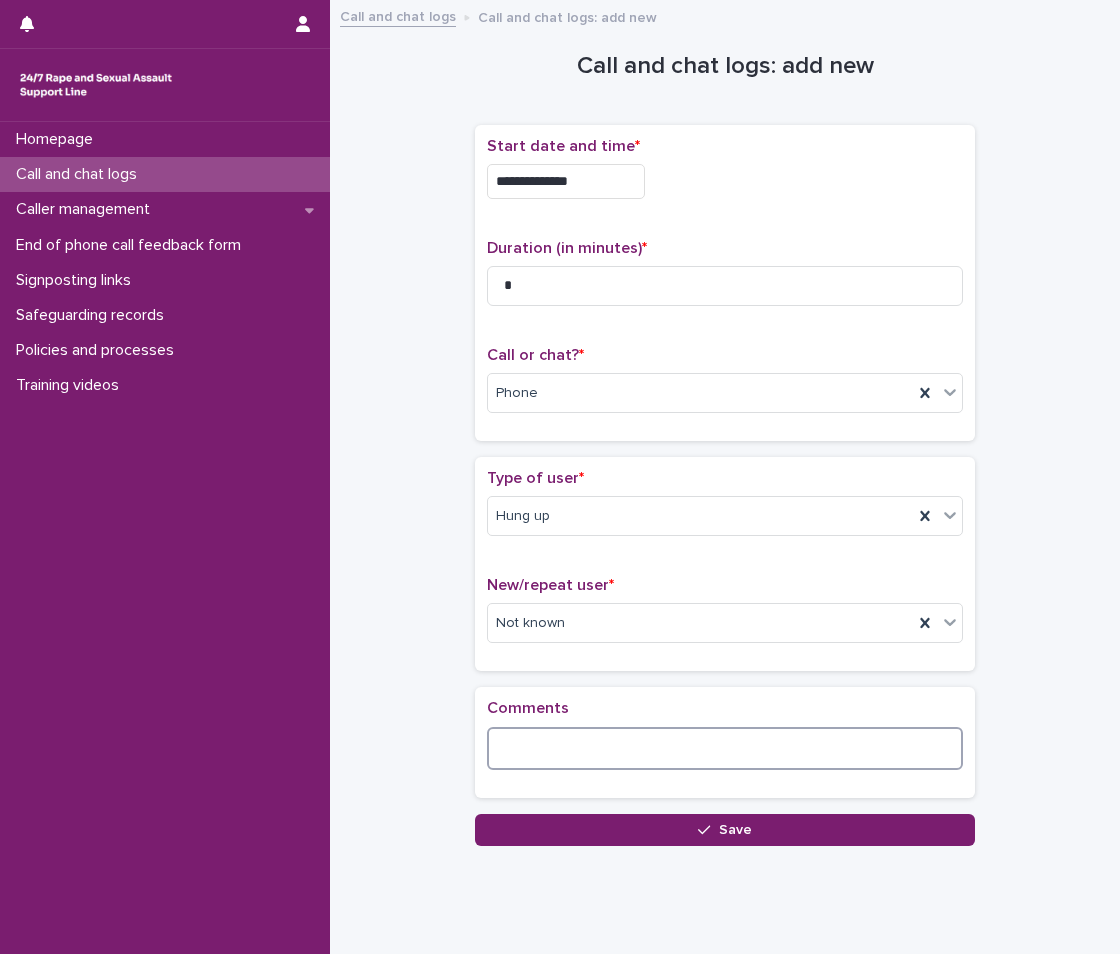 type on "*" 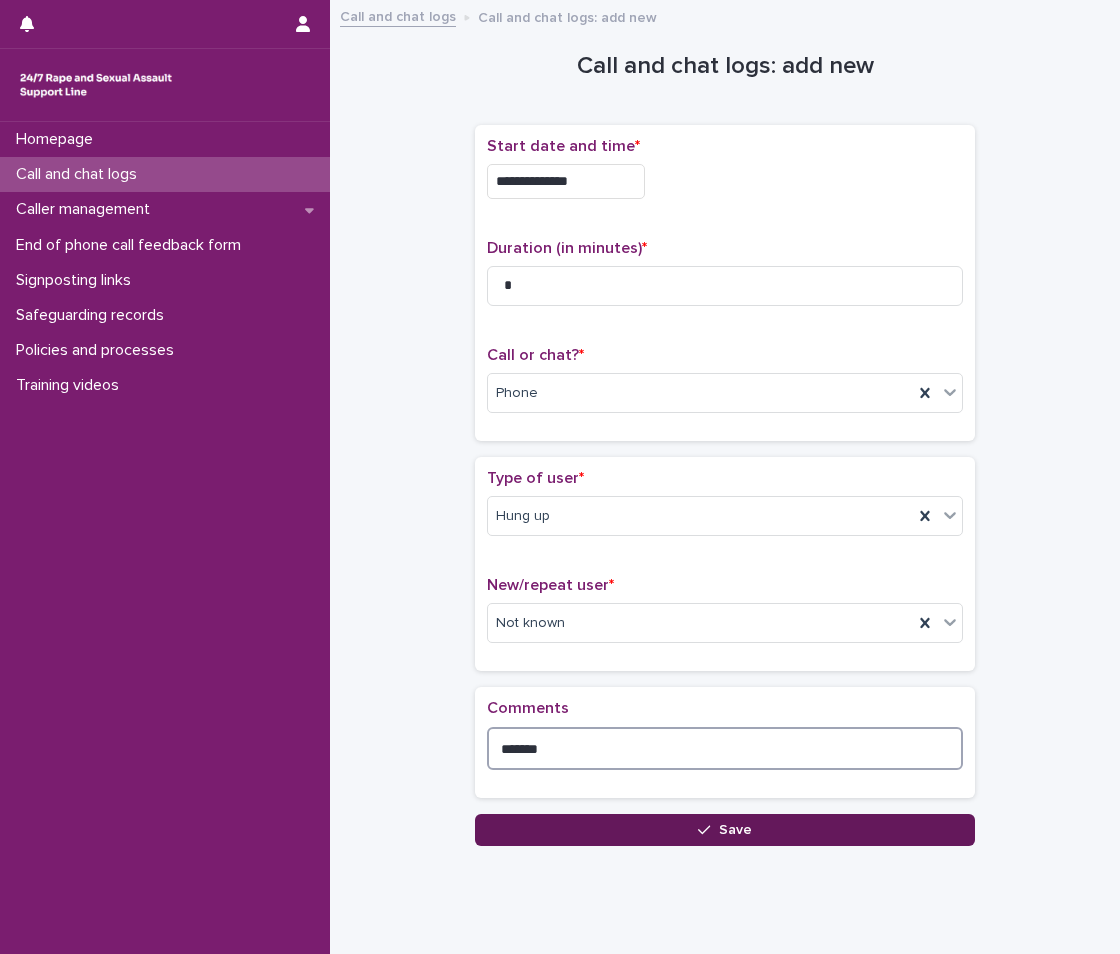 type on "*******" 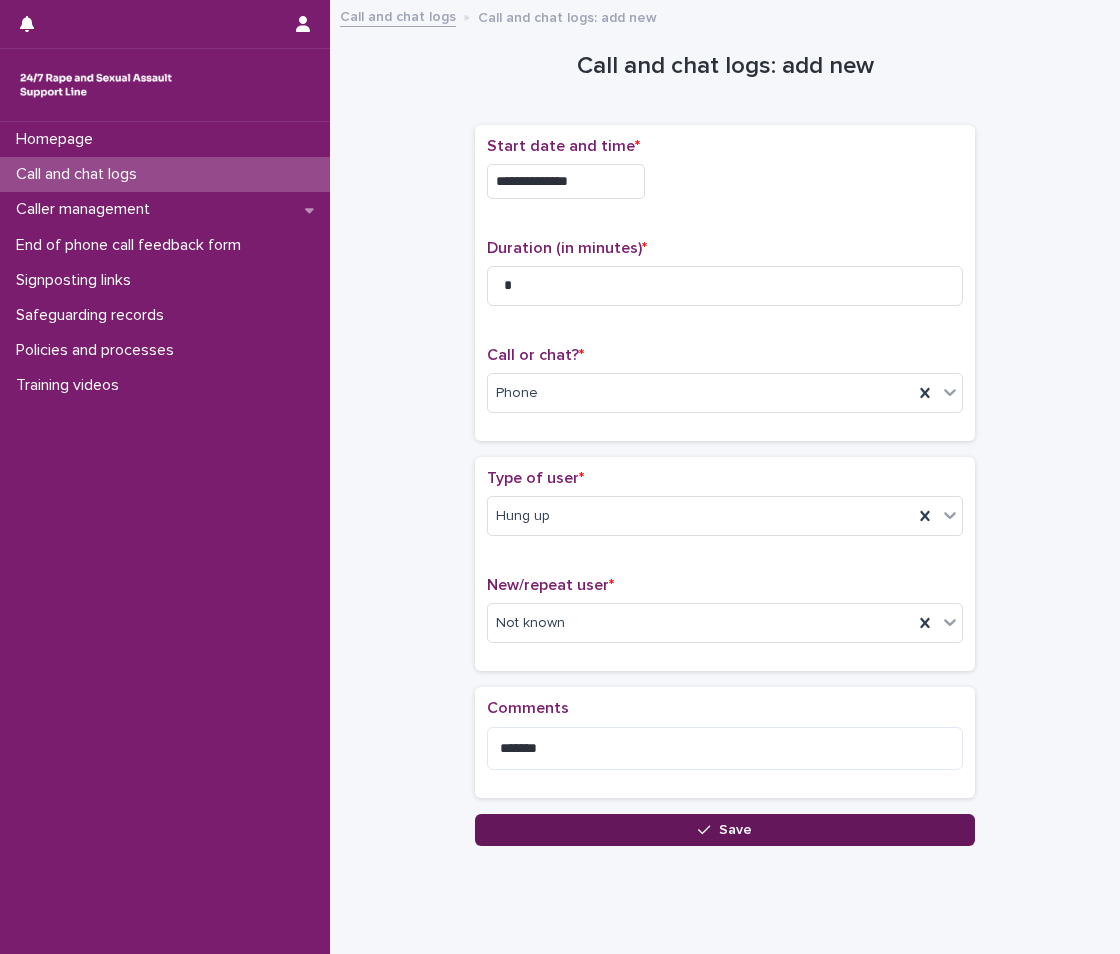 click on "Save" at bounding box center (725, 830) 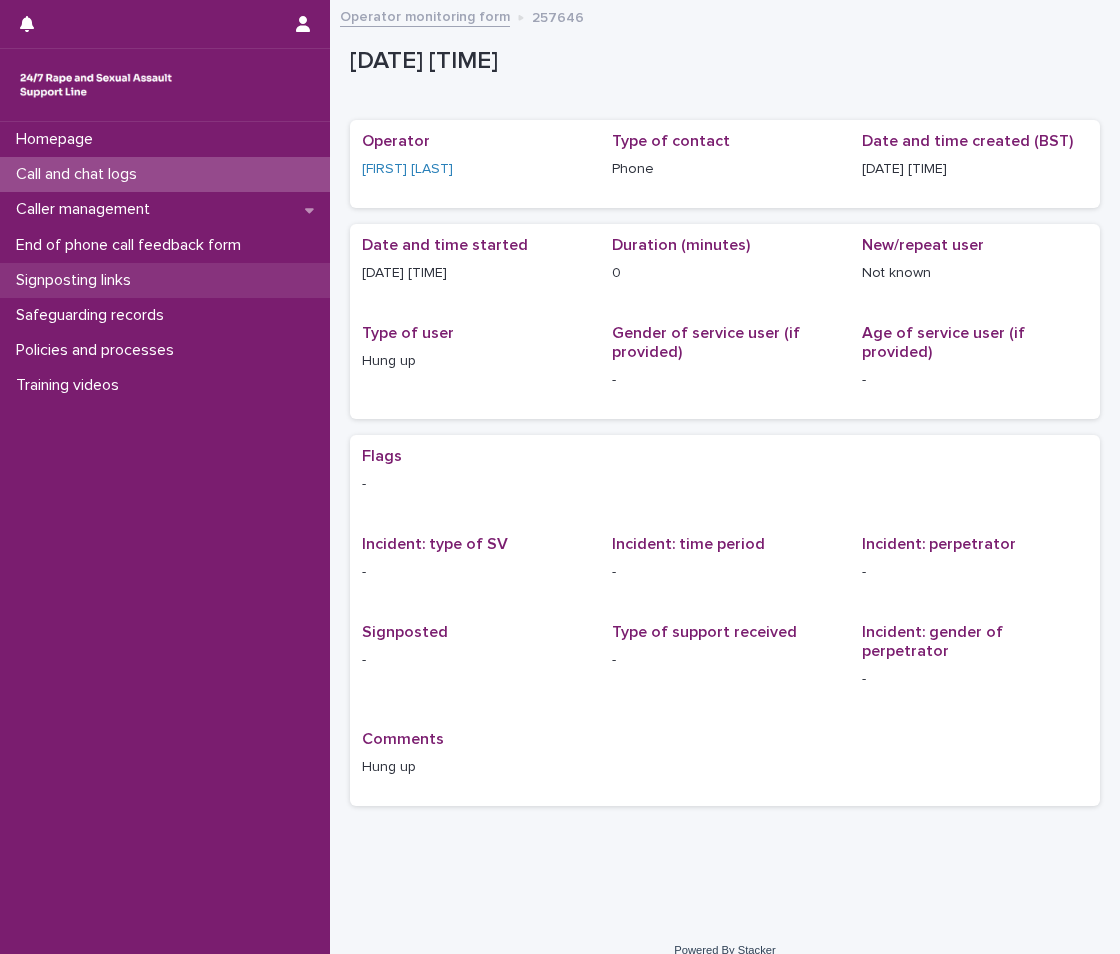 click on "Signposting links" at bounding box center [165, 280] 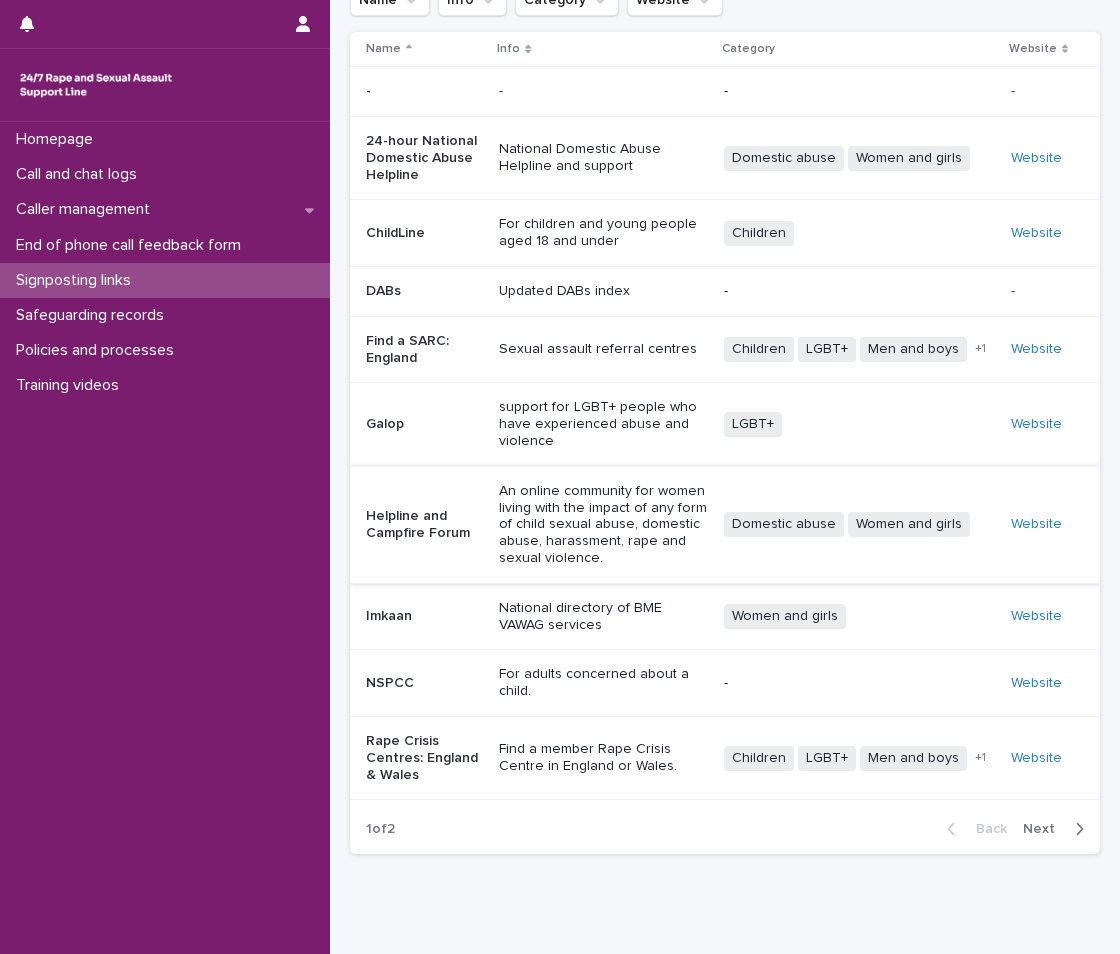 scroll, scrollTop: 230, scrollLeft: 0, axis: vertical 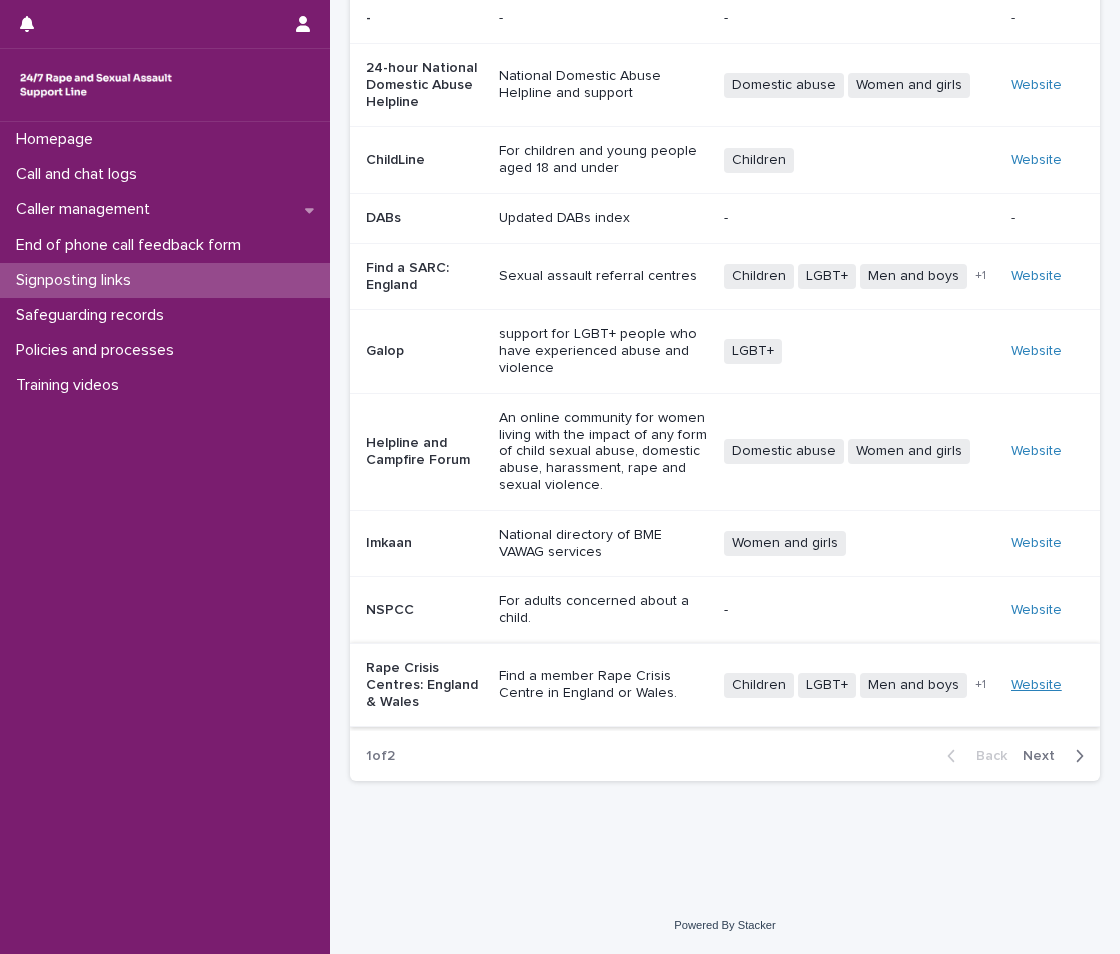 click on "Website" at bounding box center [1036, 685] 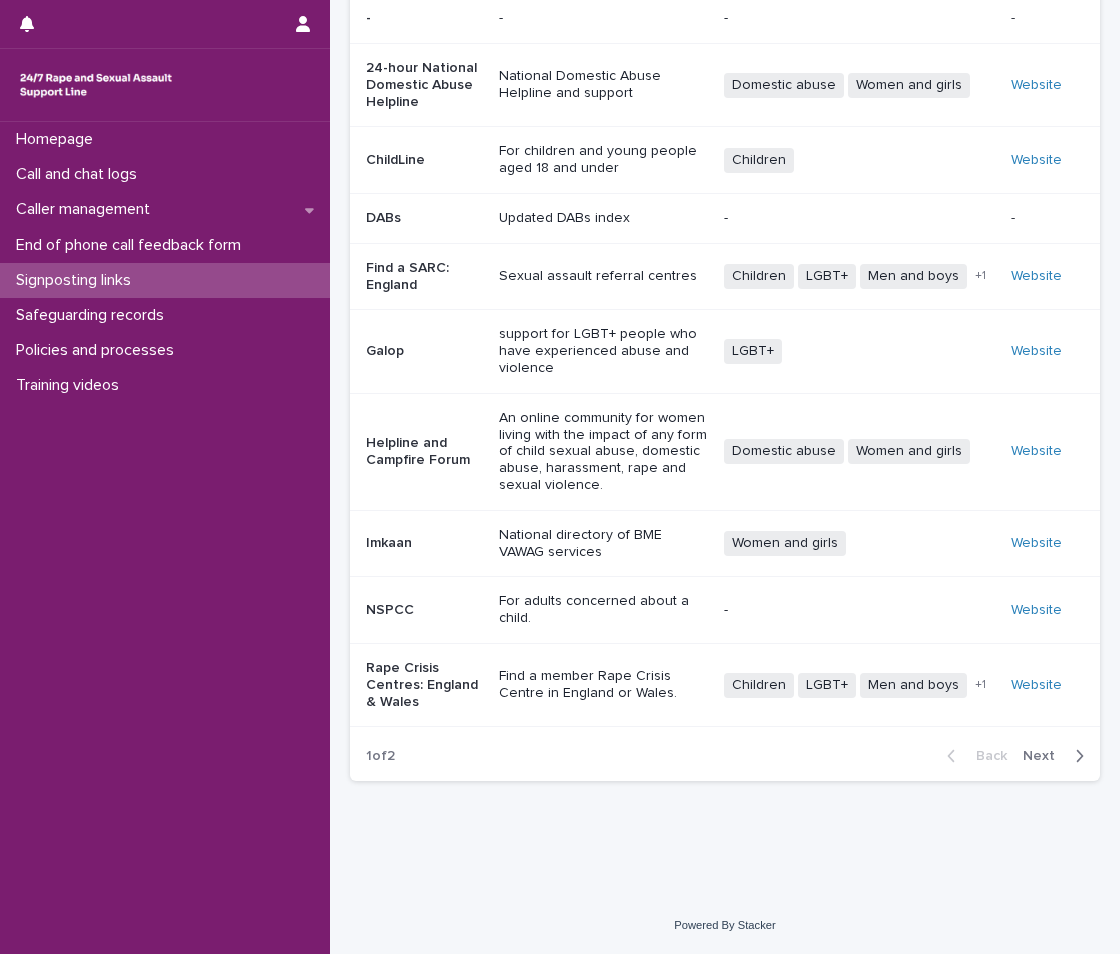 click on "Website" at bounding box center [1039, 685] 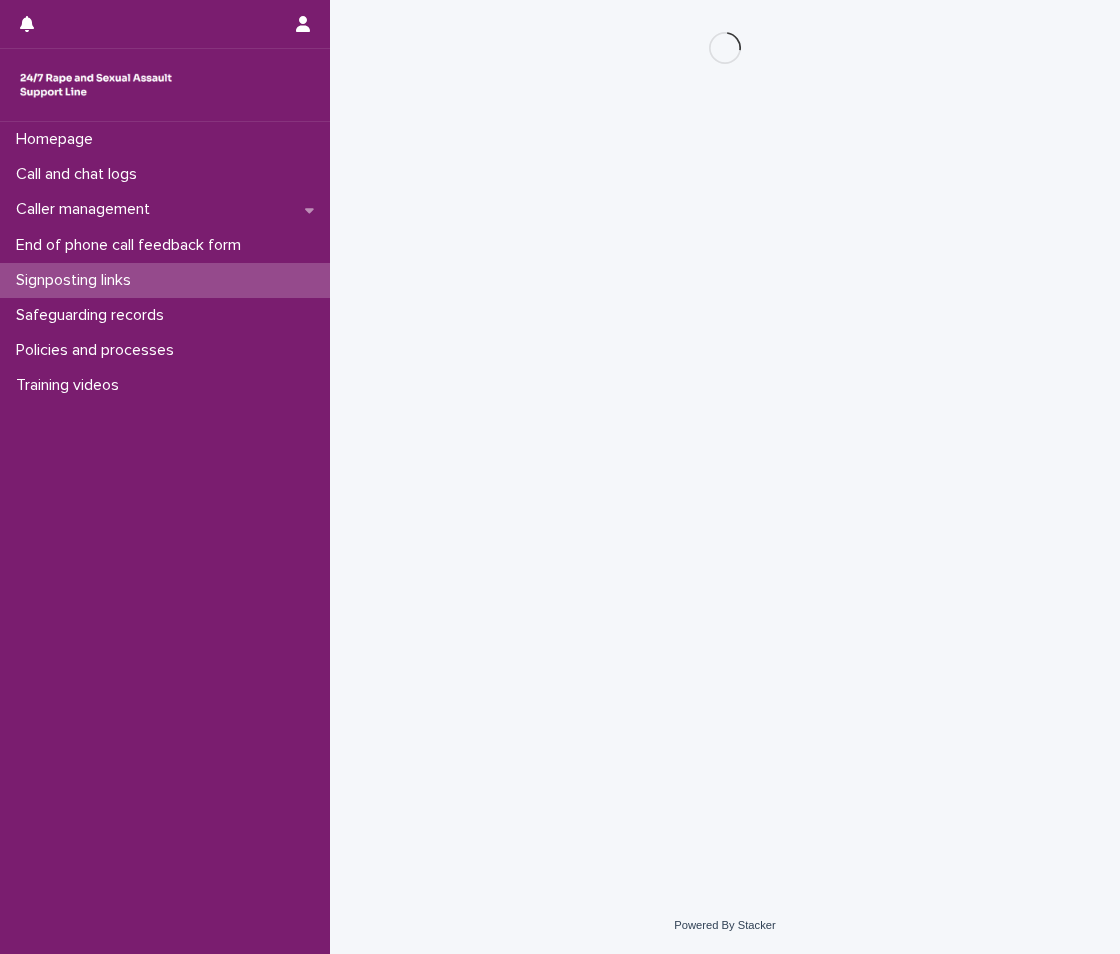scroll, scrollTop: 0, scrollLeft: 0, axis: both 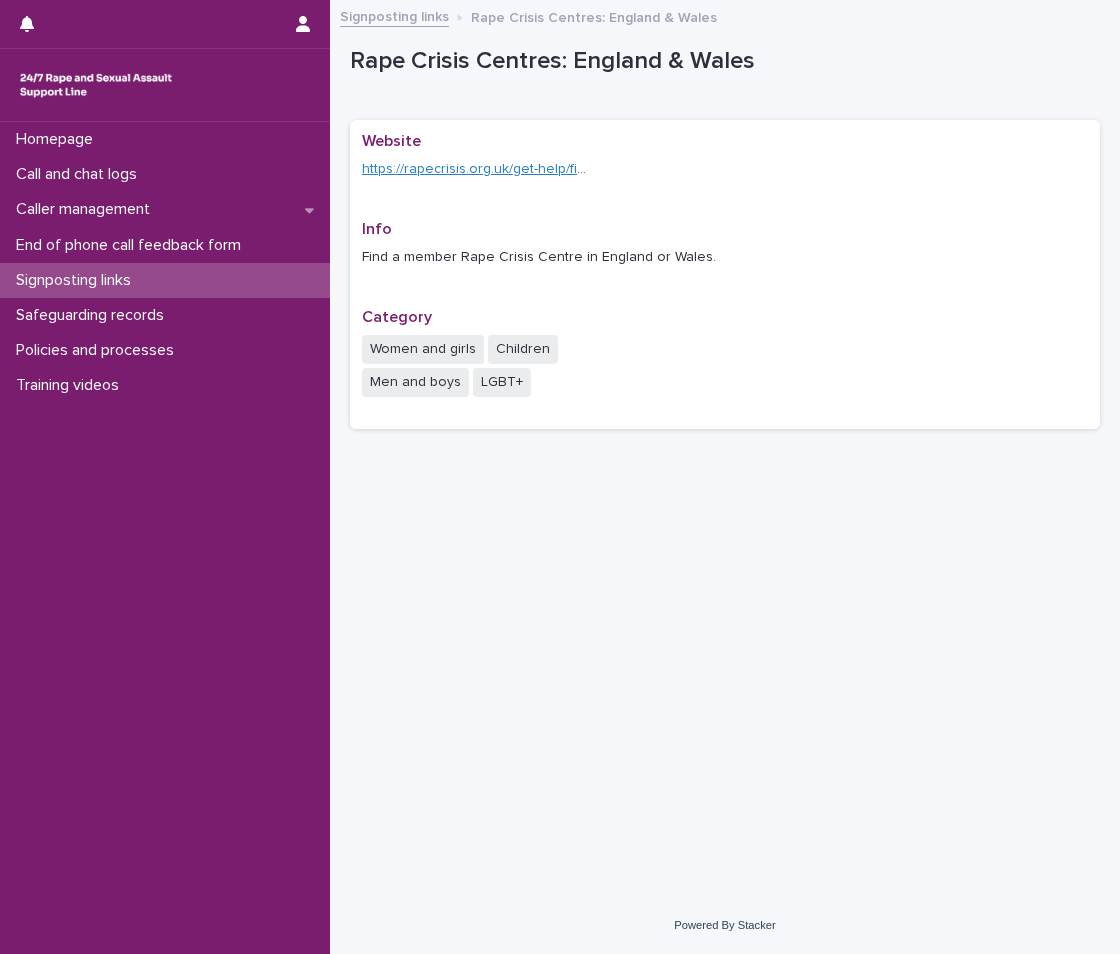 click on "https://rapecrisis.org.uk/get-help/find-a-rape-crisis-centre/" at bounding box center (543, 169) 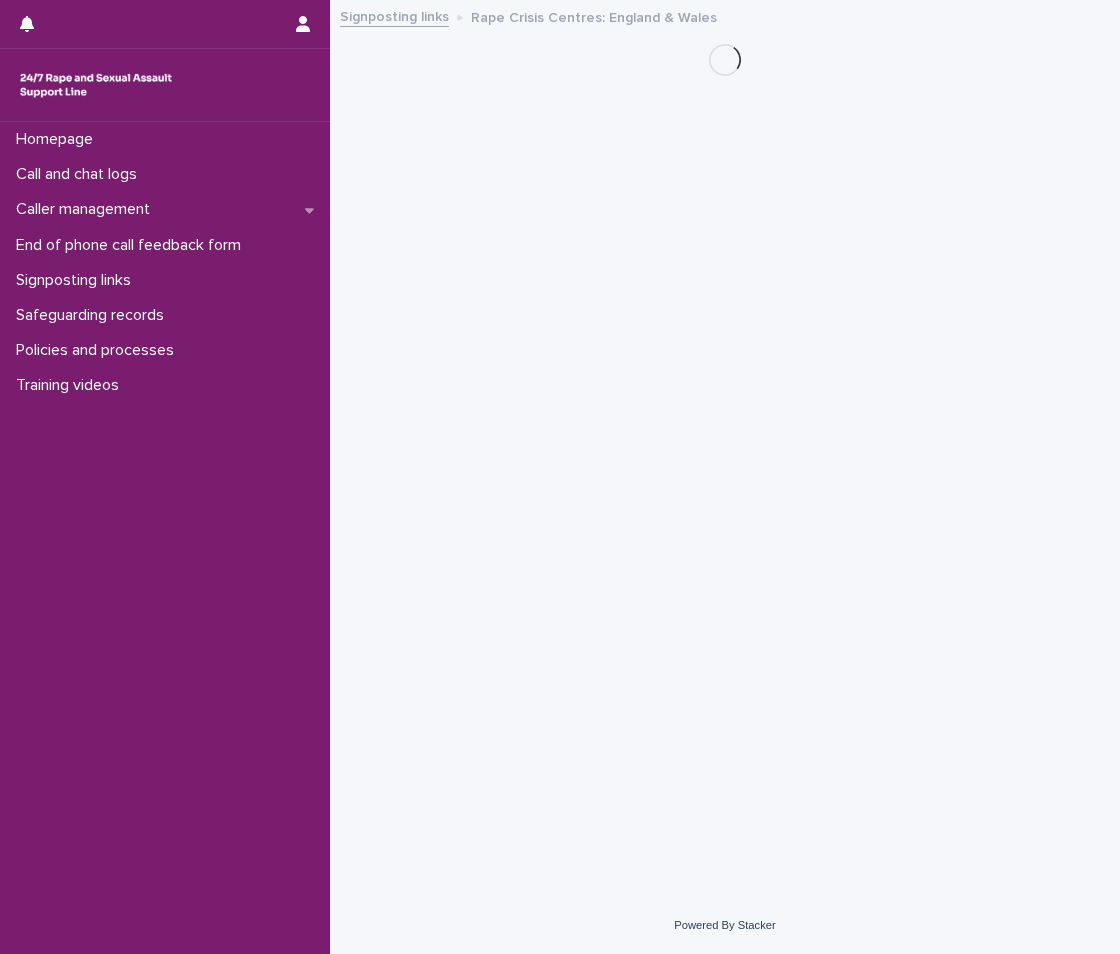 scroll, scrollTop: 0, scrollLeft: 0, axis: both 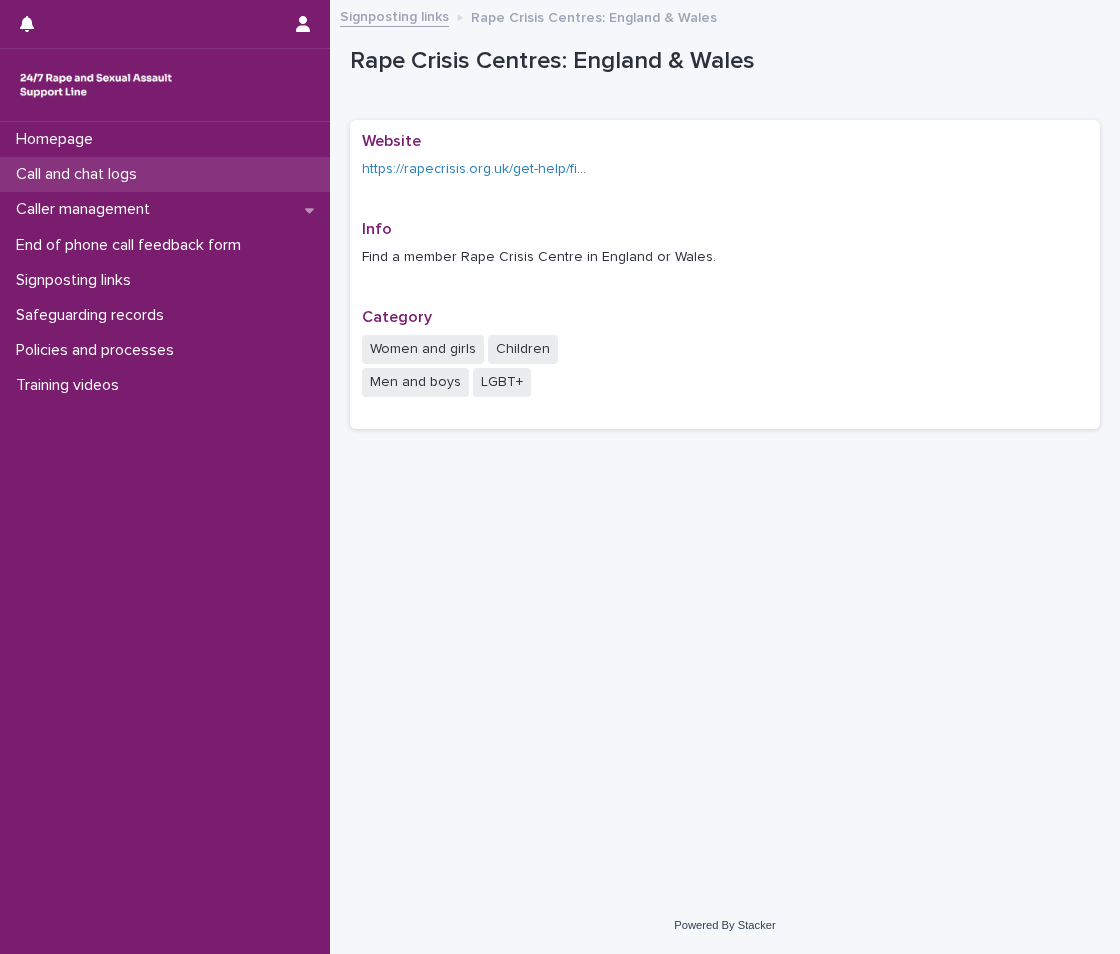 click on "Call and chat logs" at bounding box center [165, 174] 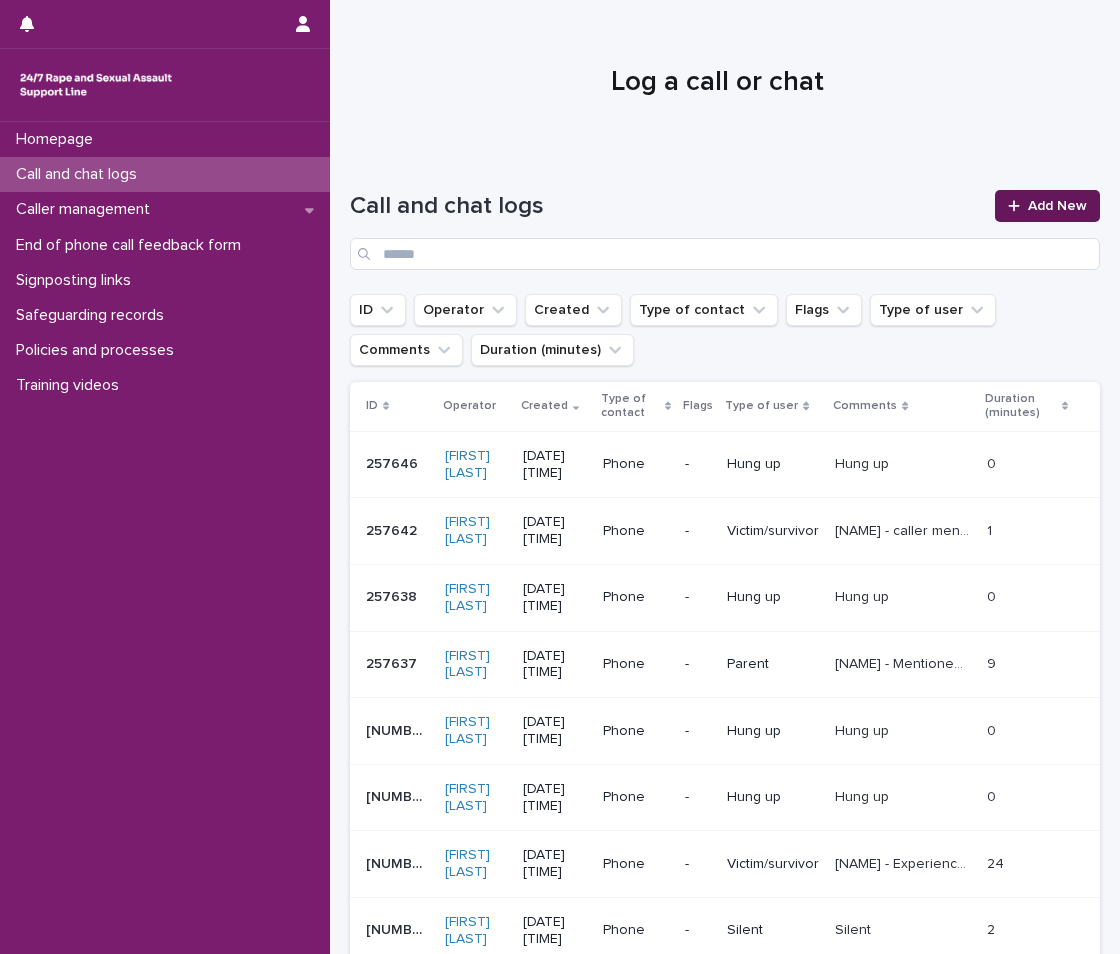 click on "Add New" at bounding box center (1057, 206) 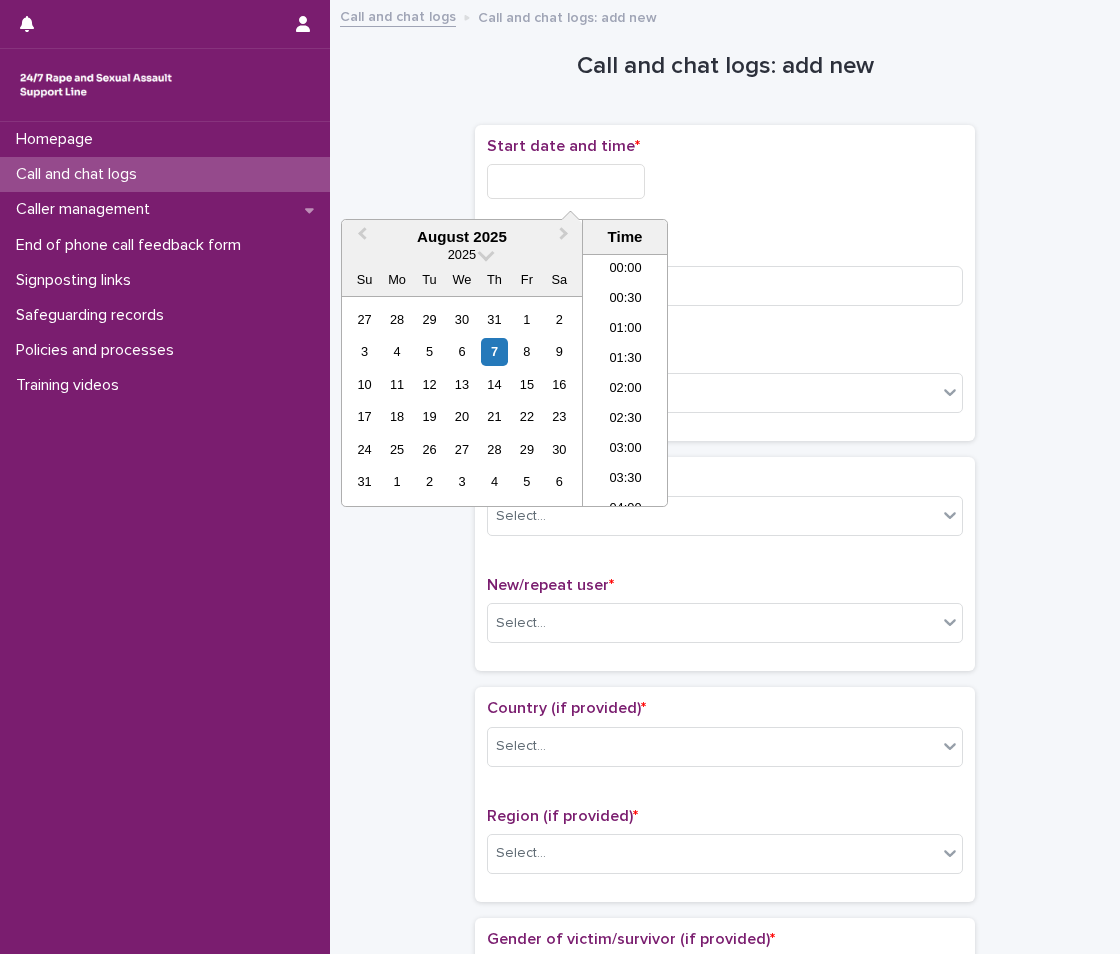 scroll, scrollTop: 850, scrollLeft: 0, axis: vertical 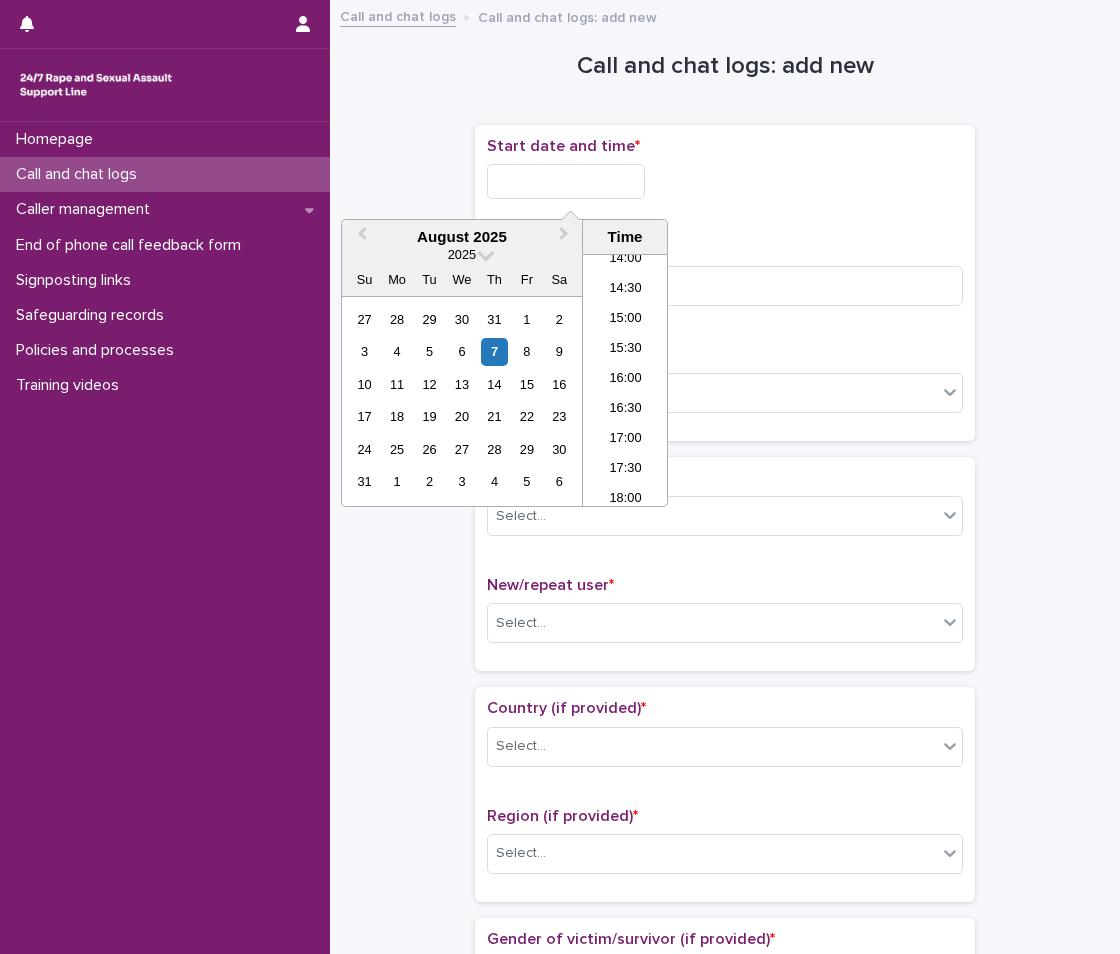 click at bounding box center (566, 181) 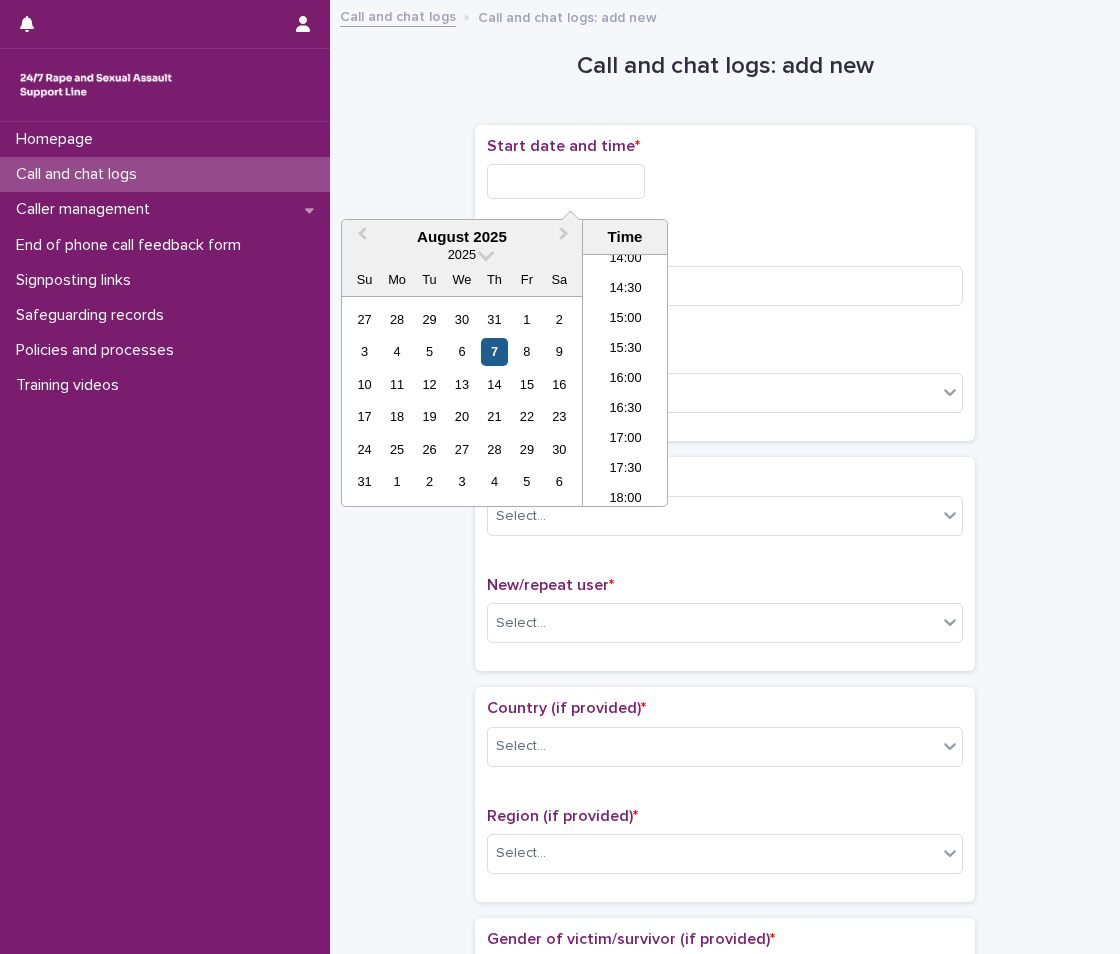 click on "7" at bounding box center [494, 351] 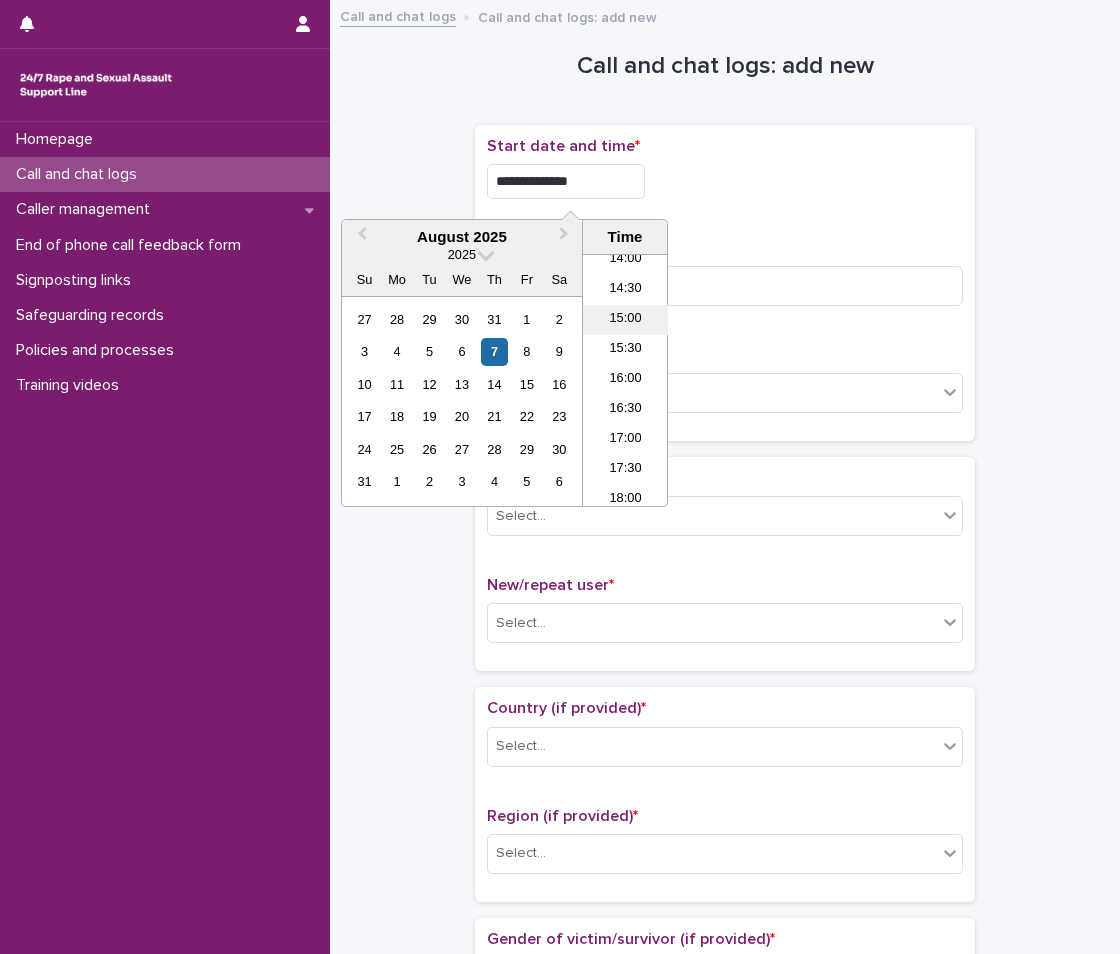 click on "15:00" at bounding box center (625, 320) 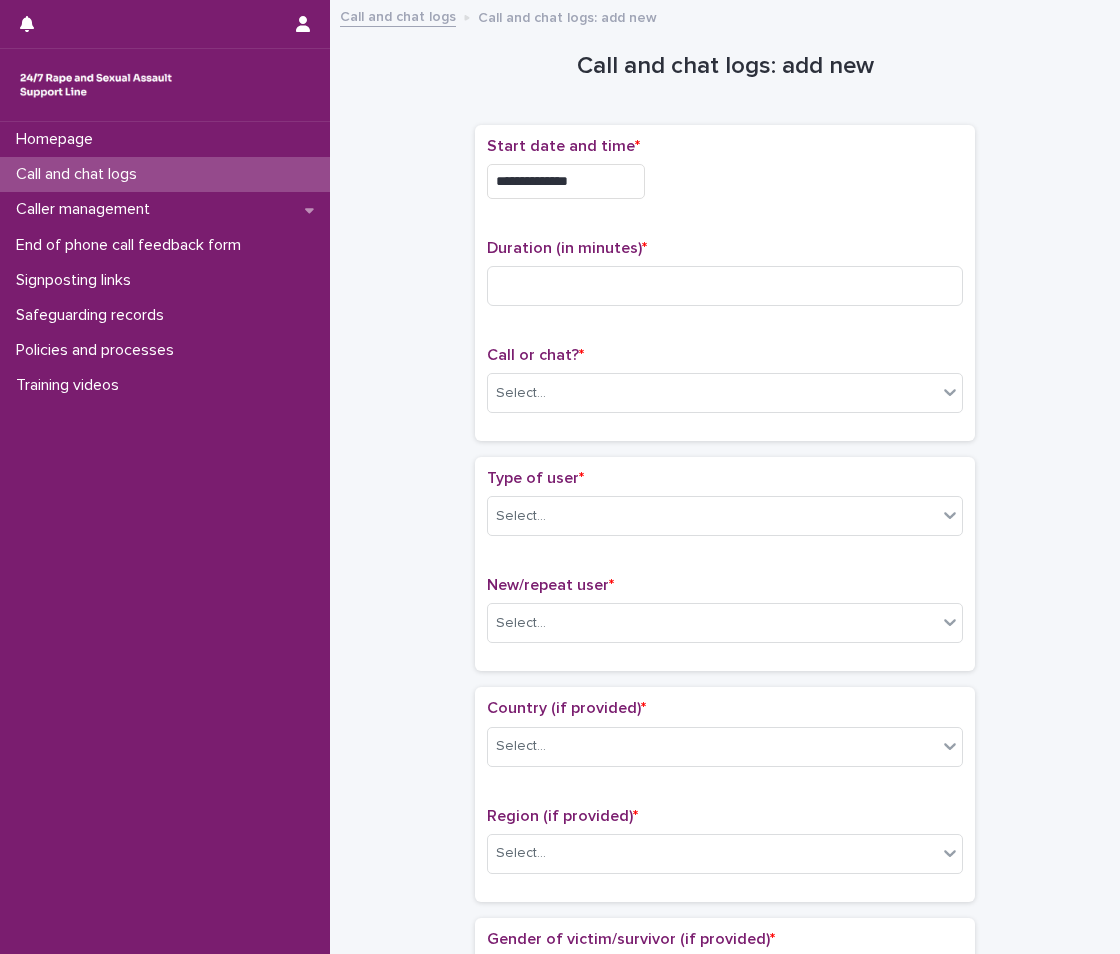 click on "**********" at bounding box center [566, 181] 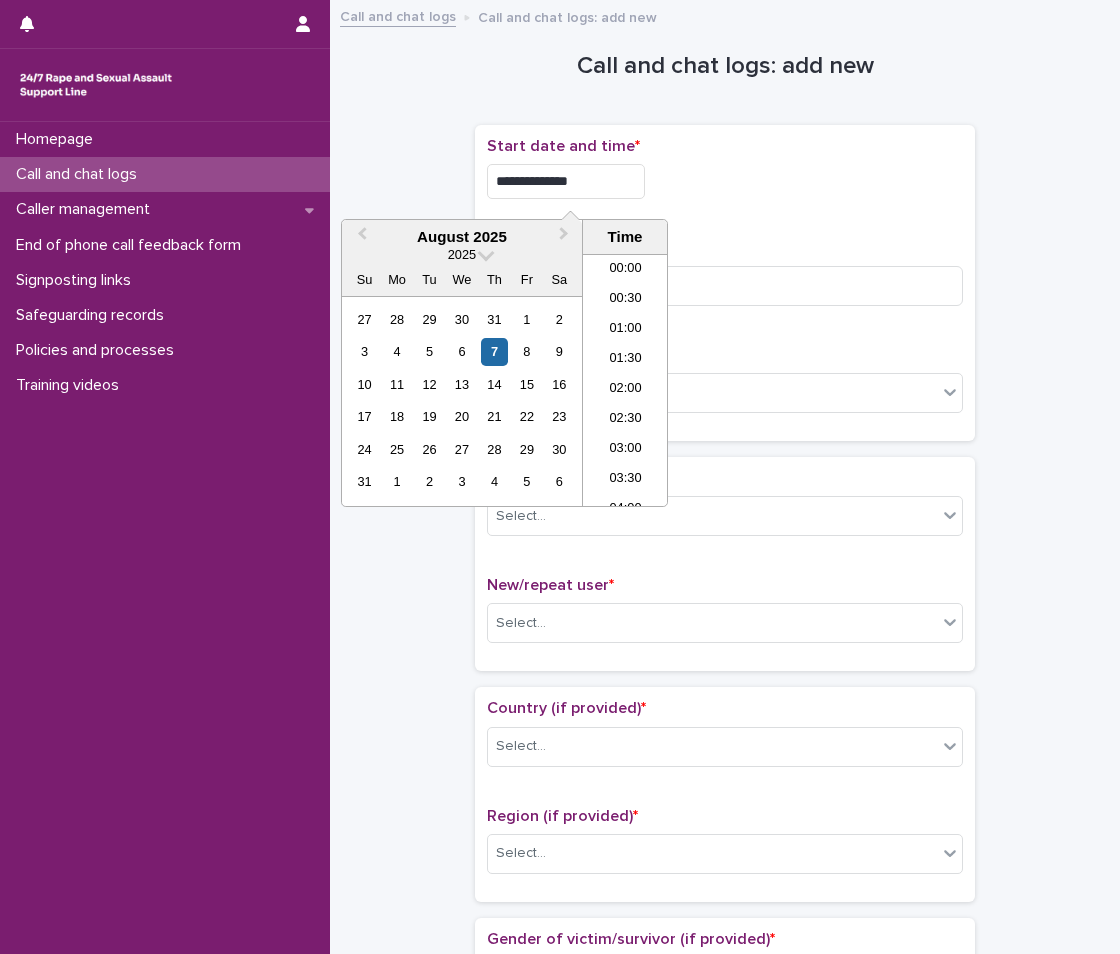 scroll, scrollTop: 790, scrollLeft: 0, axis: vertical 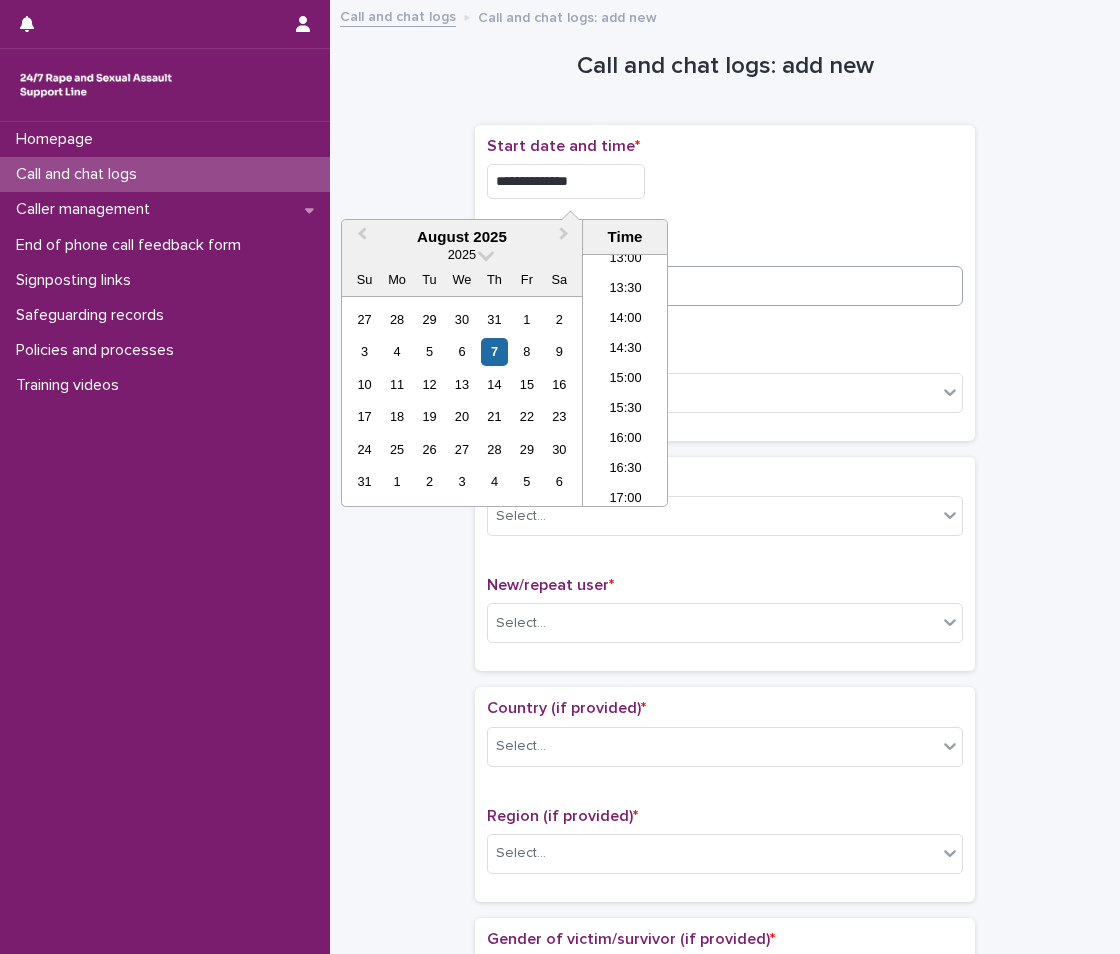 type on "**********" 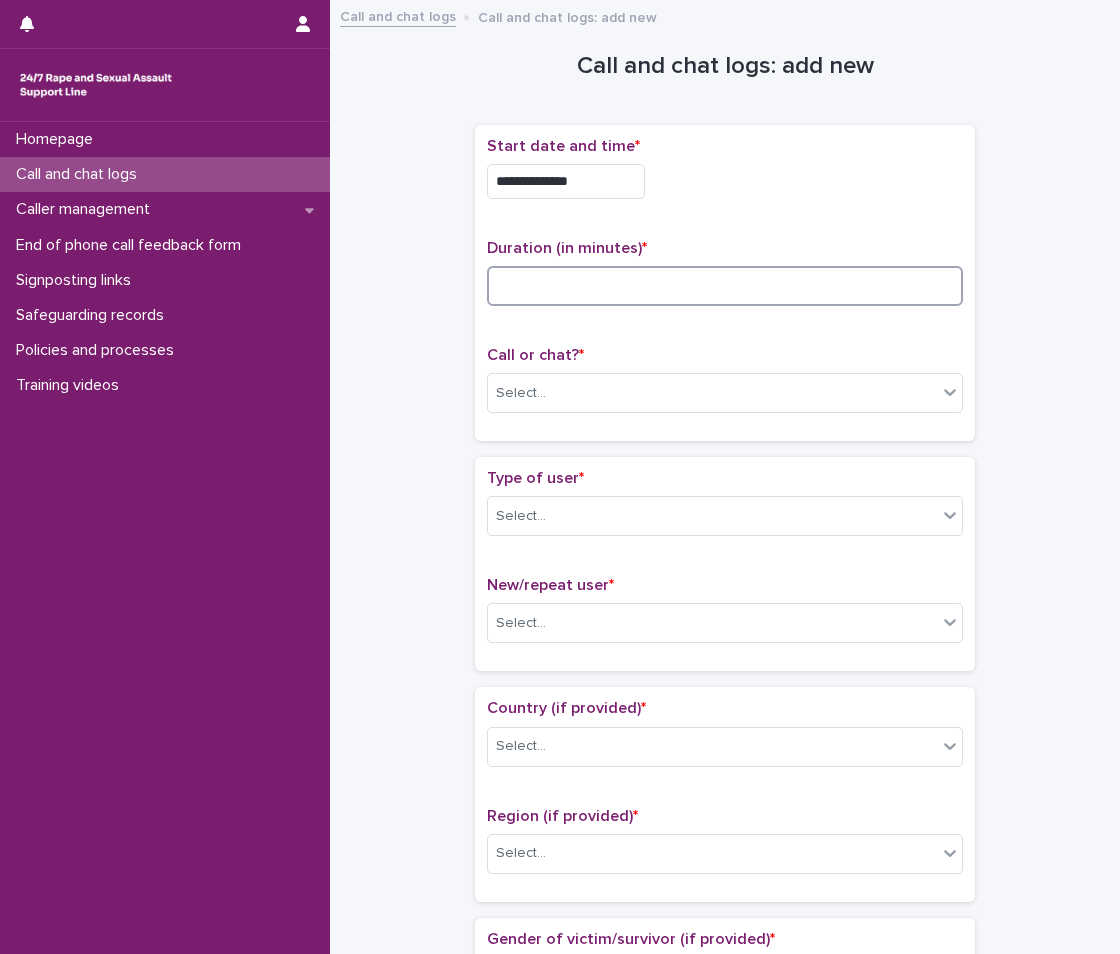 click at bounding box center (725, 286) 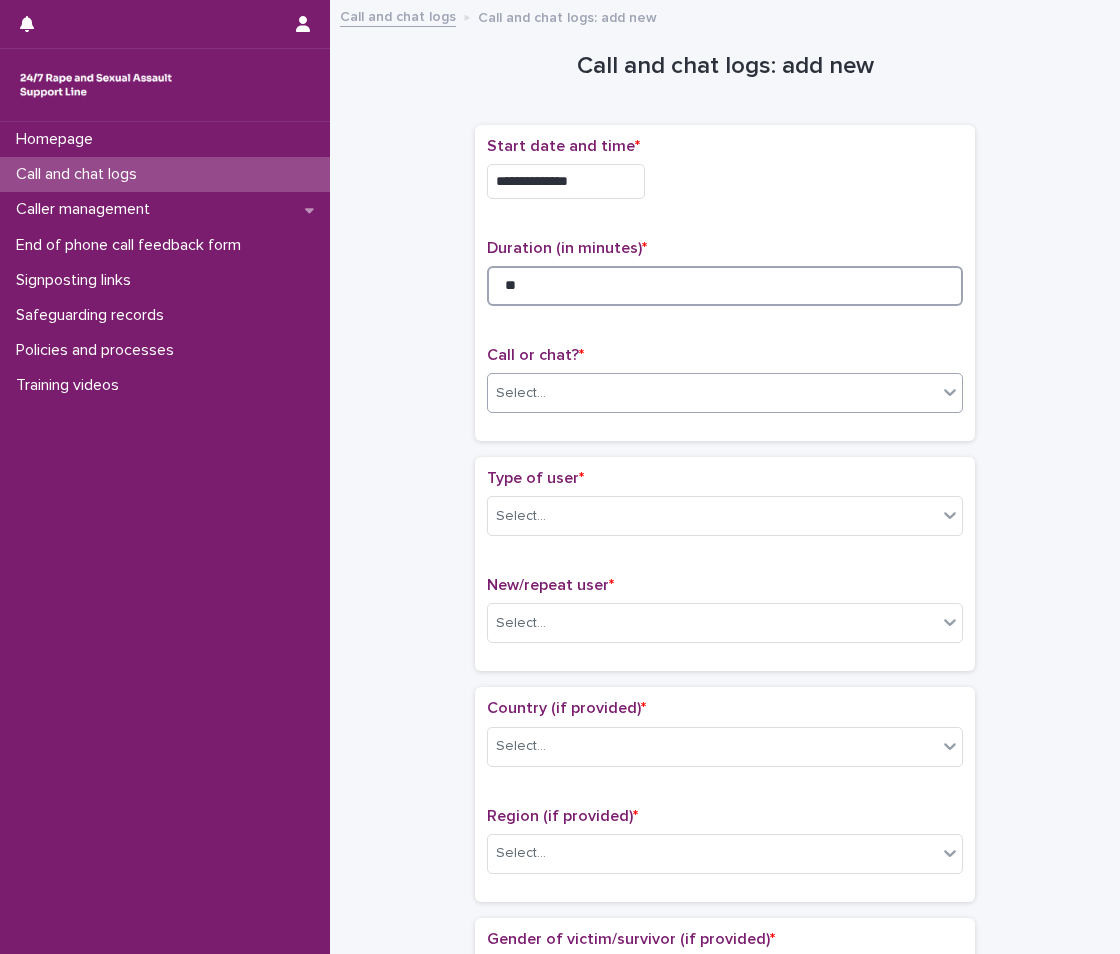 type on "**" 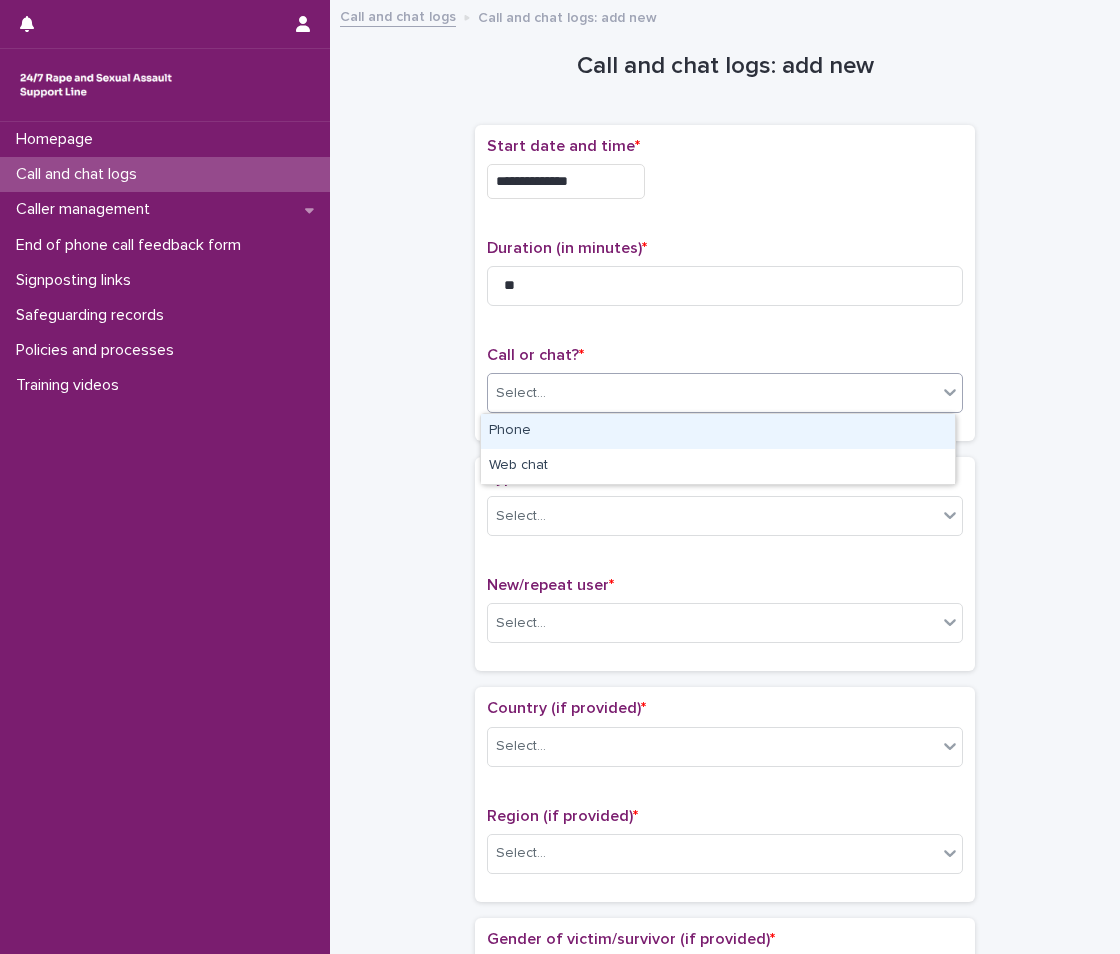 click on "Select..." at bounding box center [712, 393] 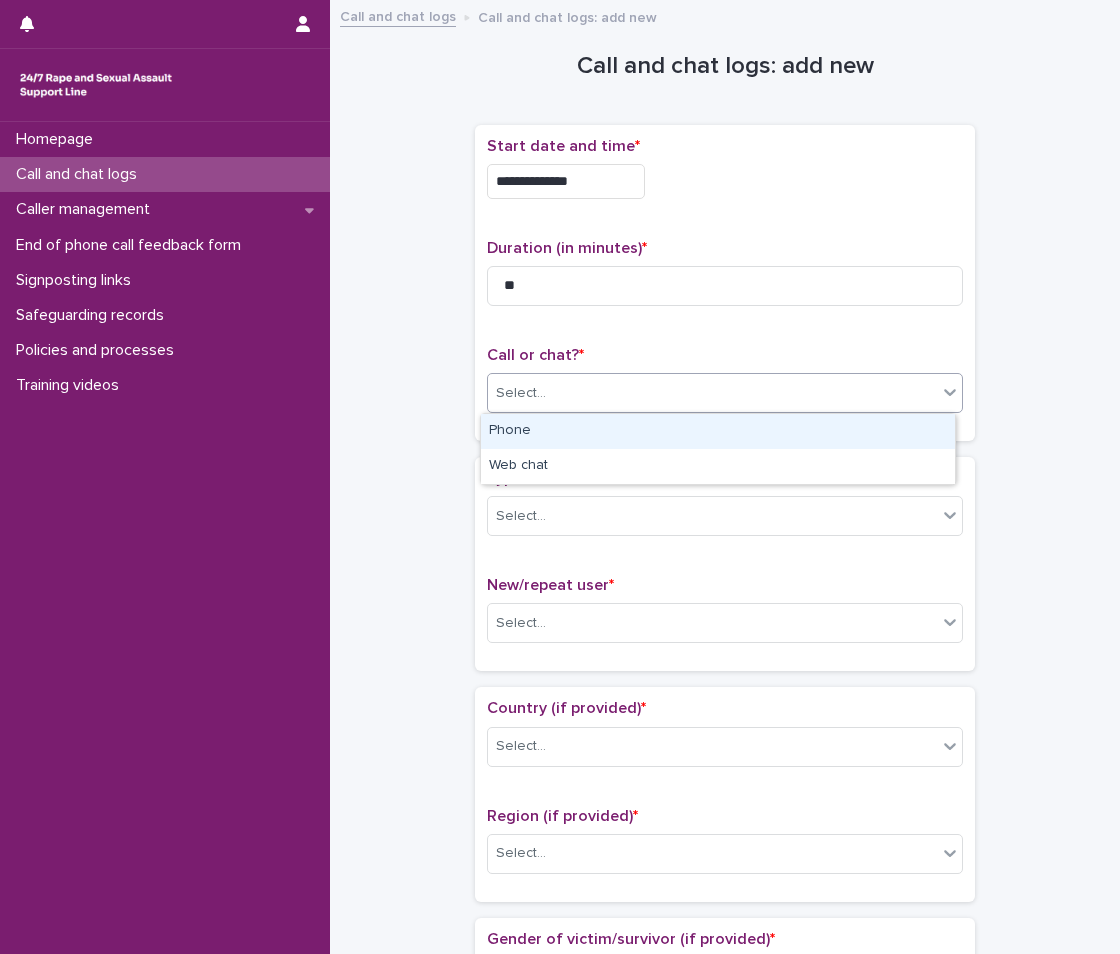click on "Phone" at bounding box center [718, 431] 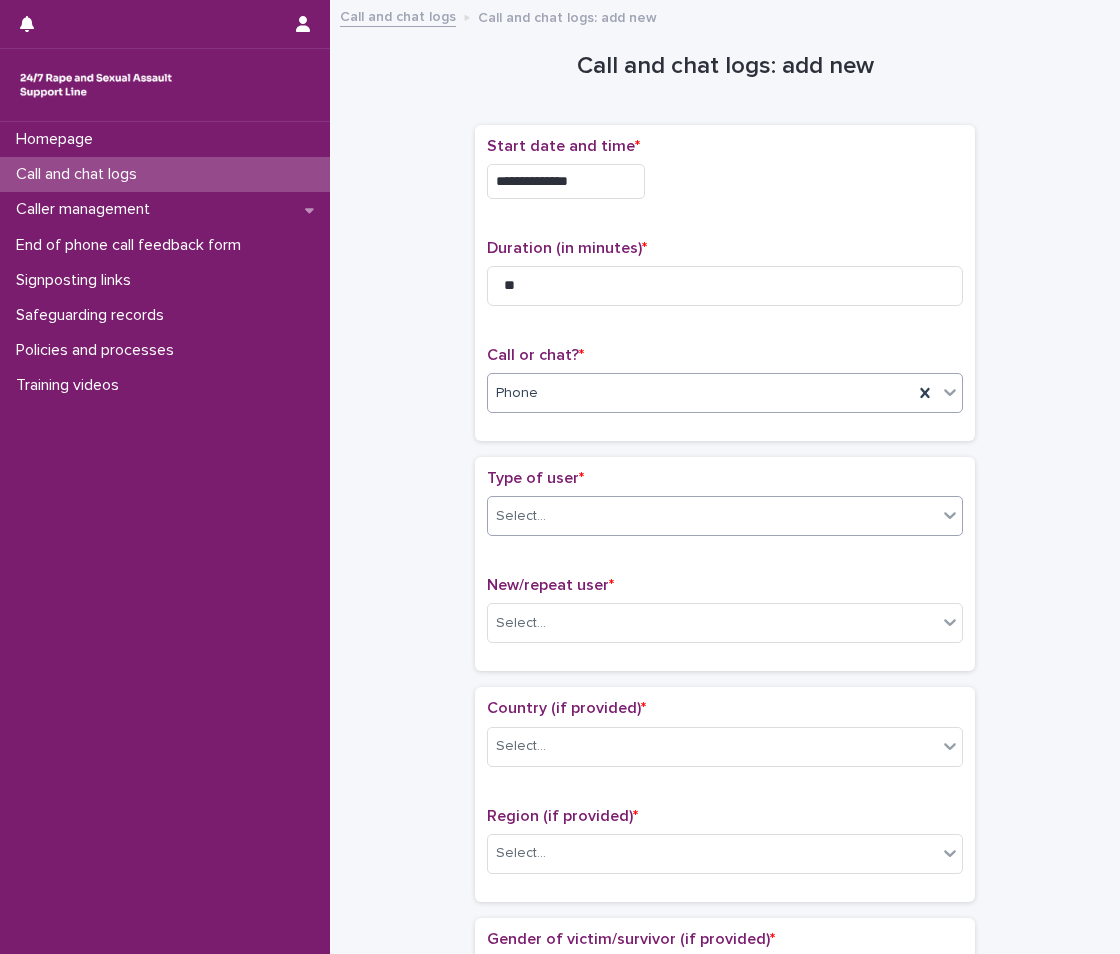 click on "Select..." at bounding box center [712, 516] 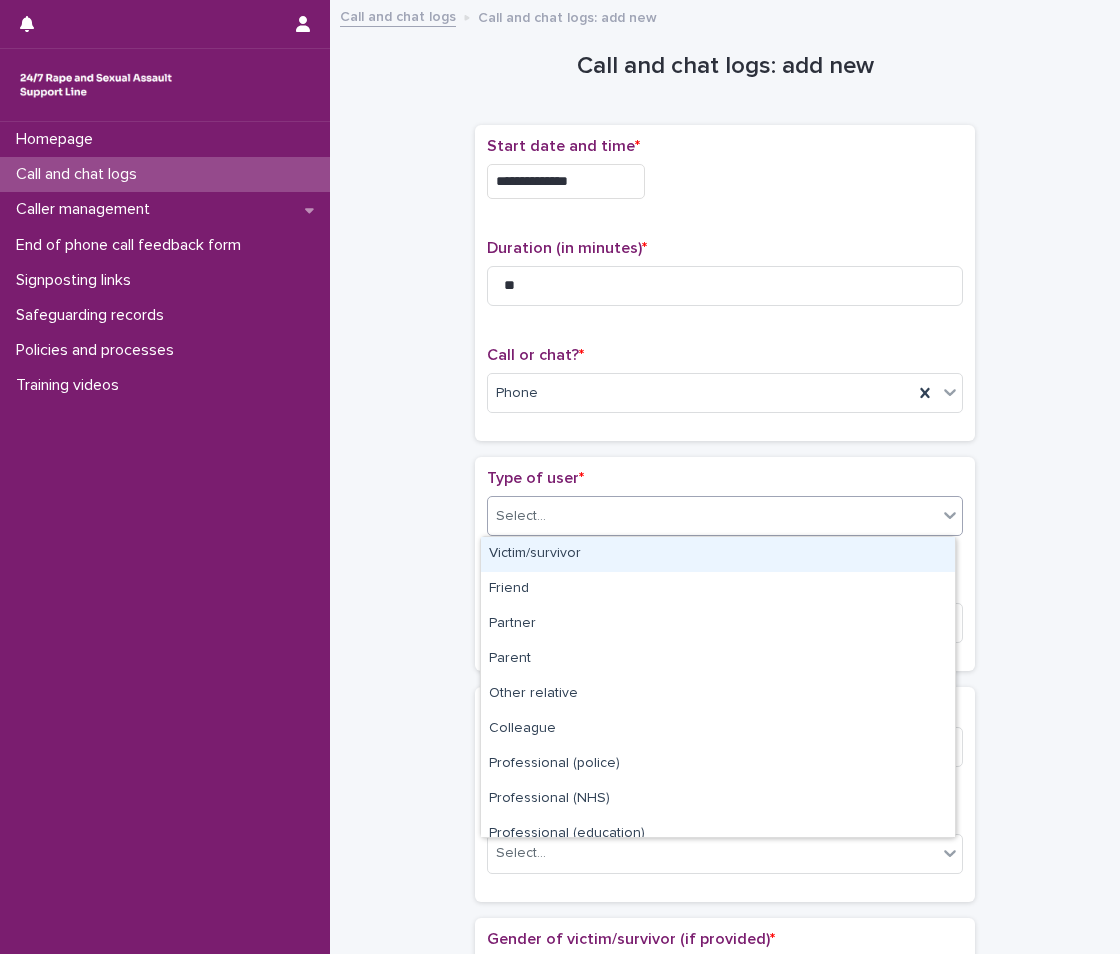click on "Victim/survivor" at bounding box center [718, 554] 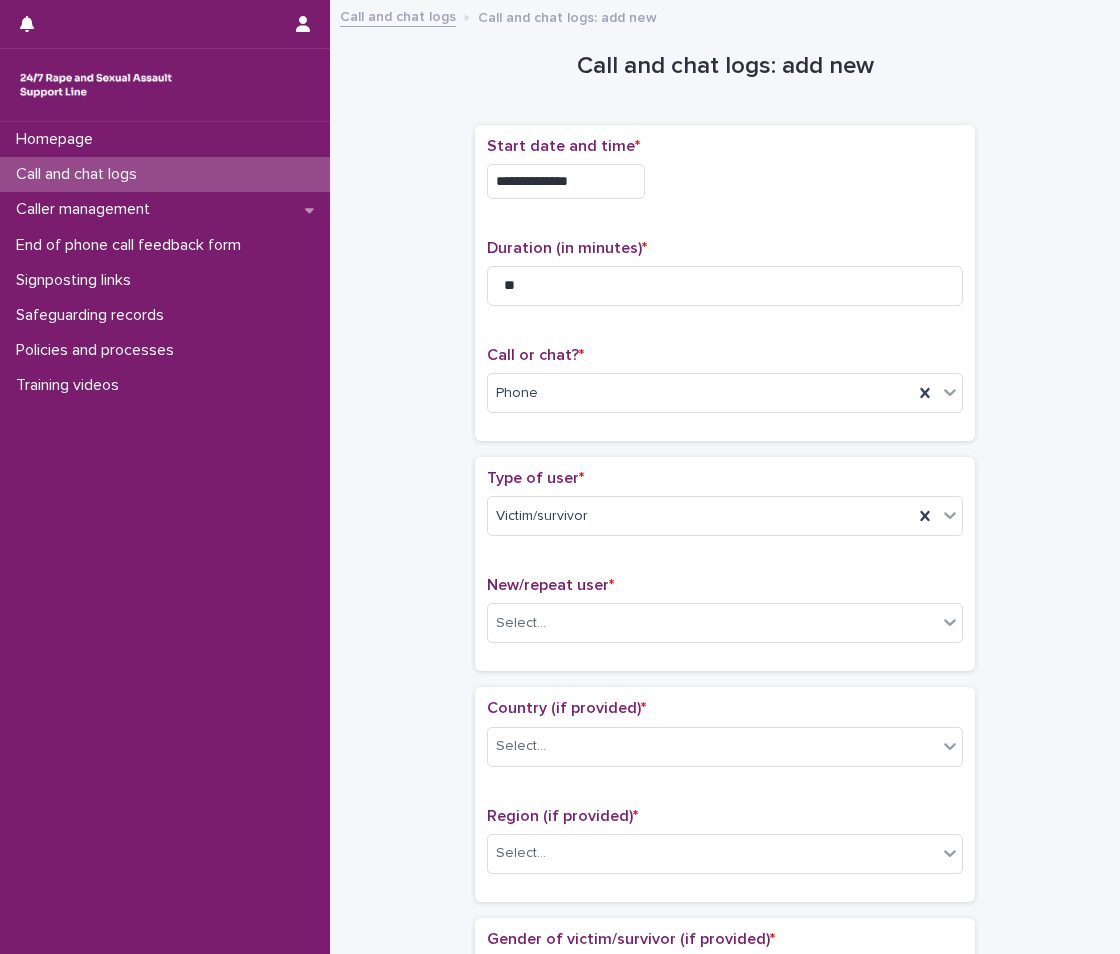 click on "New/repeat user * Select..." at bounding box center (725, 617) 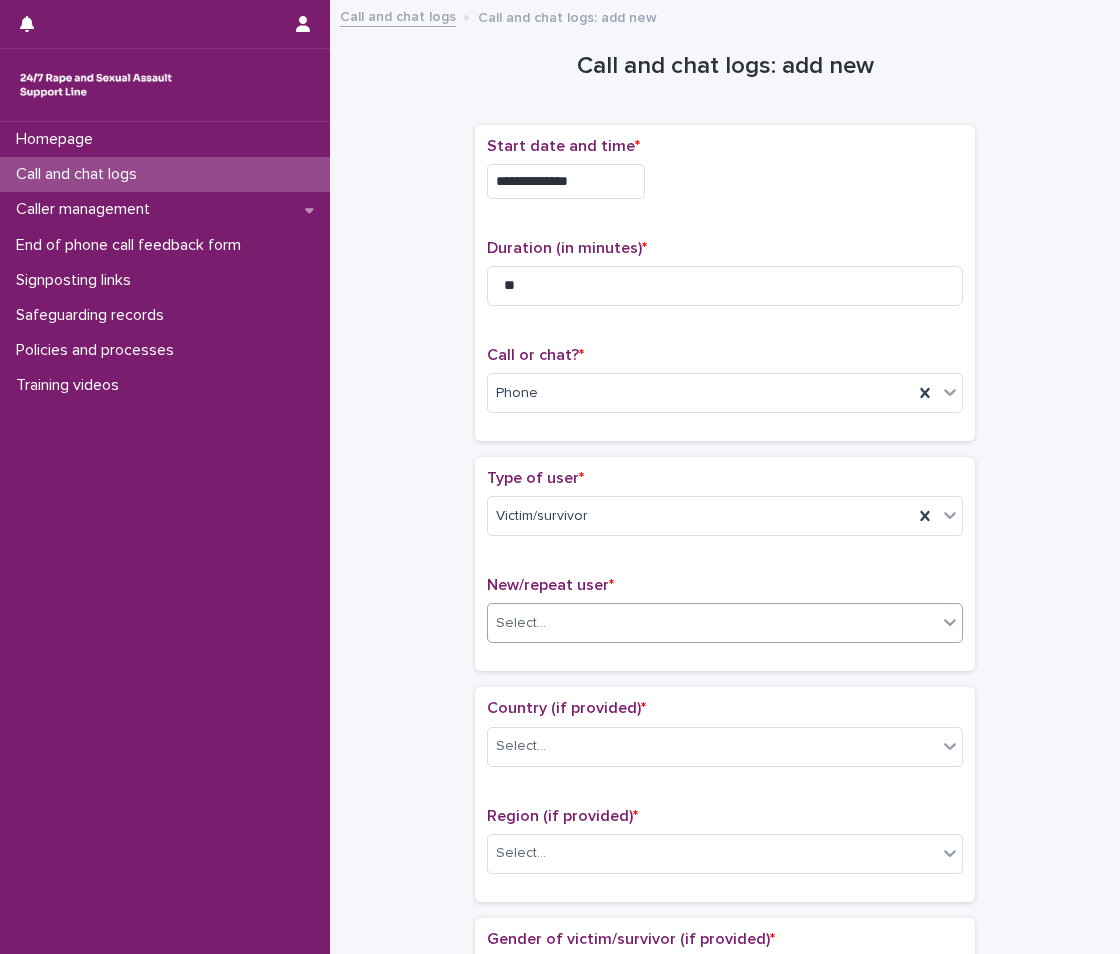 click on "Select..." at bounding box center [521, 623] 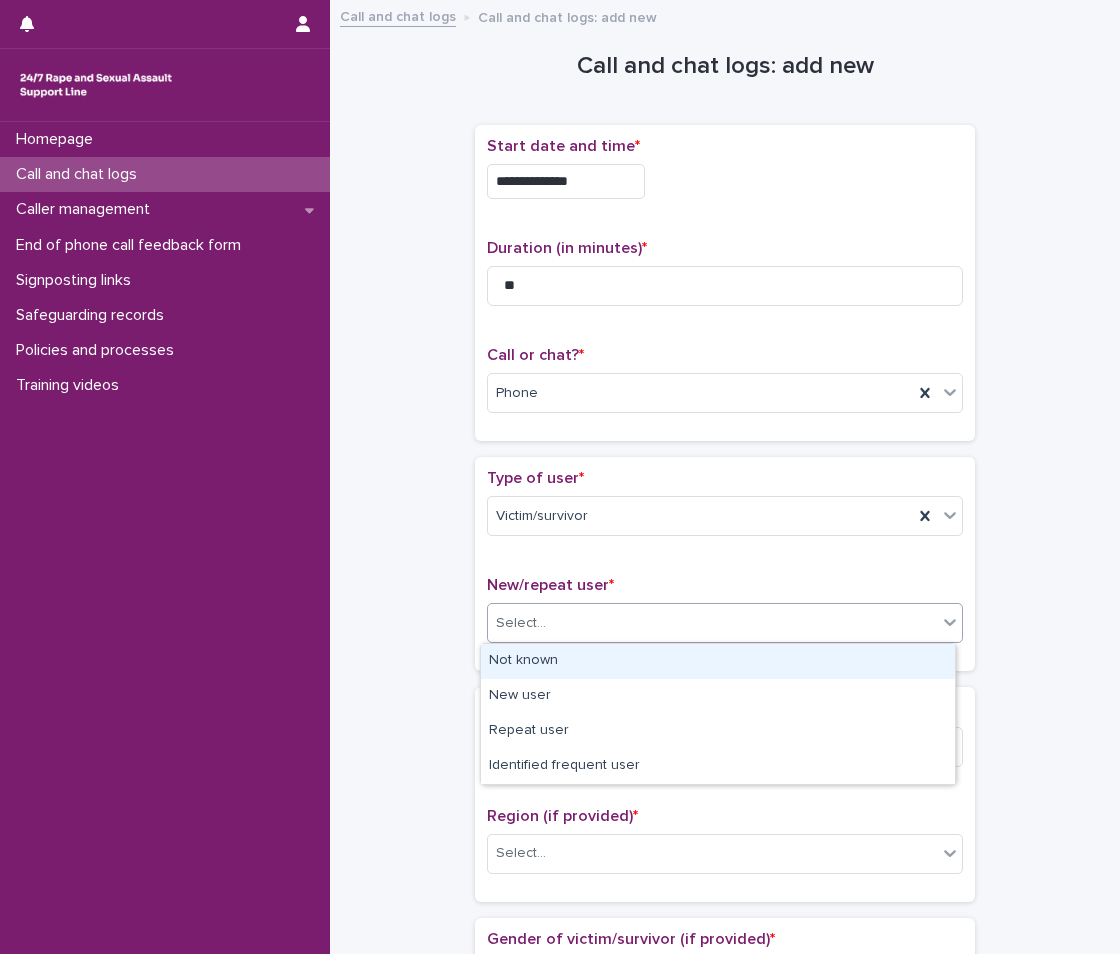 click on "Not known" at bounding box center [718, 661] 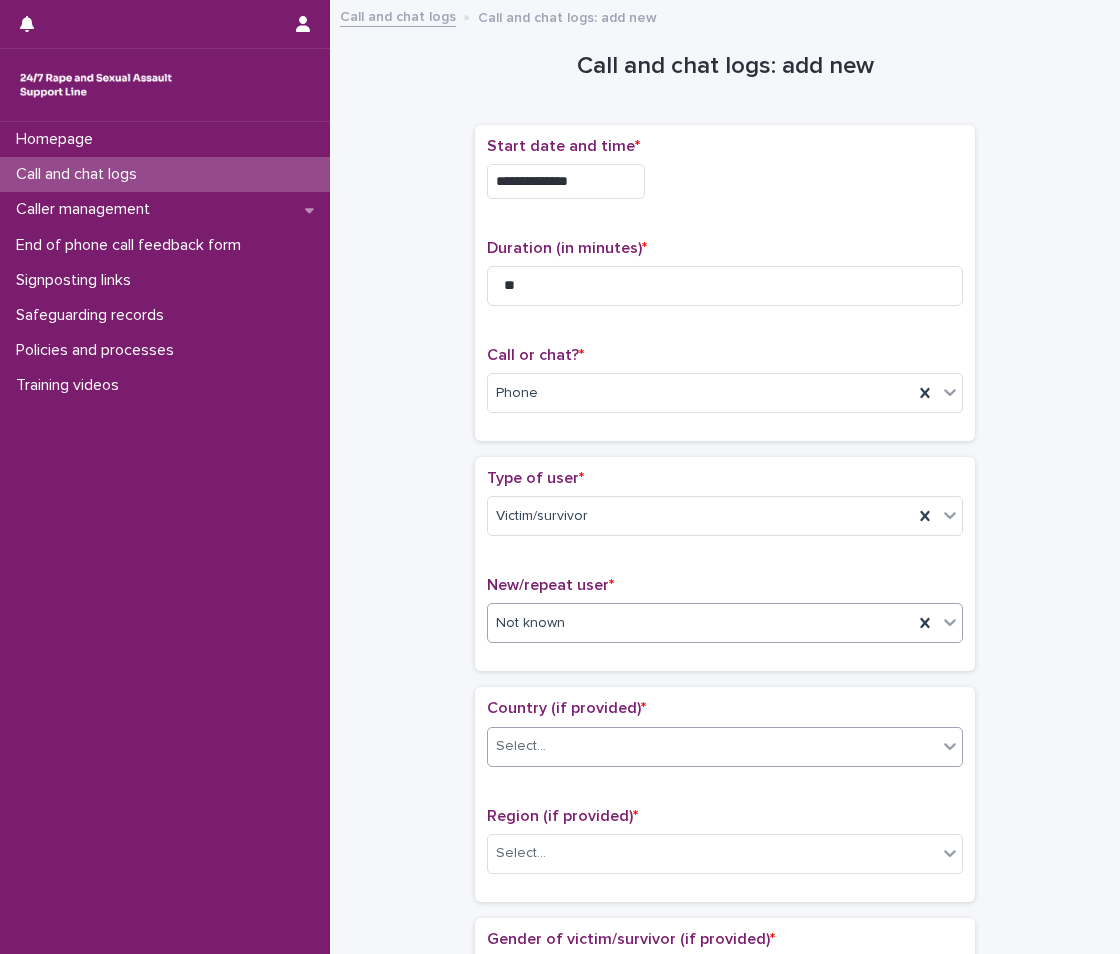 click on "Select..." at bounding box center [712, 746] 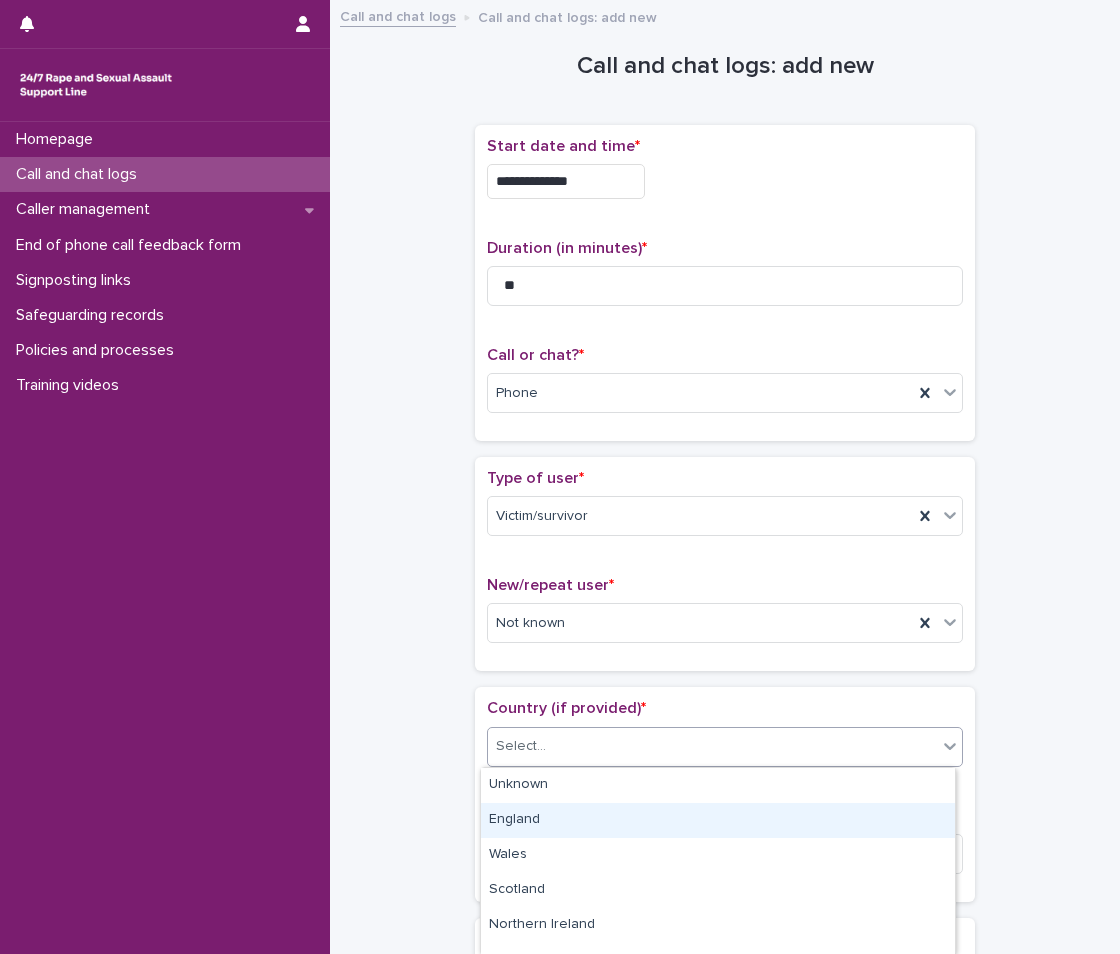 click on "England" at bounding box center (718, 820) 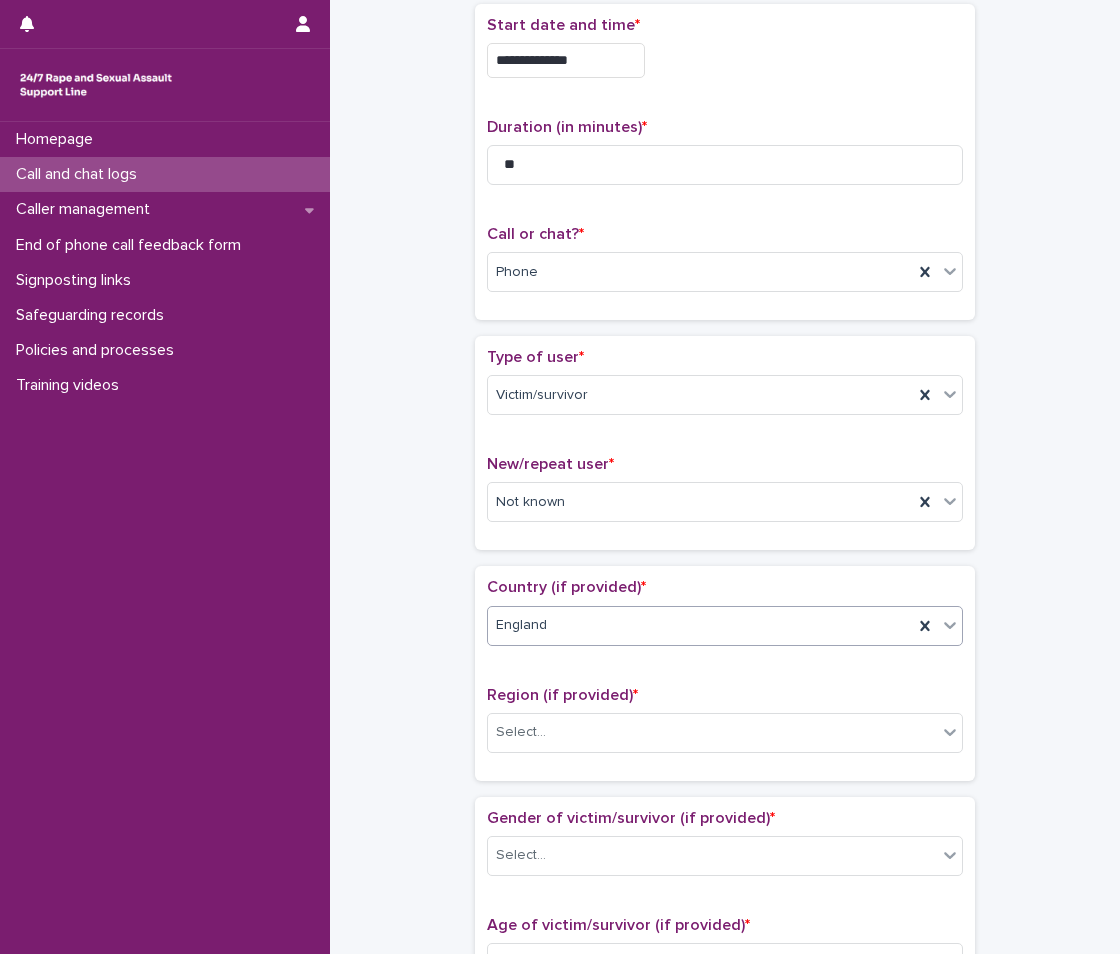 scroll, scrollTop: 200, scrollLeft: 0, axis: vertical 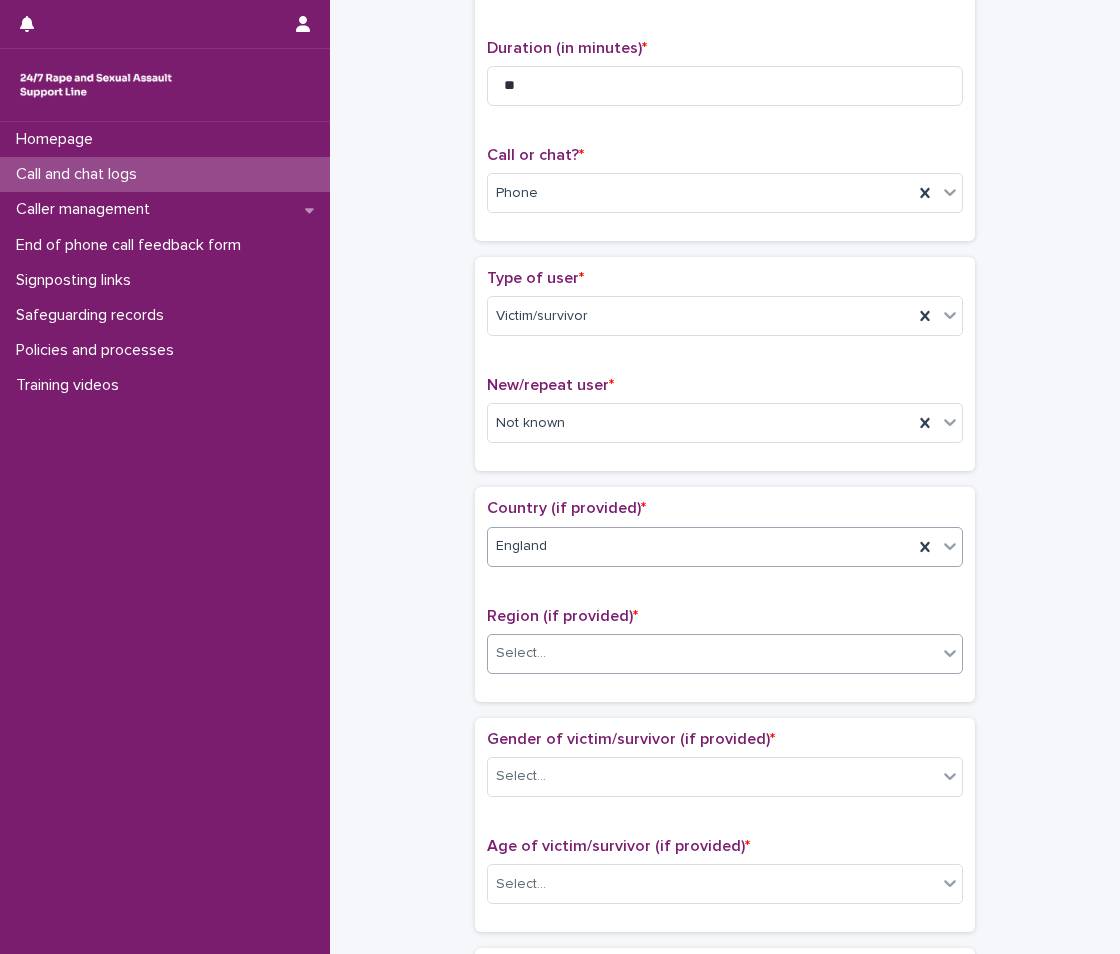 click on "Select..." at bounding box center [725, 654] 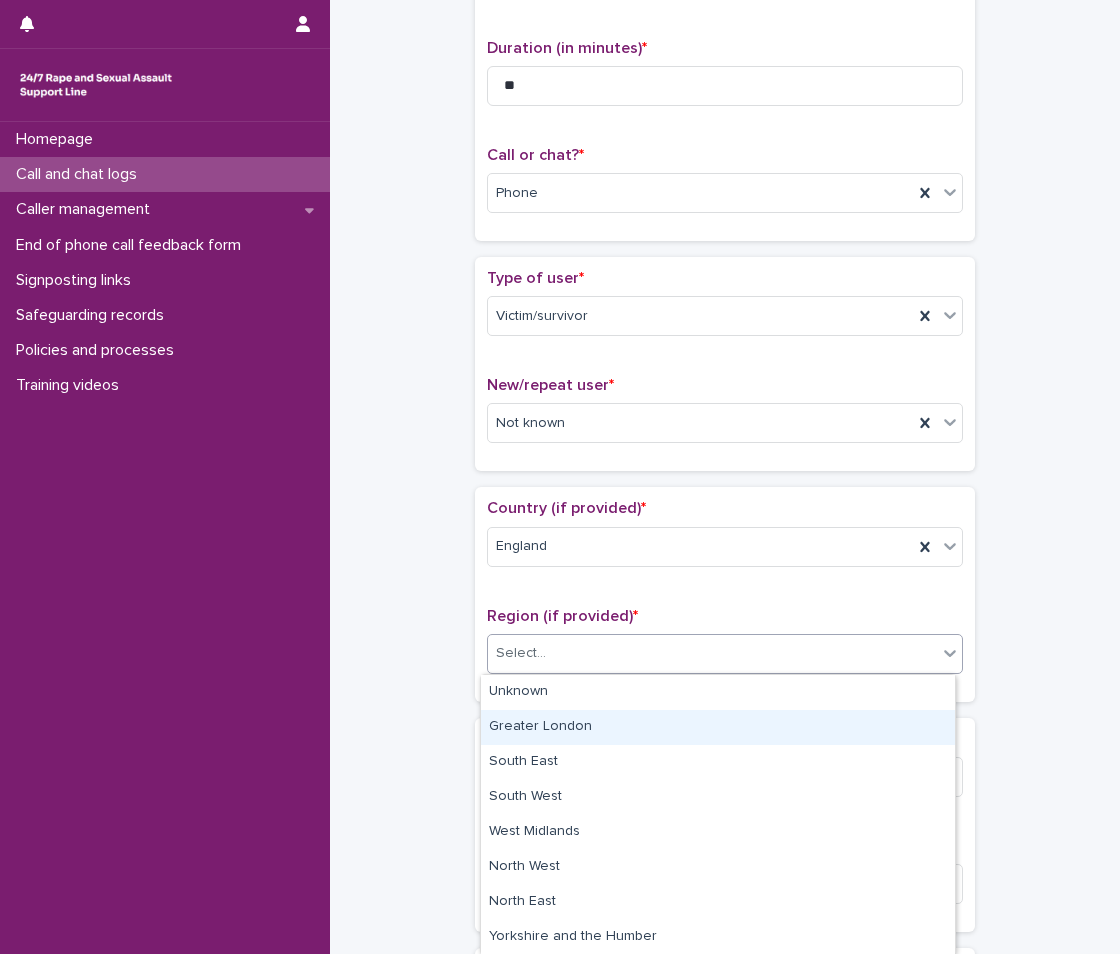 click on "Greater London" at bounding box center (718, 727) 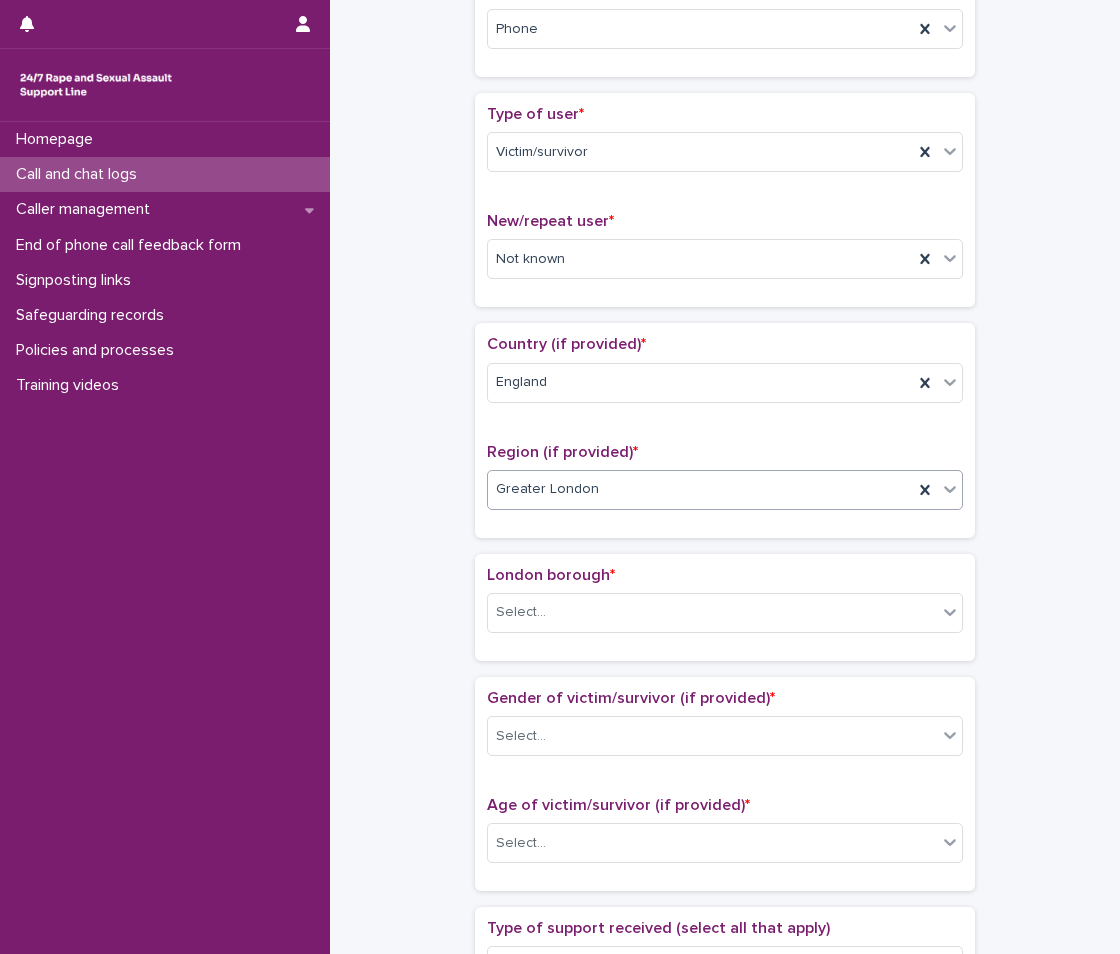 scroll, scrollTop: 461, scrollLeft: 0, axis: vertical 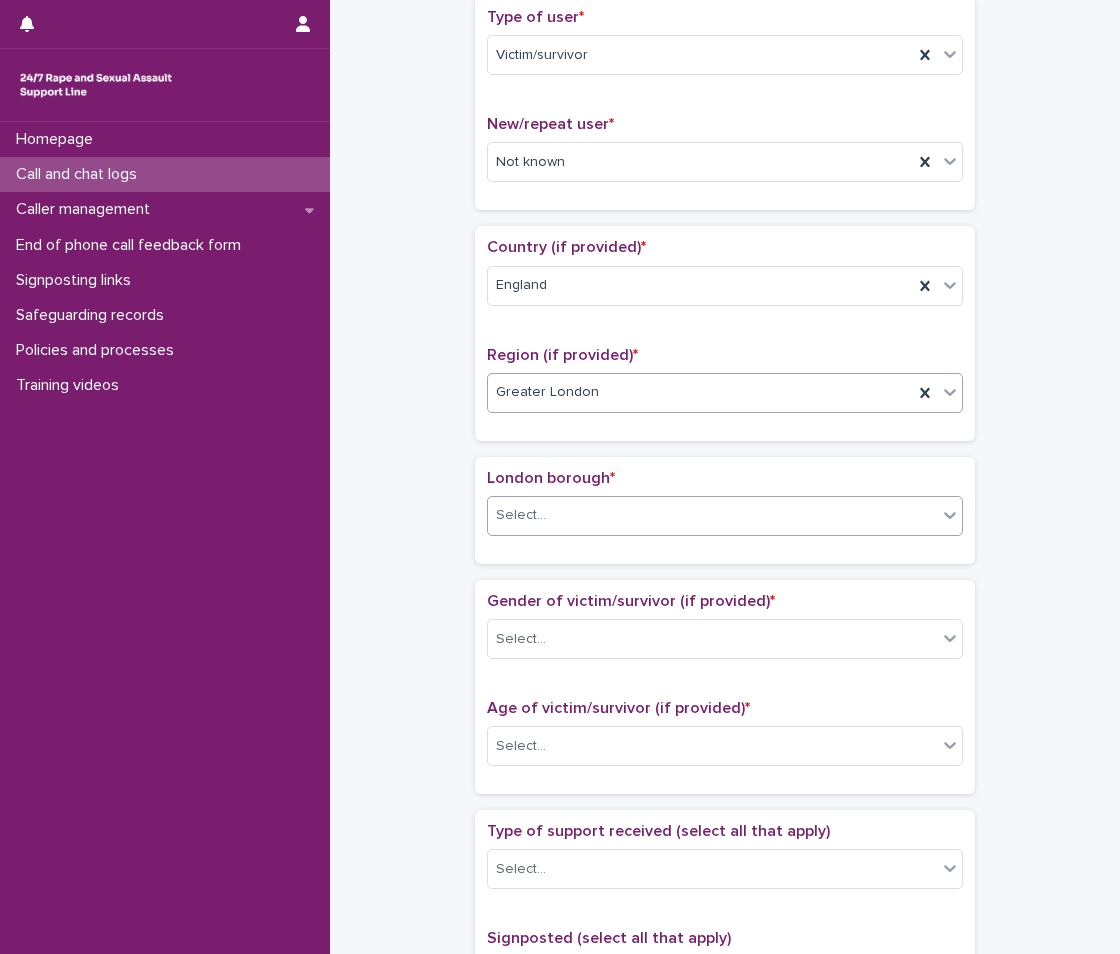 click on "Select..." at bounding box center (712, 515) 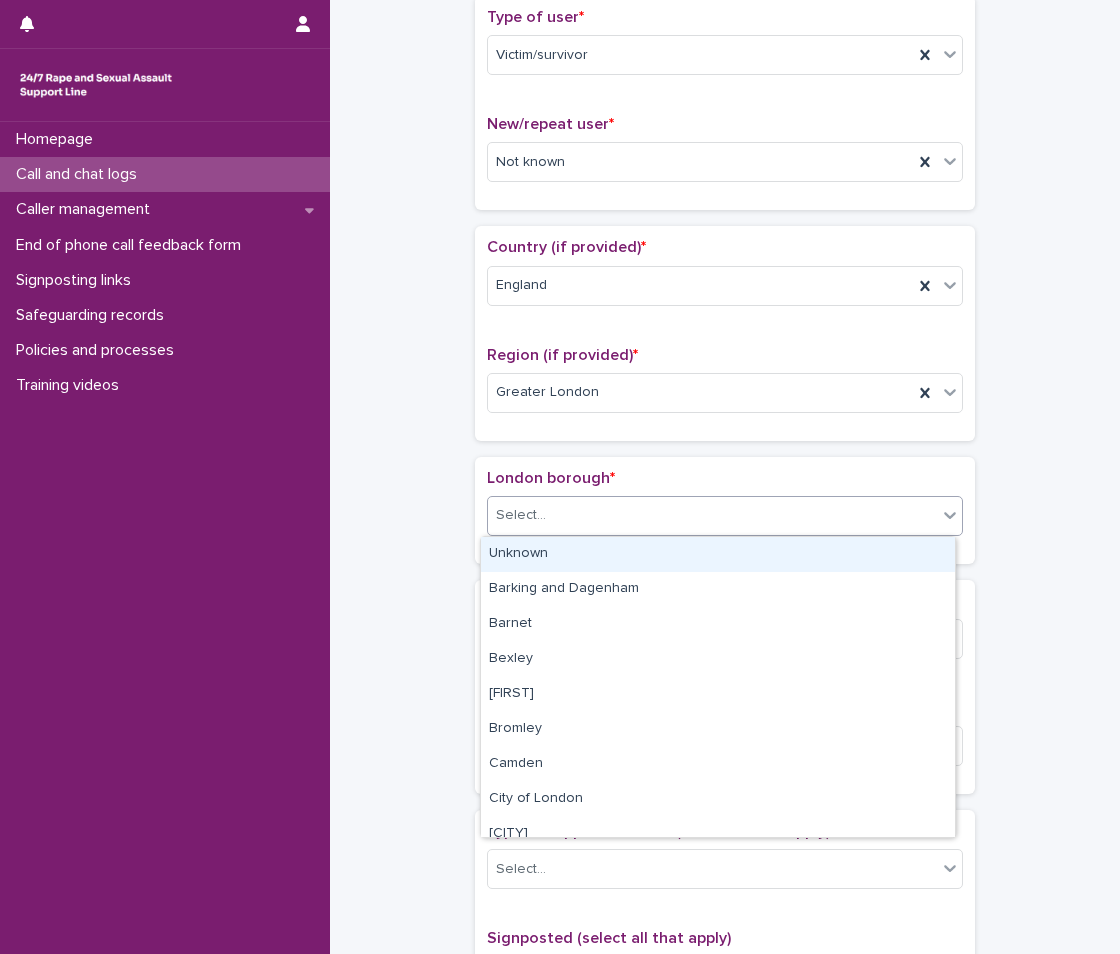 click on "Unknown" at bounding box center (718, 554) 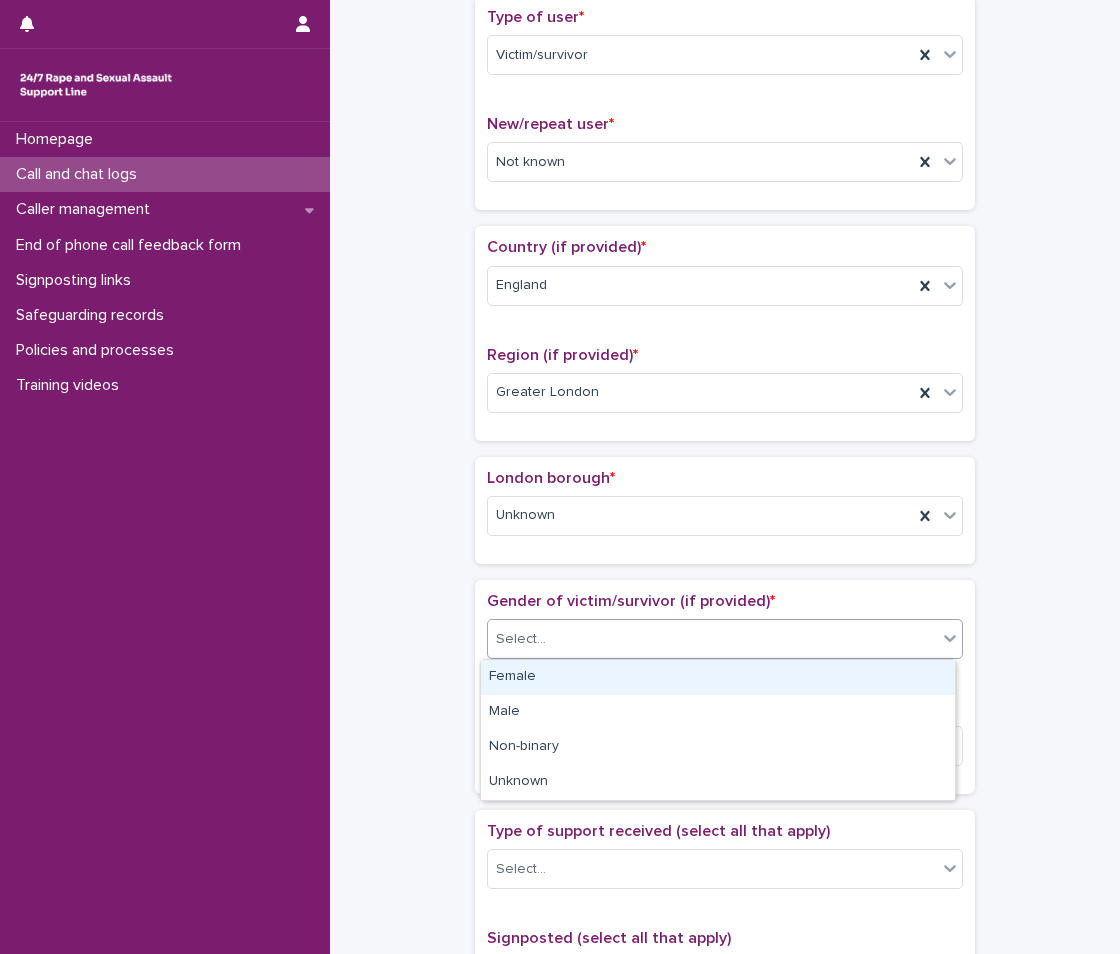 click on "Select..." at bounding box center (725, 639) 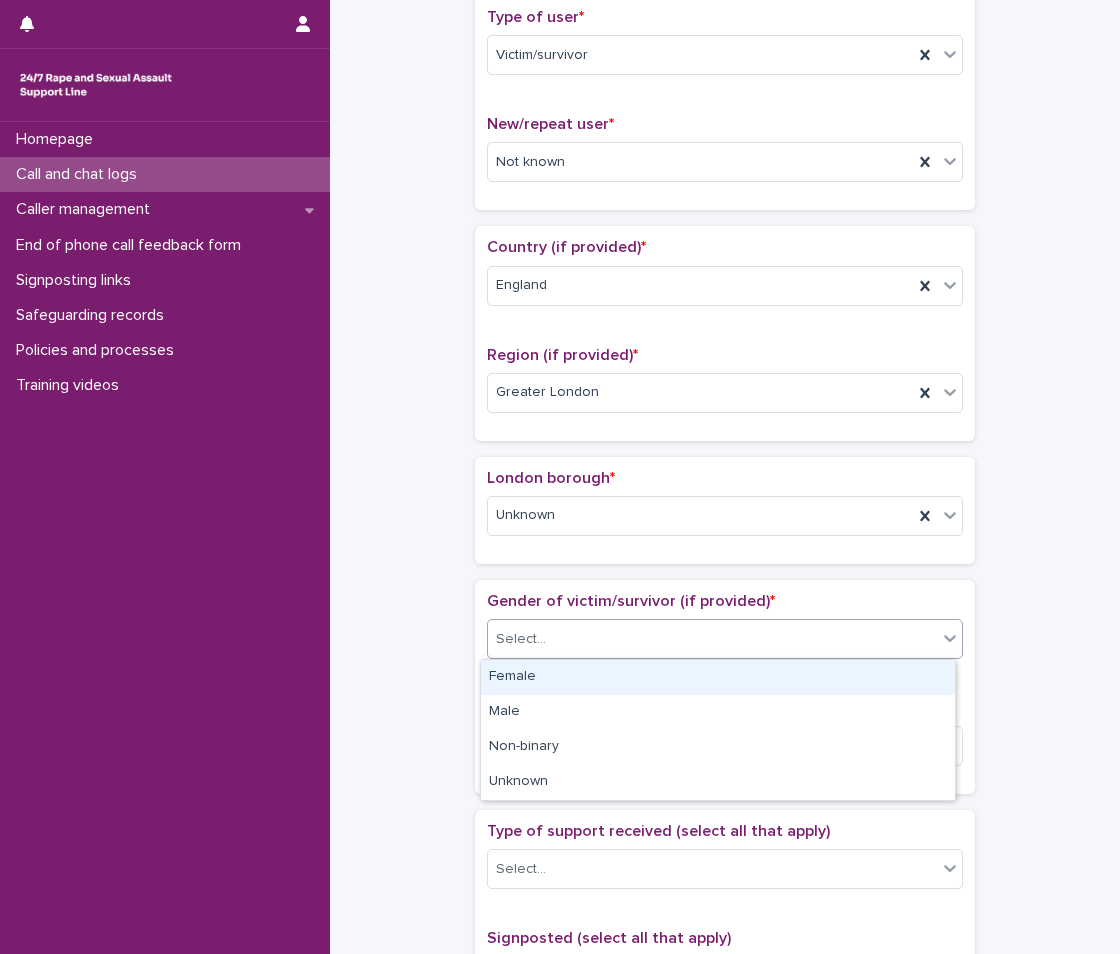click on "Female" at bounding box center [718, 677] 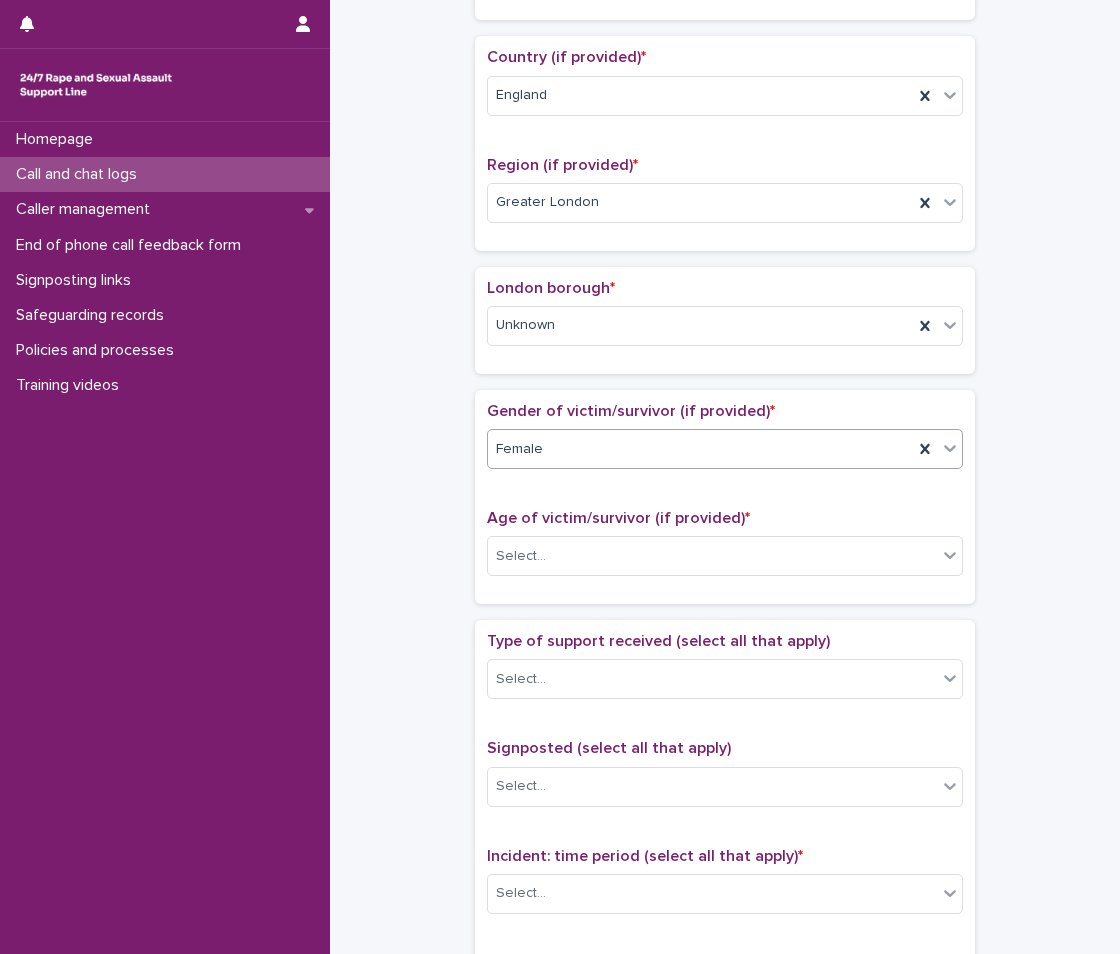 scroll, scrollTop: 661, scrollLeft: 0, axis: vertical 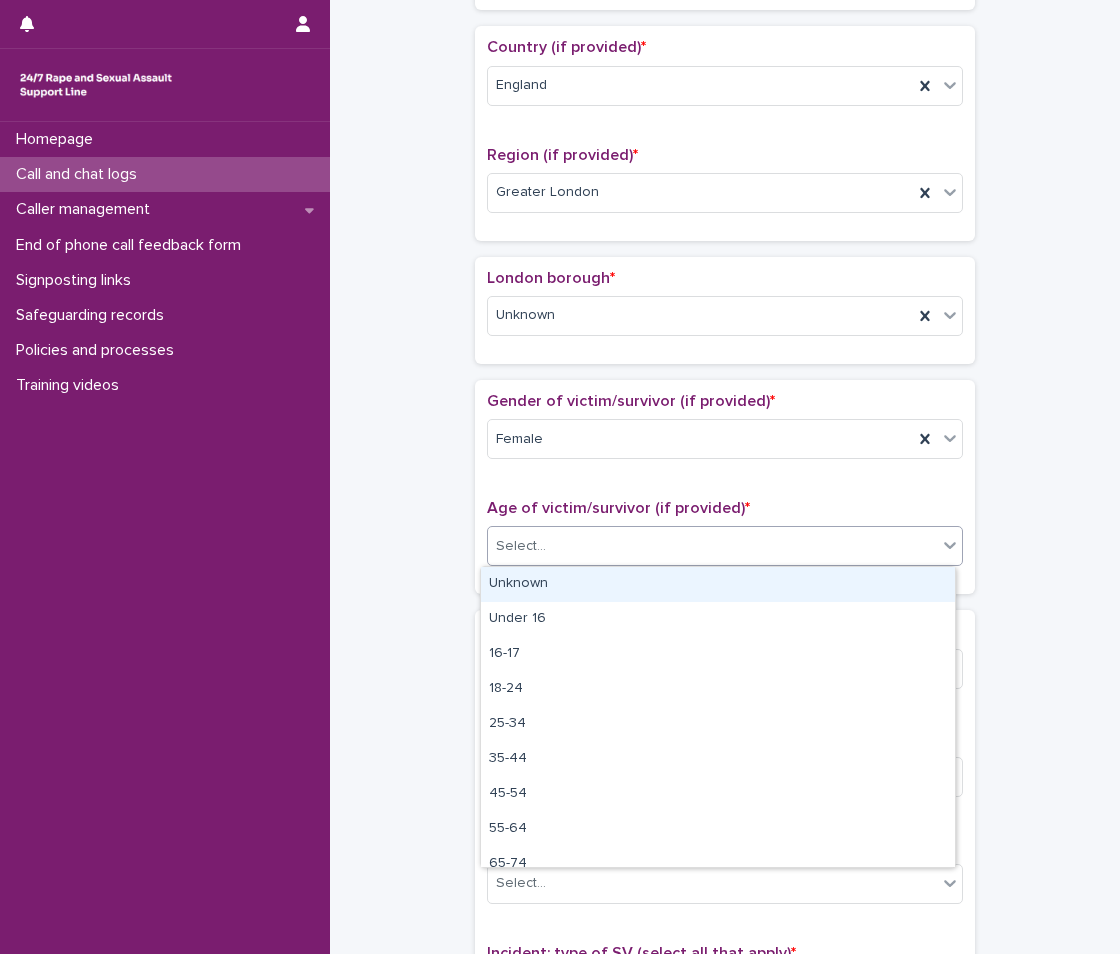click on "Select..." at bounding box center [712, 546] 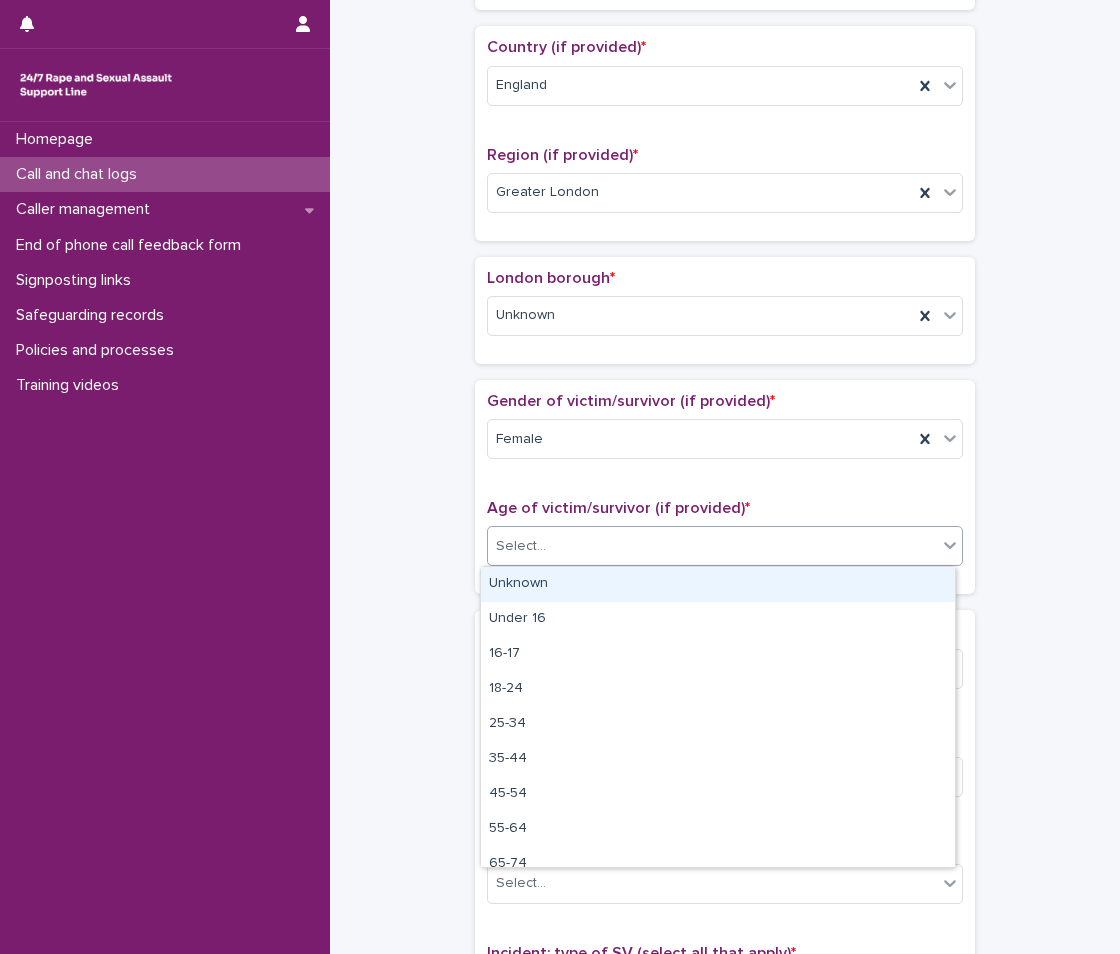 click on "Unknown" at bounding box center [718, 584] 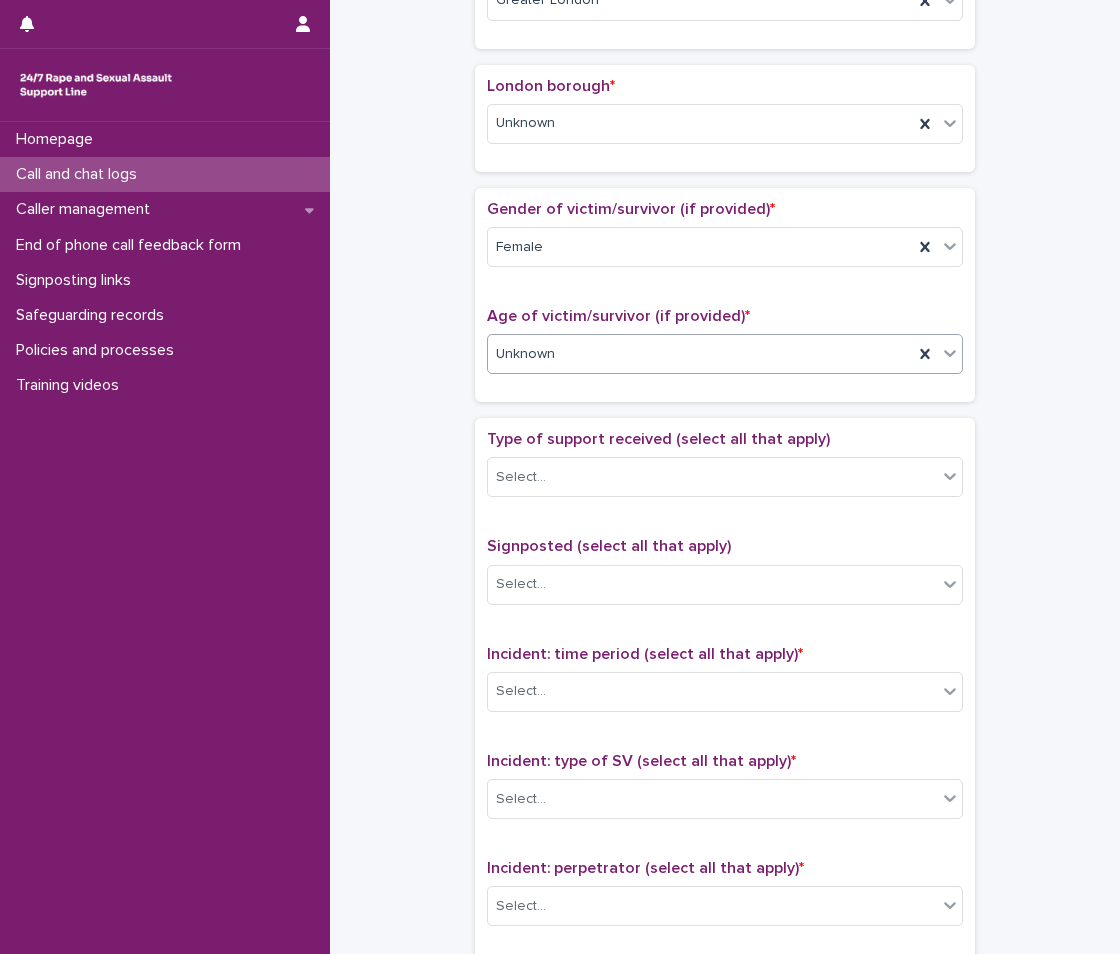 scroll, scrollTop: 861, scrollLeft: 0, axis: vertical 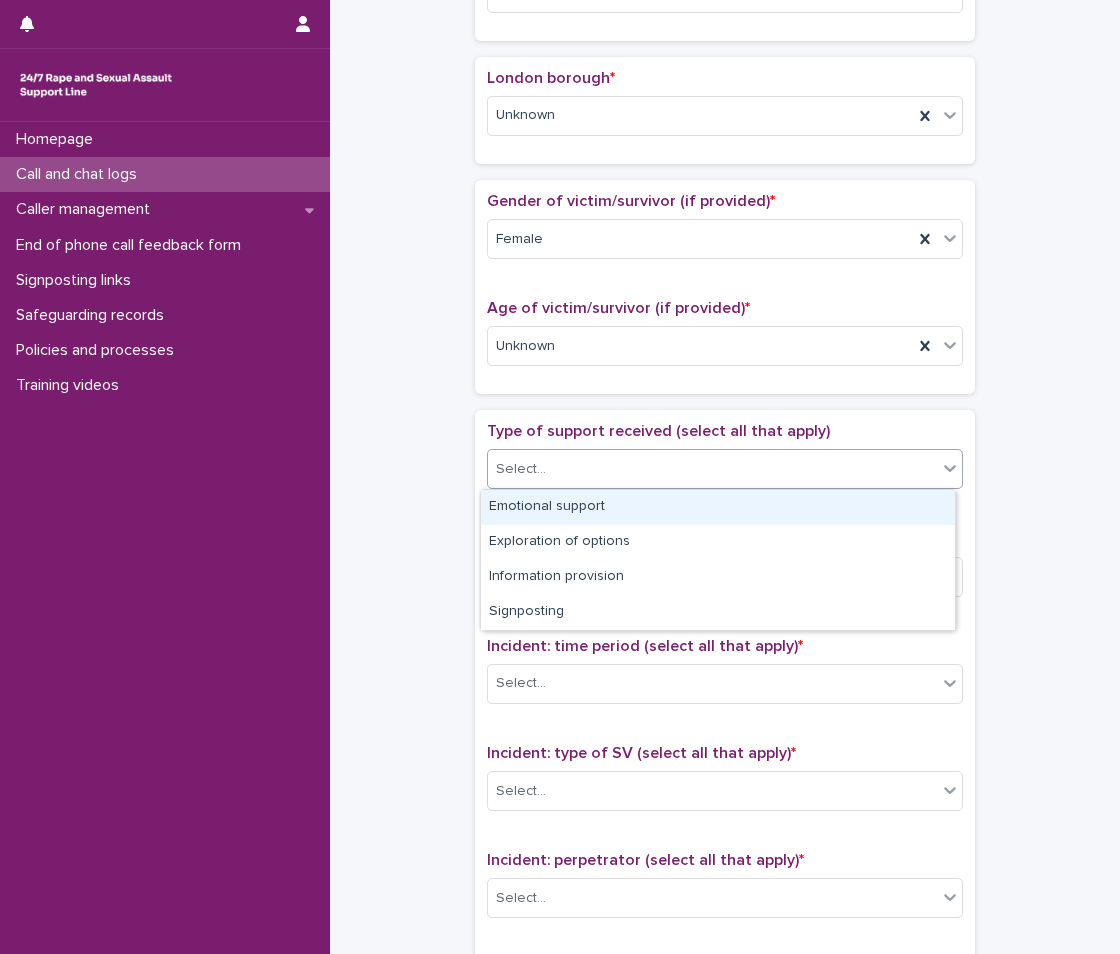 click on "Select..." at bounding box center [725, 469] 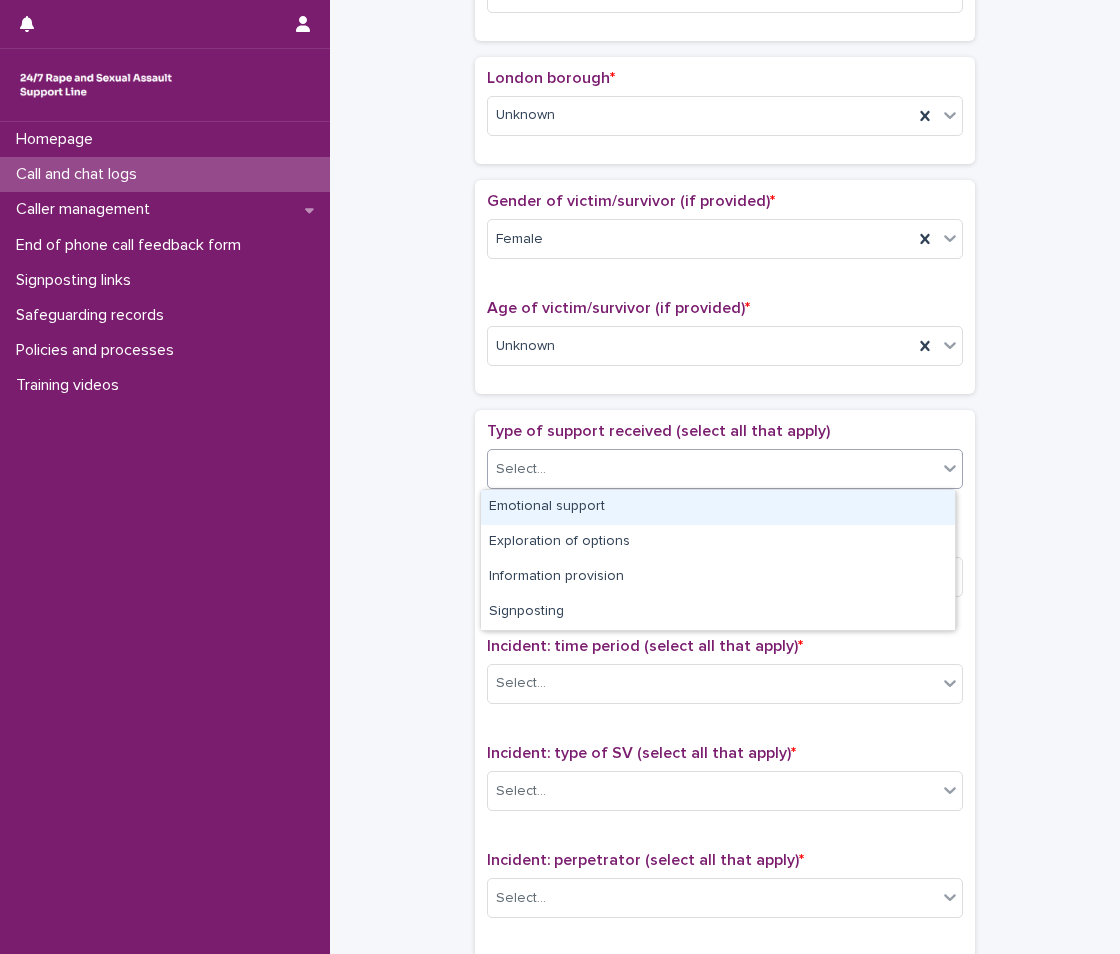 click on "Emotional support" at bounding box center [718, 507] 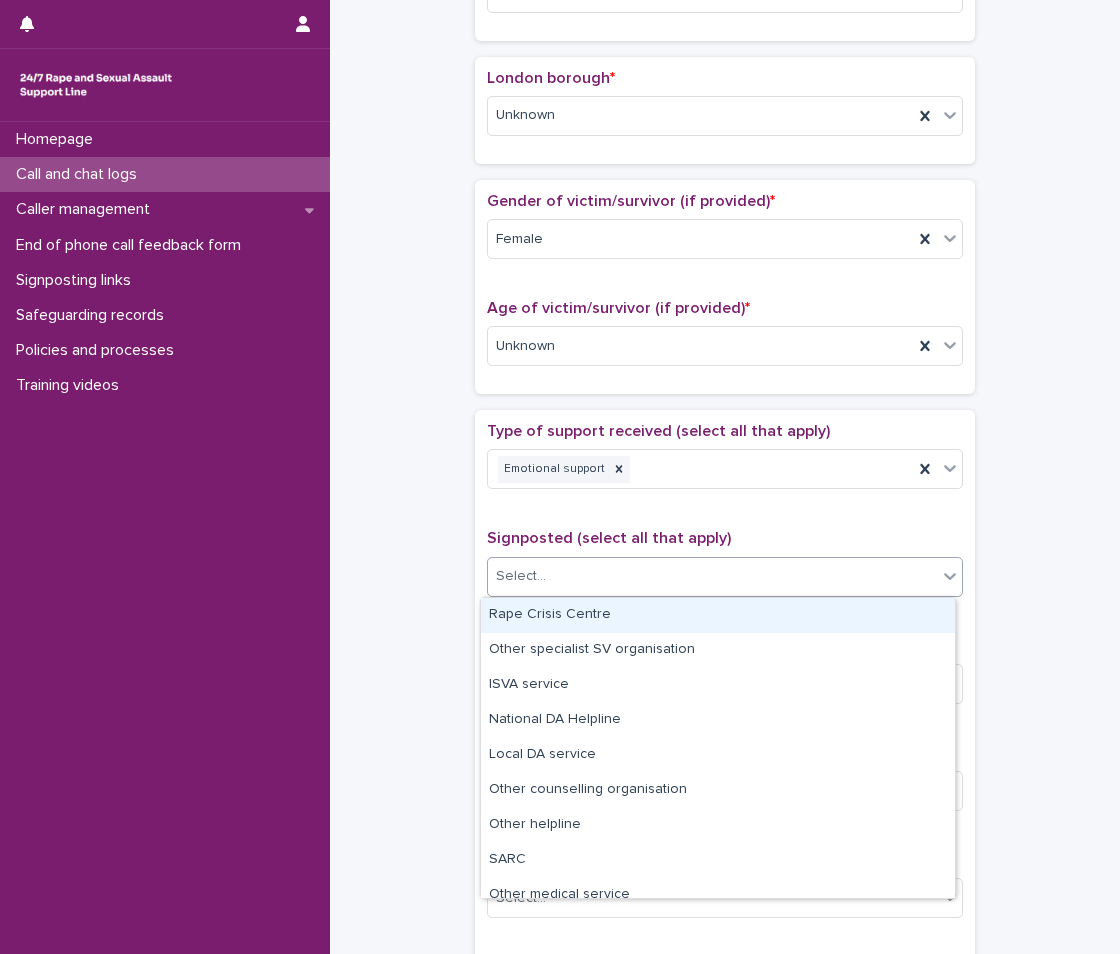 click on "Select..." at bounding box center (712, 576) 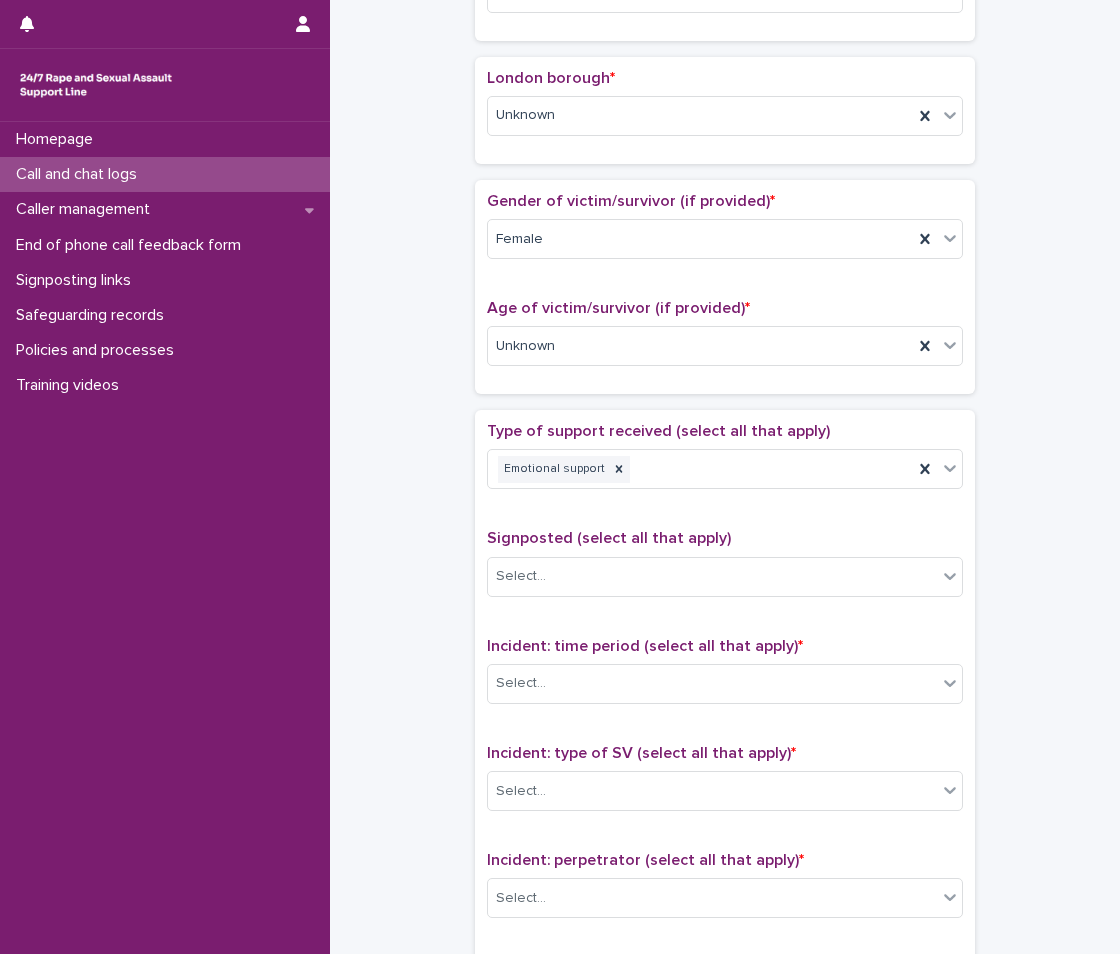 click on "Homepage Call and chat logs Caller management End of phone call feedback form Signposting links Safeguarding records Policies and processes Training videos" at bounding box center [165, 538] 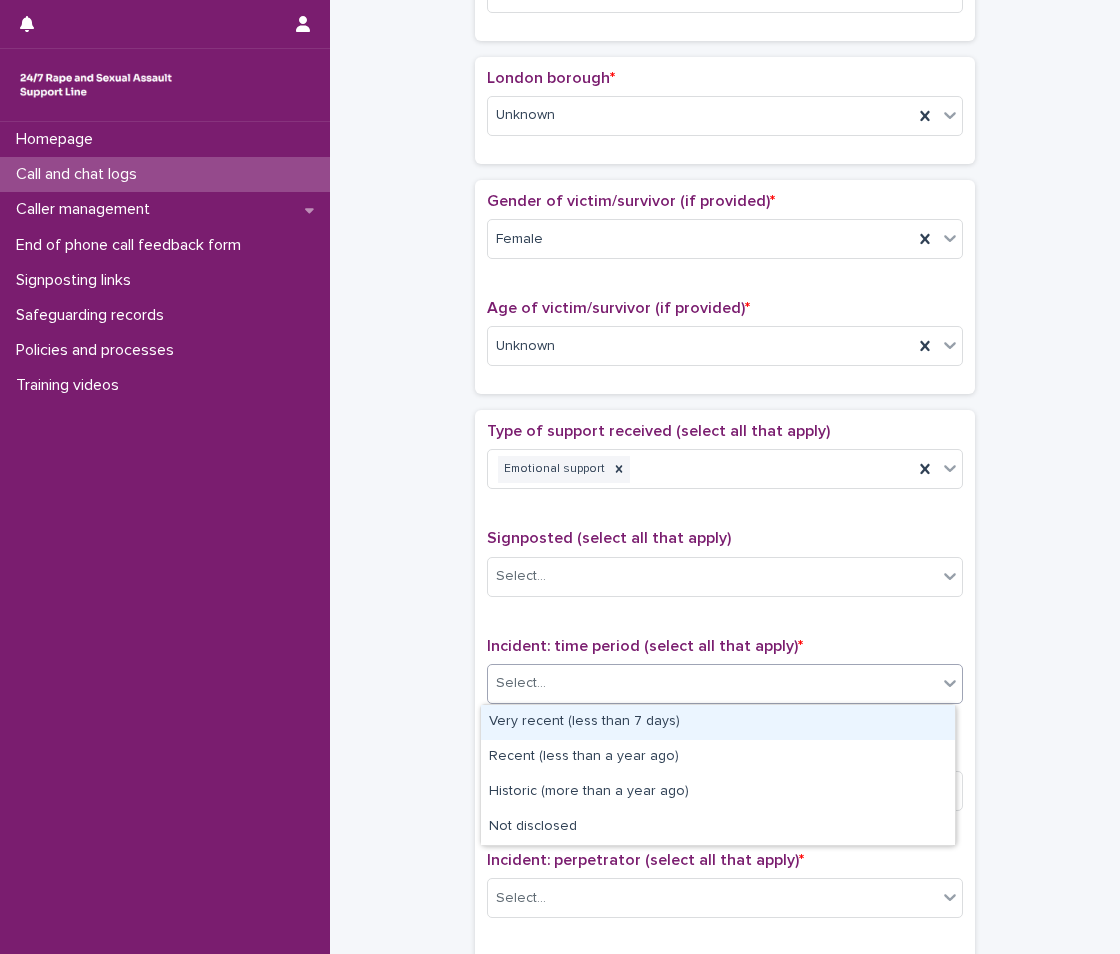click on "Select..." at bounding box center (712, 683) 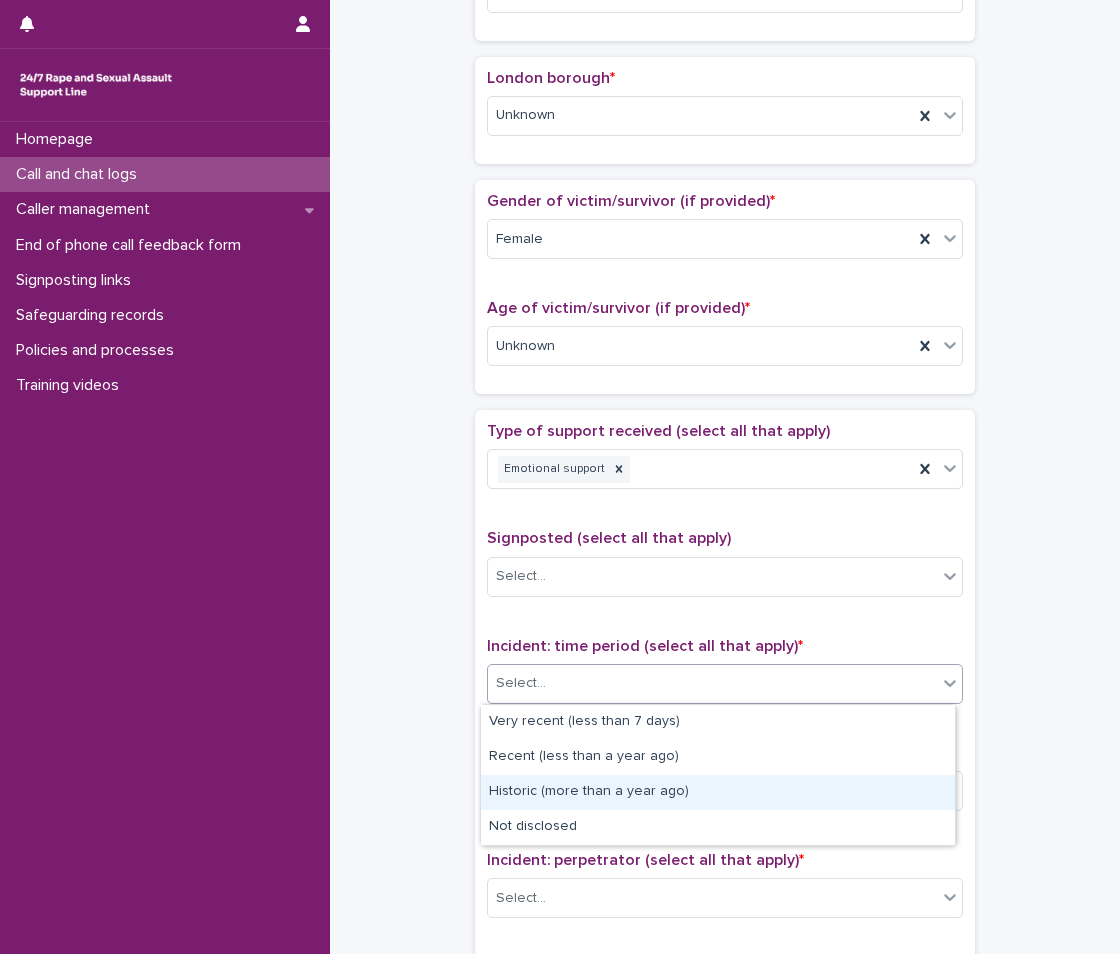 click on "Historic (more than a year ago)" at bounding box center [718, 792] 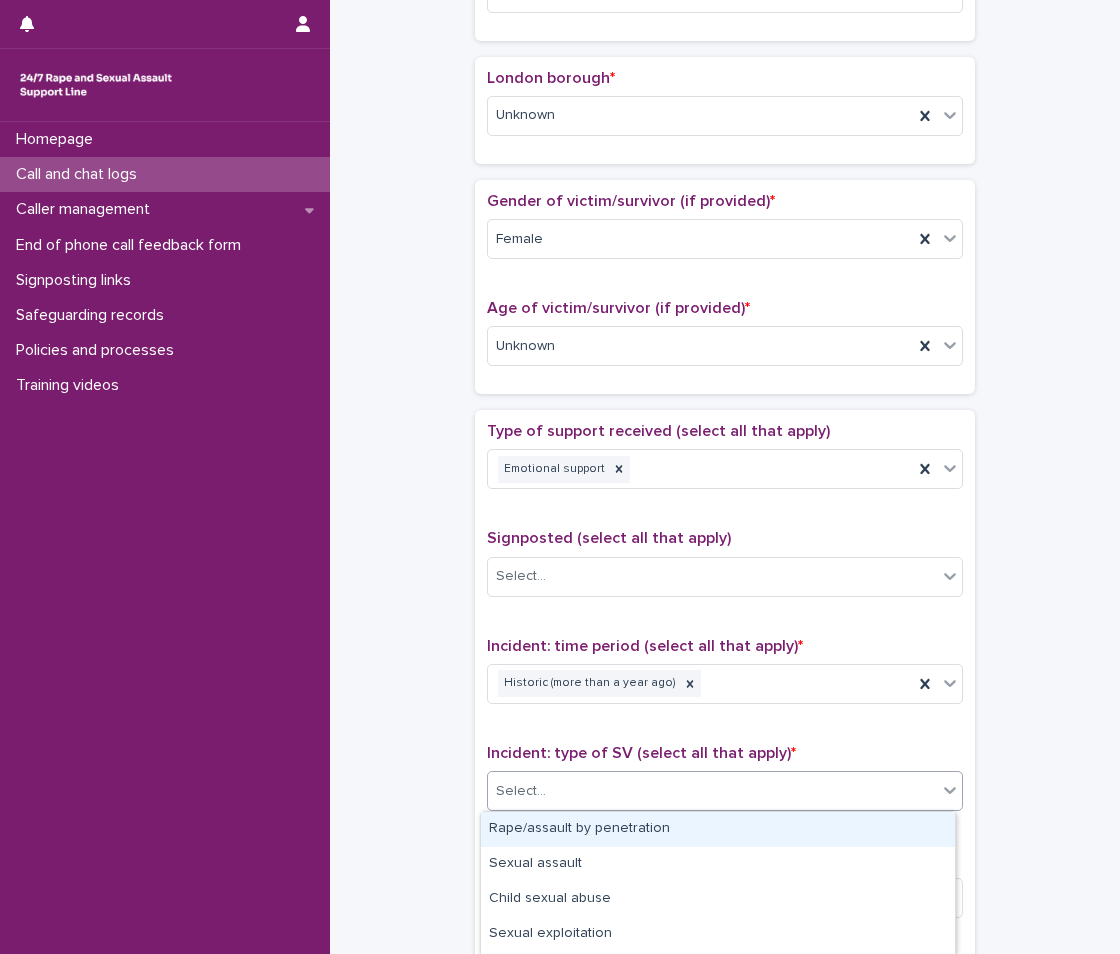 click on "Select..." at bounding box center [712, 791] 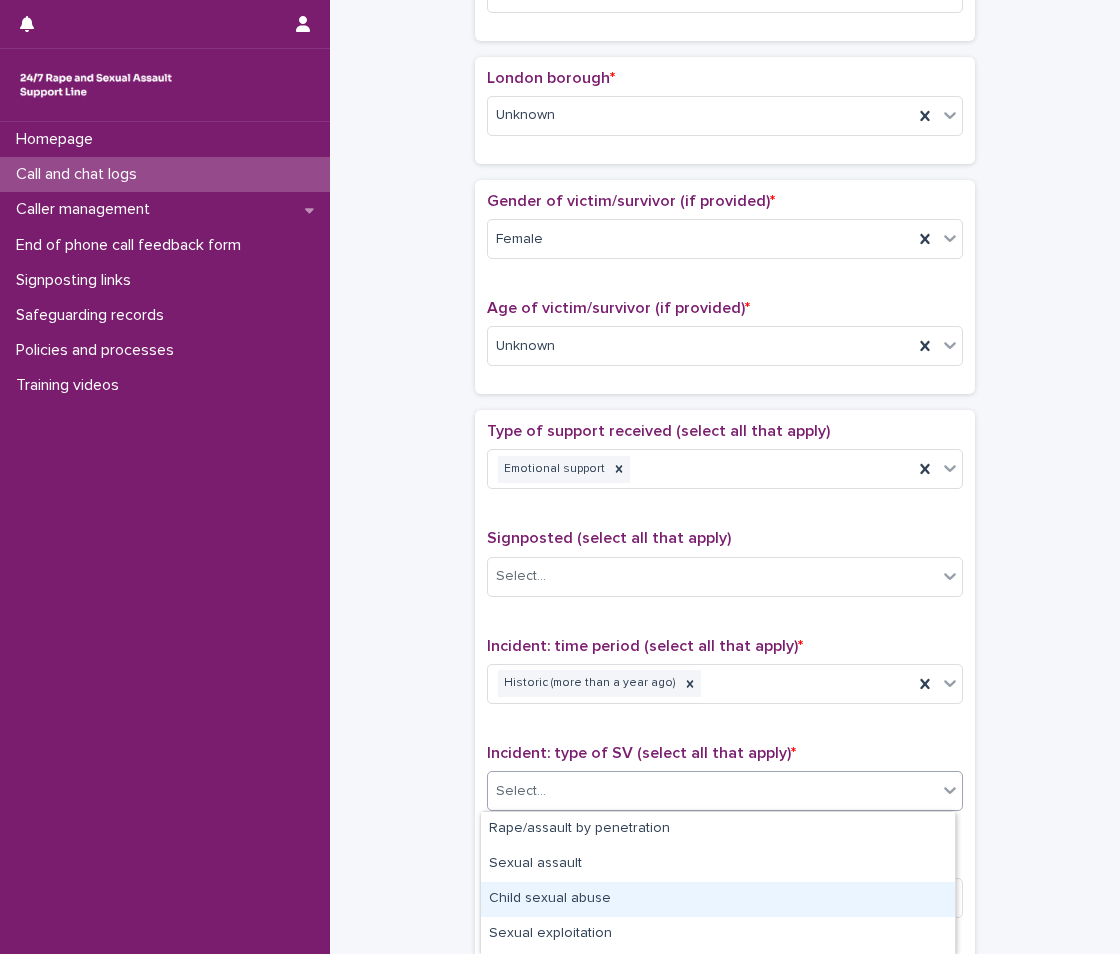 click on "Child sexual abuse" at bounding box center [718, 899] 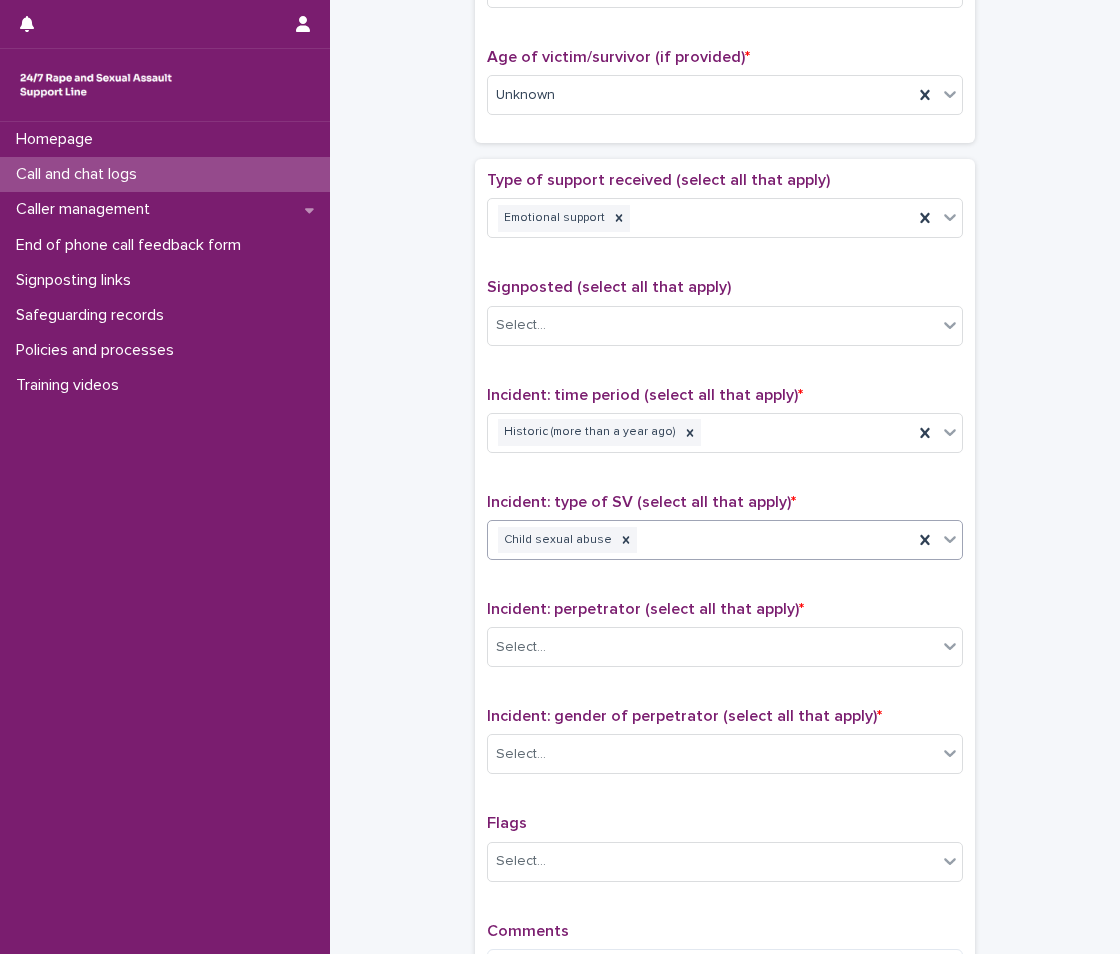 scroll, scrollTop: 1161, scrollLeft: 0, axis: vertical 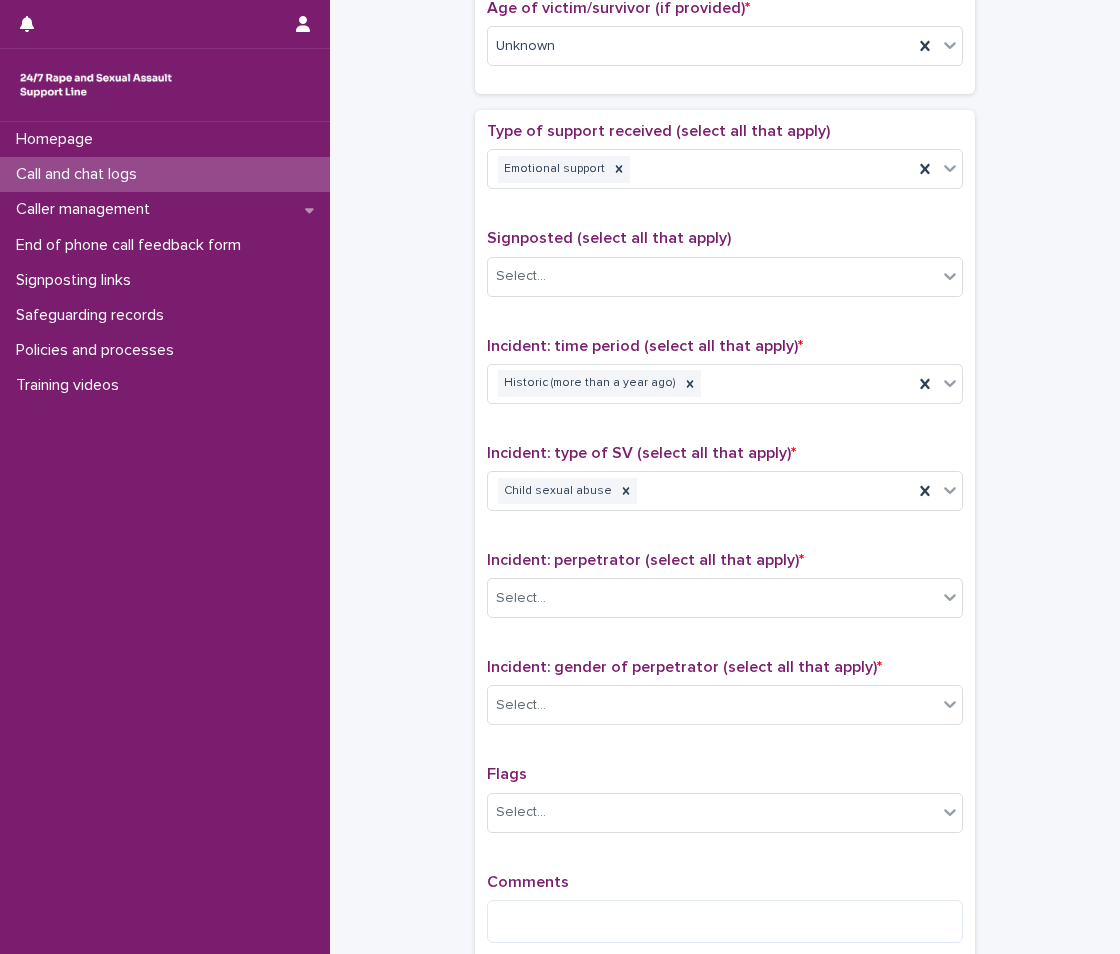 click on "Type of support received (select all that apply) Emotional support Signposted (select all that apply) Select... Incident: time period (select all that apply) * Historic (more than a year ago) Incident: type of SV (select all that apply) * Child sexual abuse Incident: perpetrator (select all that apply) * Select... Incident: gender of perpetrator (select all that apply) * Select... Flags Select... Comments" at bounding box center [725, 540] 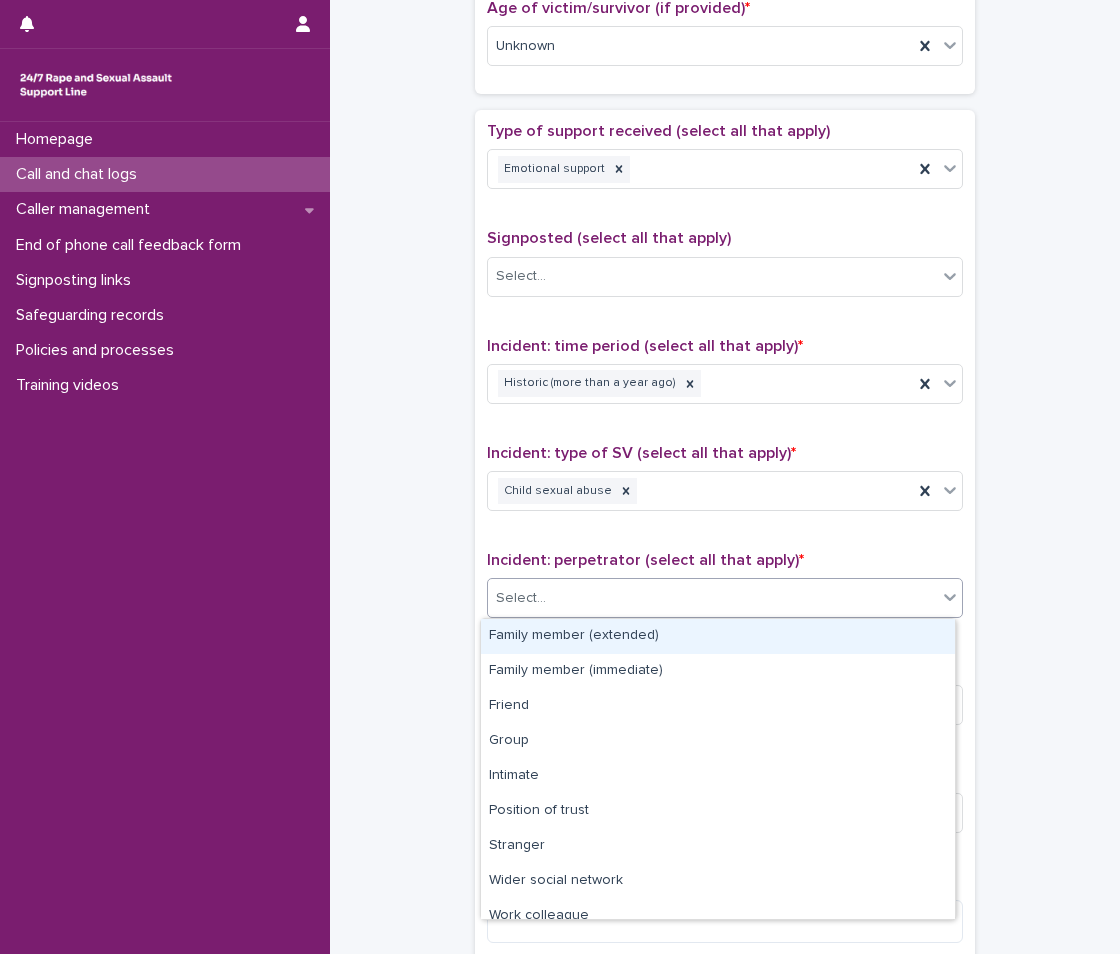 click on "Select..." at bounding box center (712, 598) 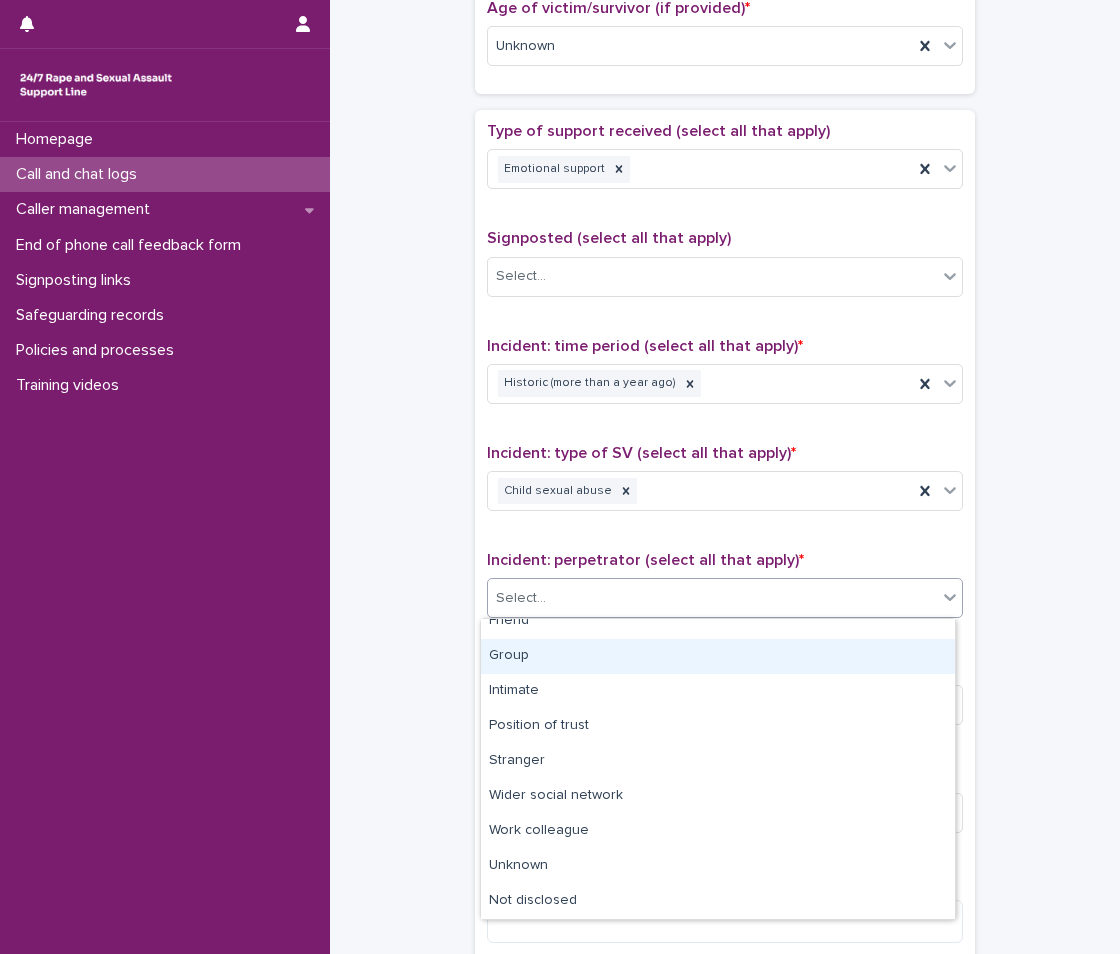 scroll, scrollTop: 0, scrollLeft: 0, axis: both 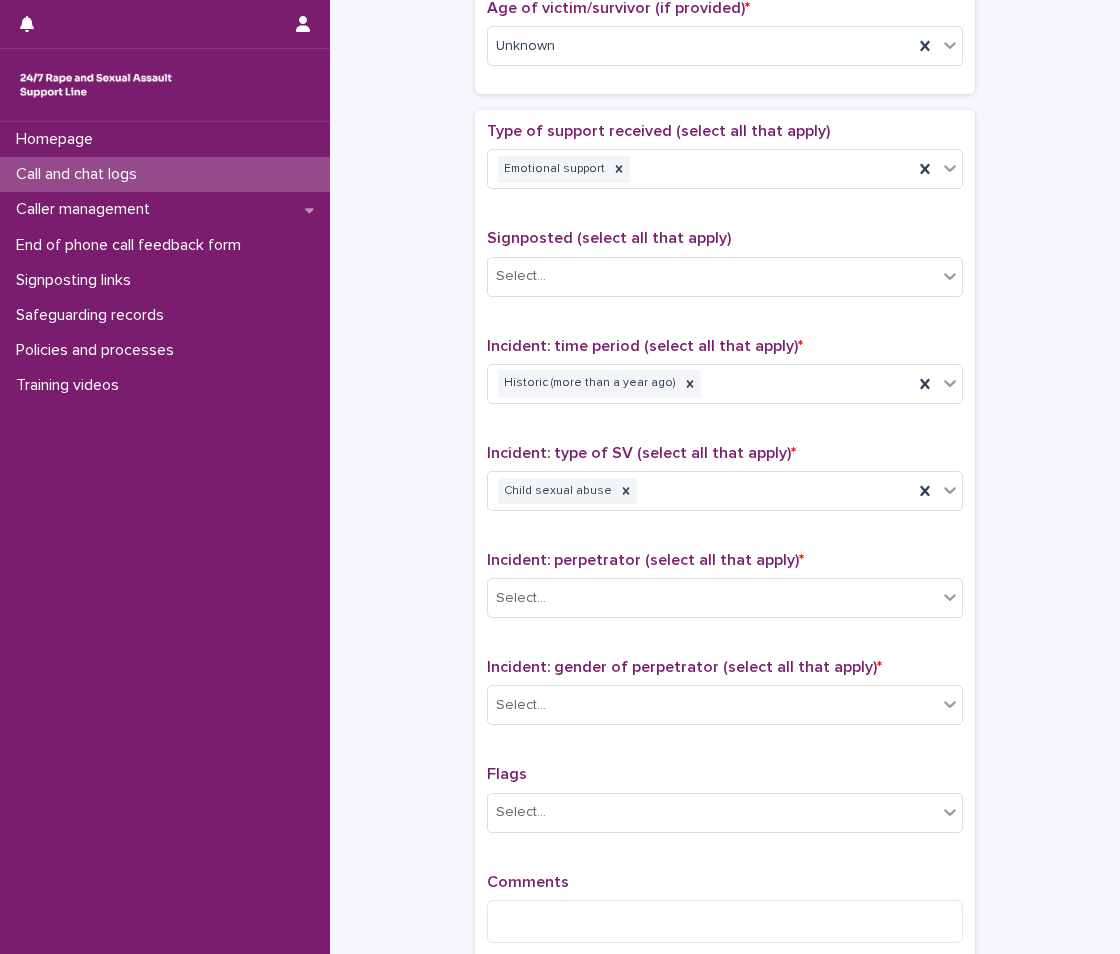 click on "**********" at bounding box center (725, -65) 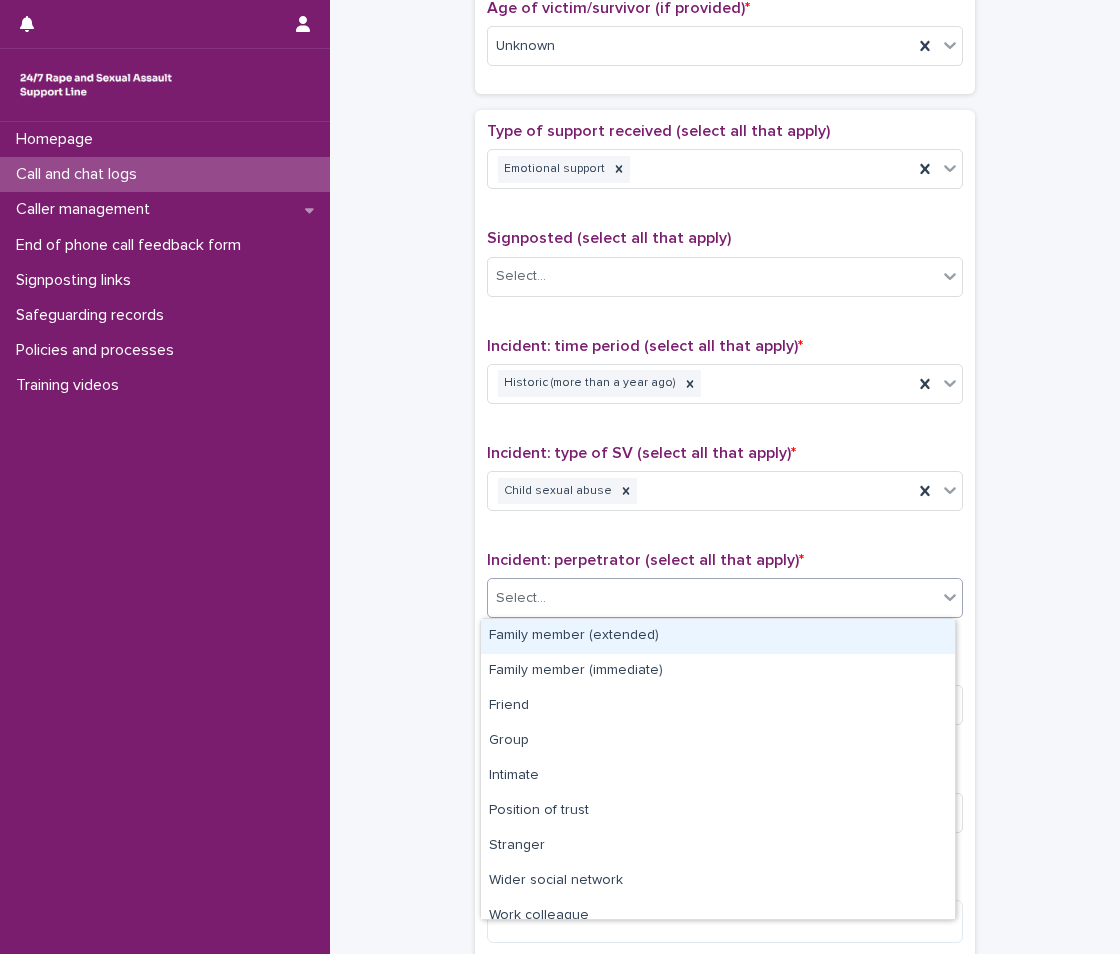 click on "Select..." at bounding box center [712, 598] 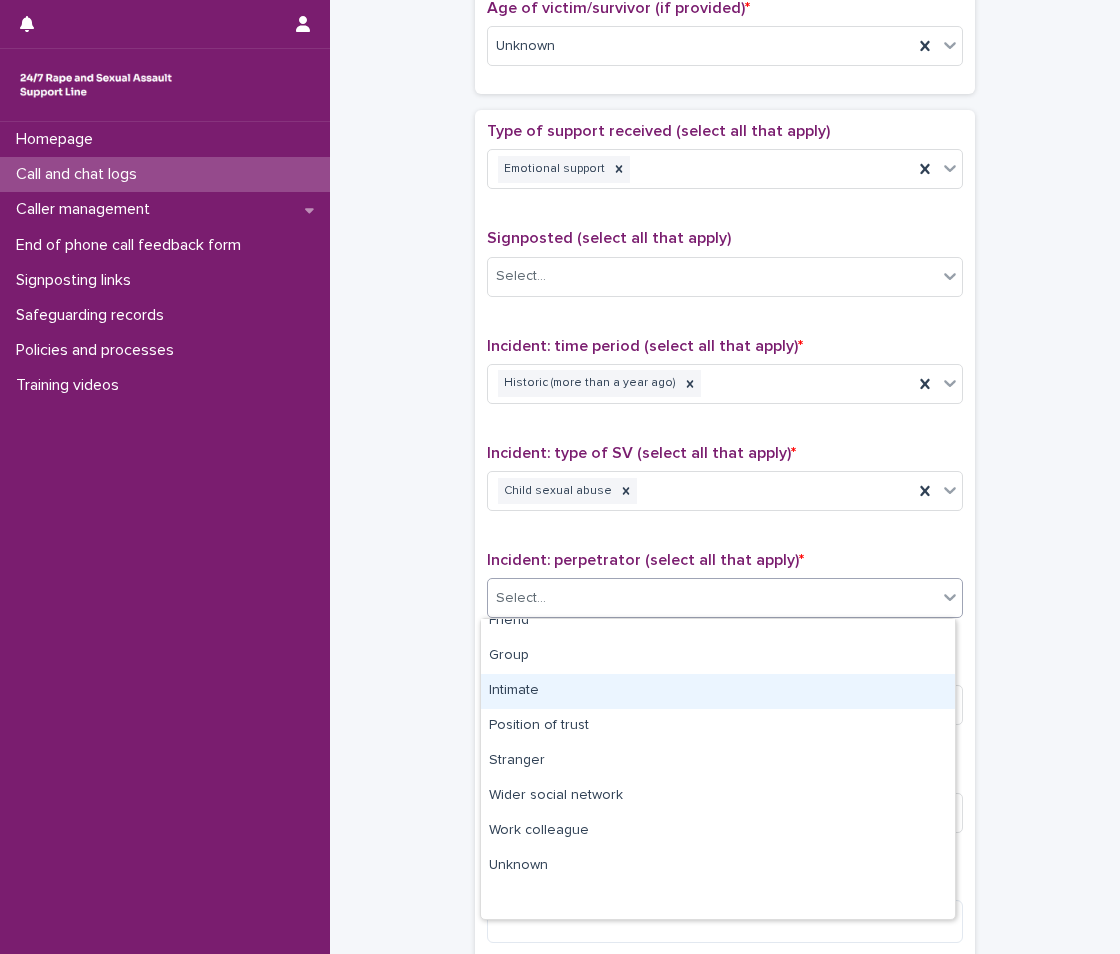 scroll, scrollTop: 0, scrollLeft: 0, axis: both 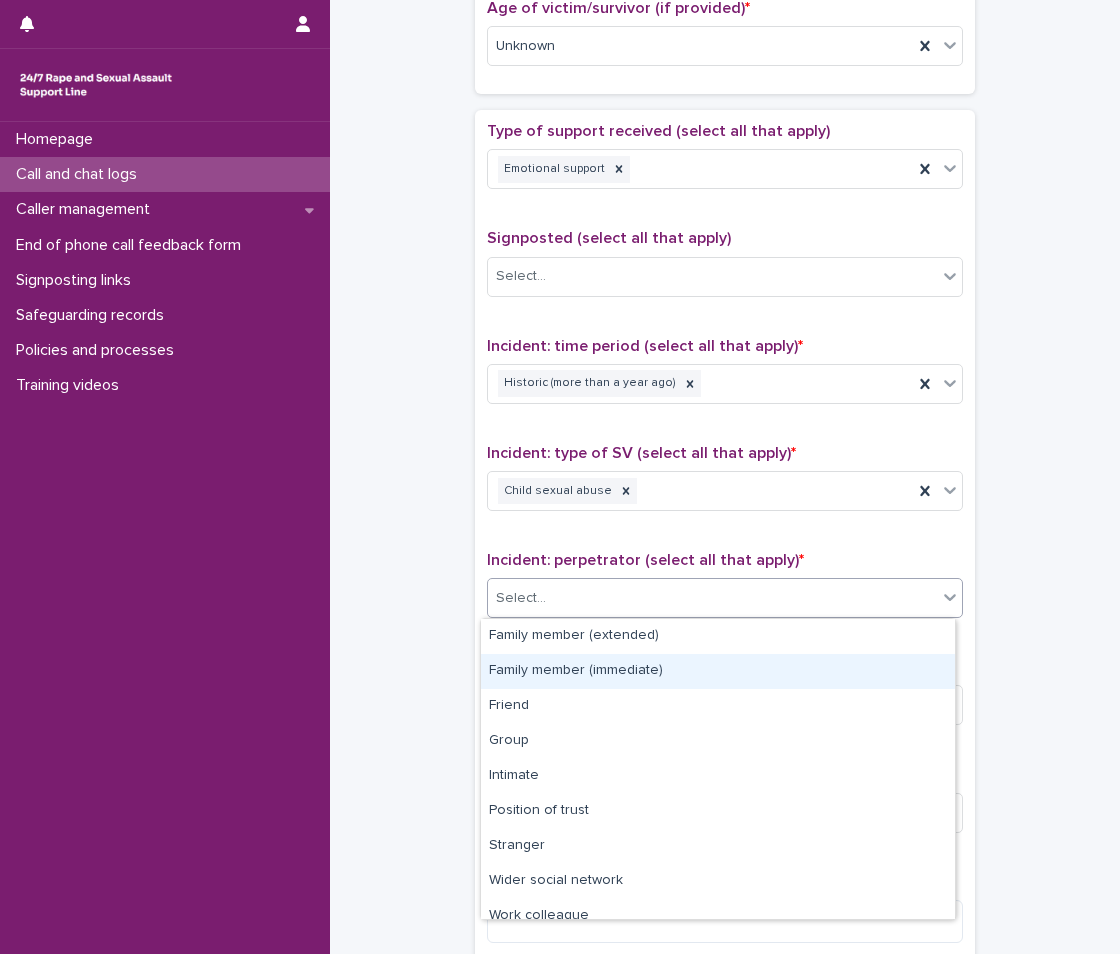 click on "Family member (immediate)" at bounding box center (718, 671) 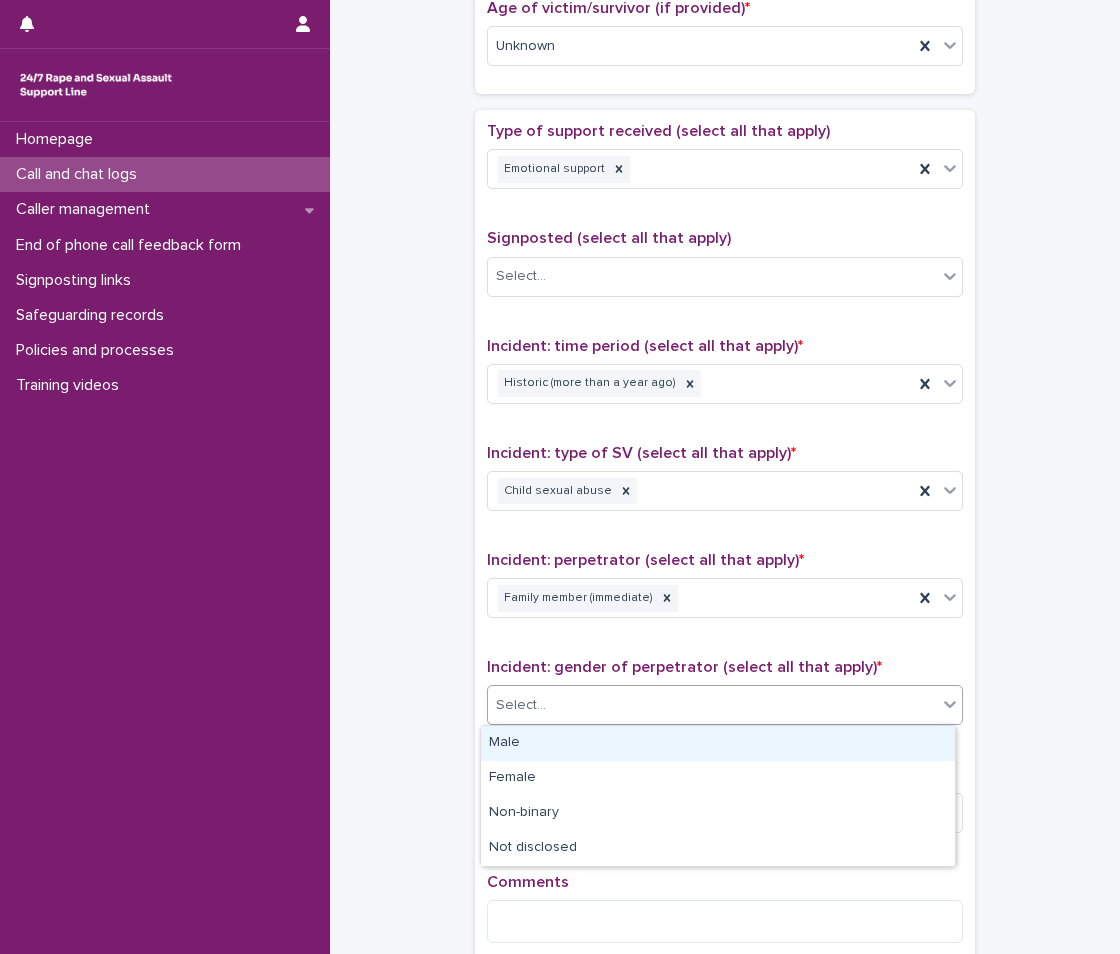 click on "Select..." at bounding box center (712, 705) 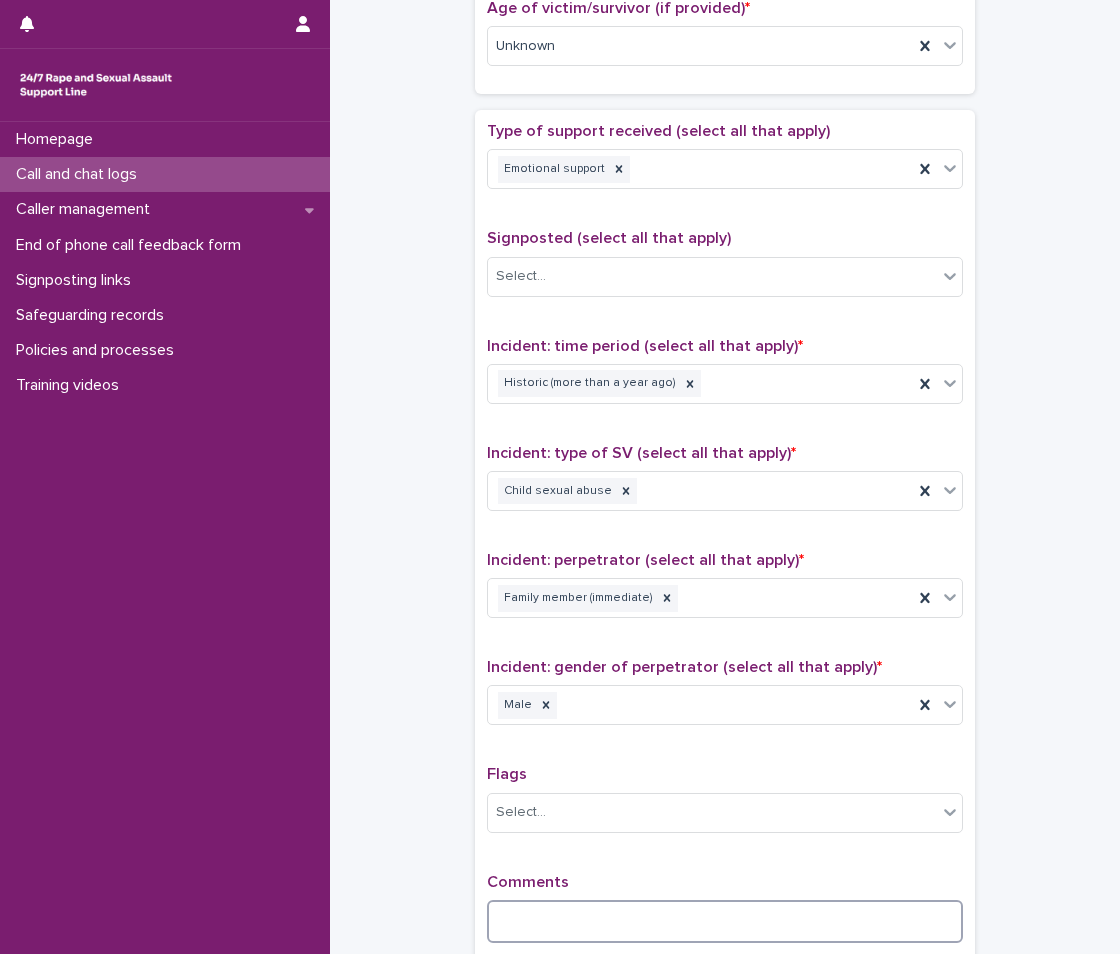 click at bounding box center (725, 921) 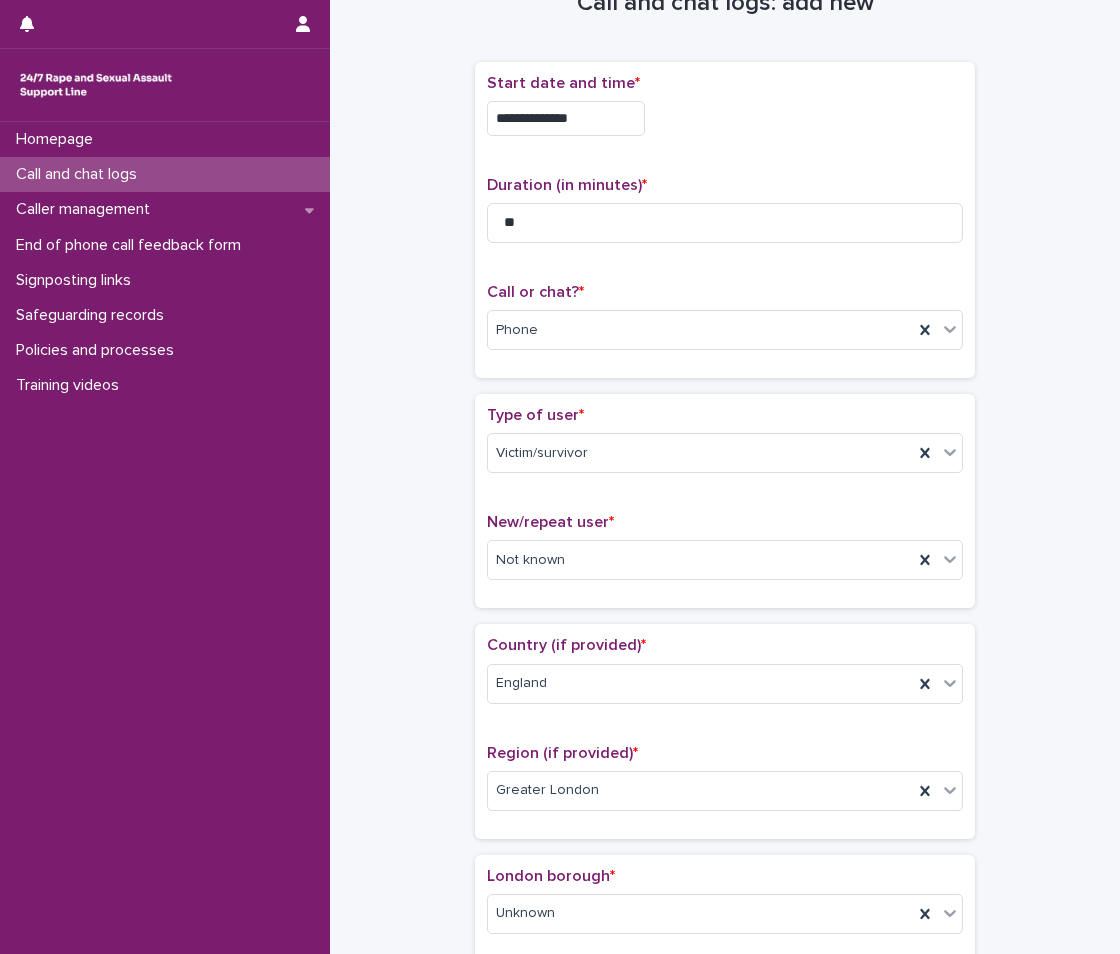 scroll, scrollTop: 0, scrollLeft: 0, axis: both 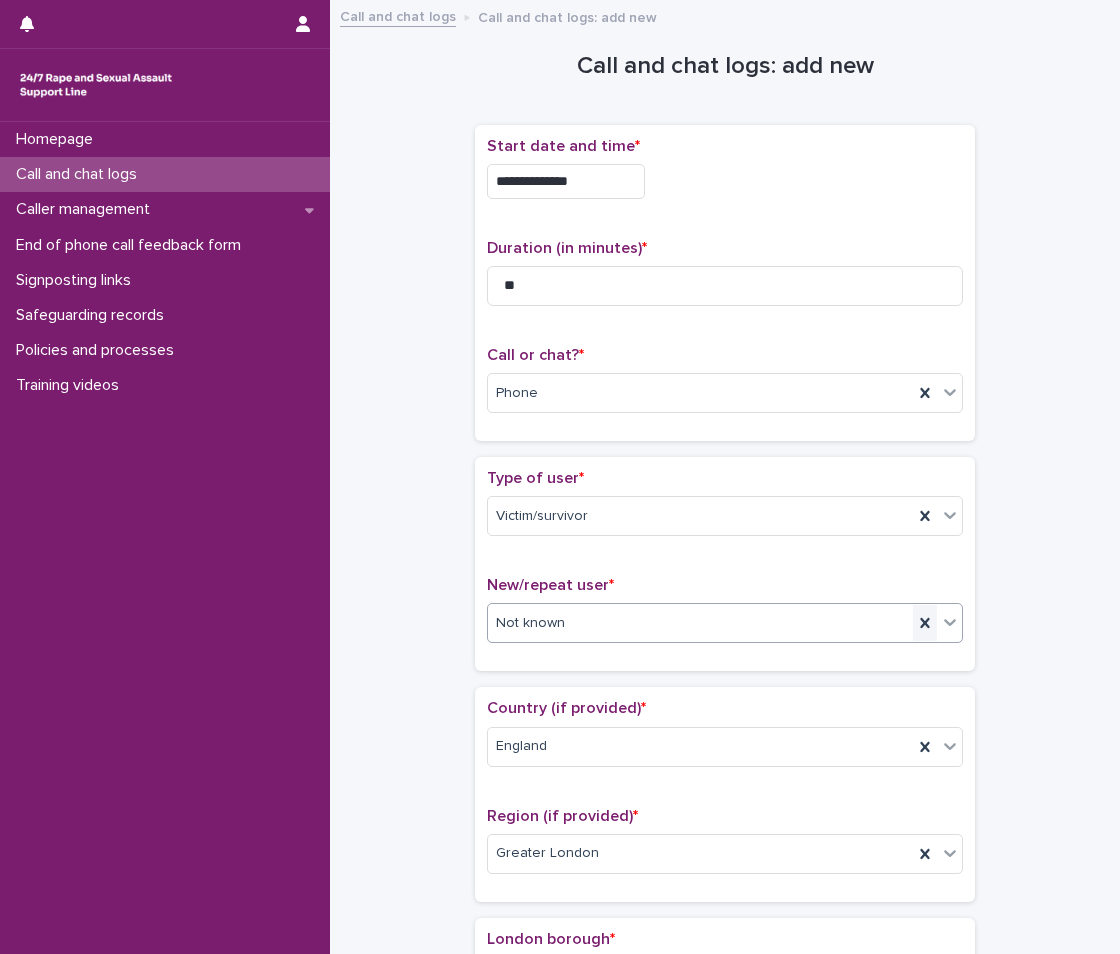 type on "**********" 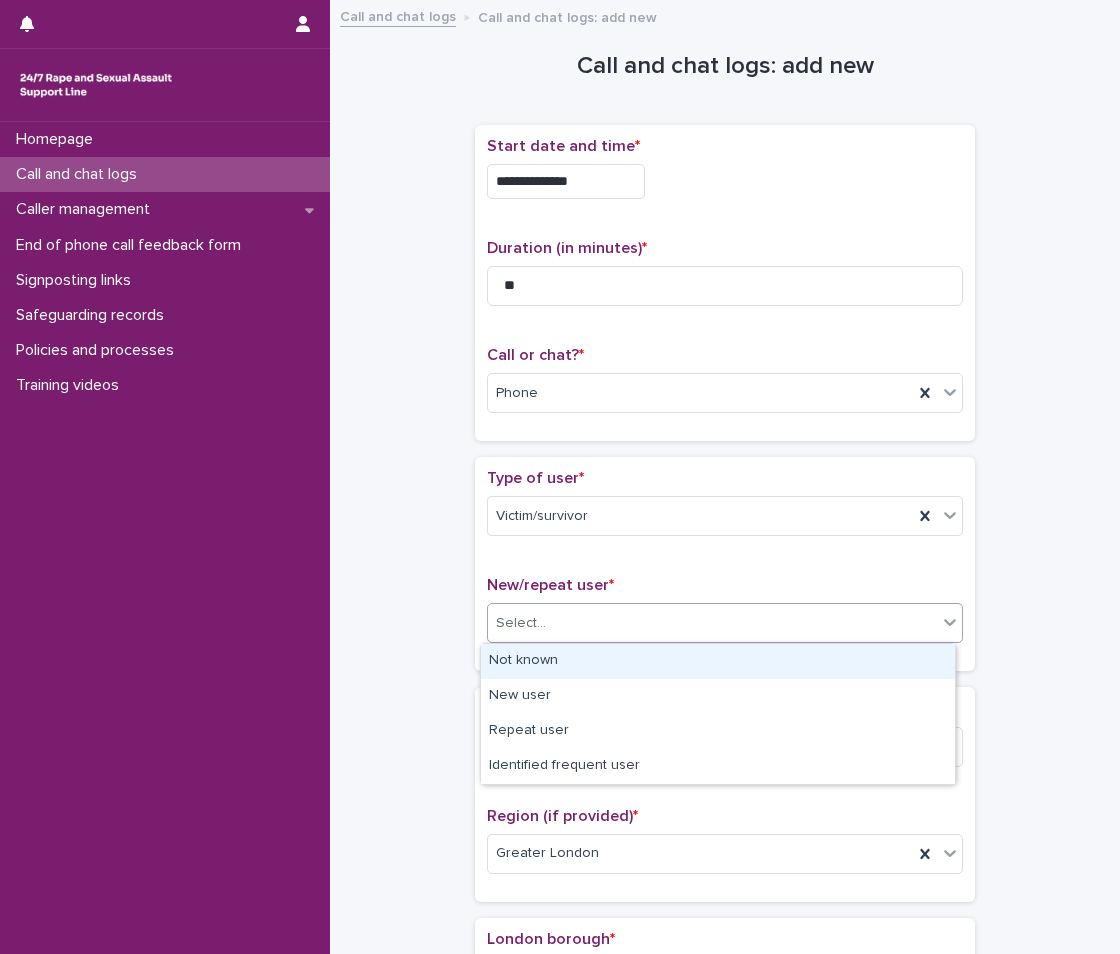 click 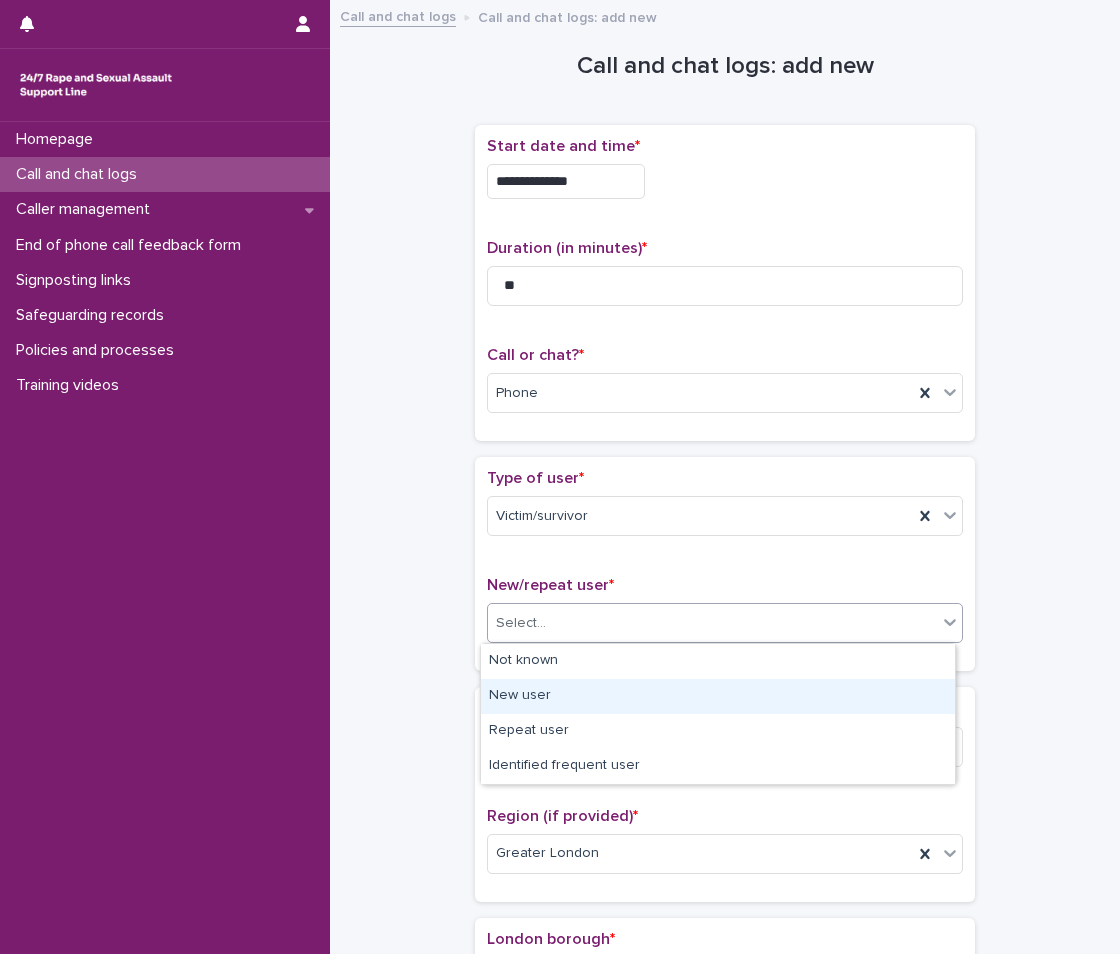 click on "New user" at bounding box center [718, 696] 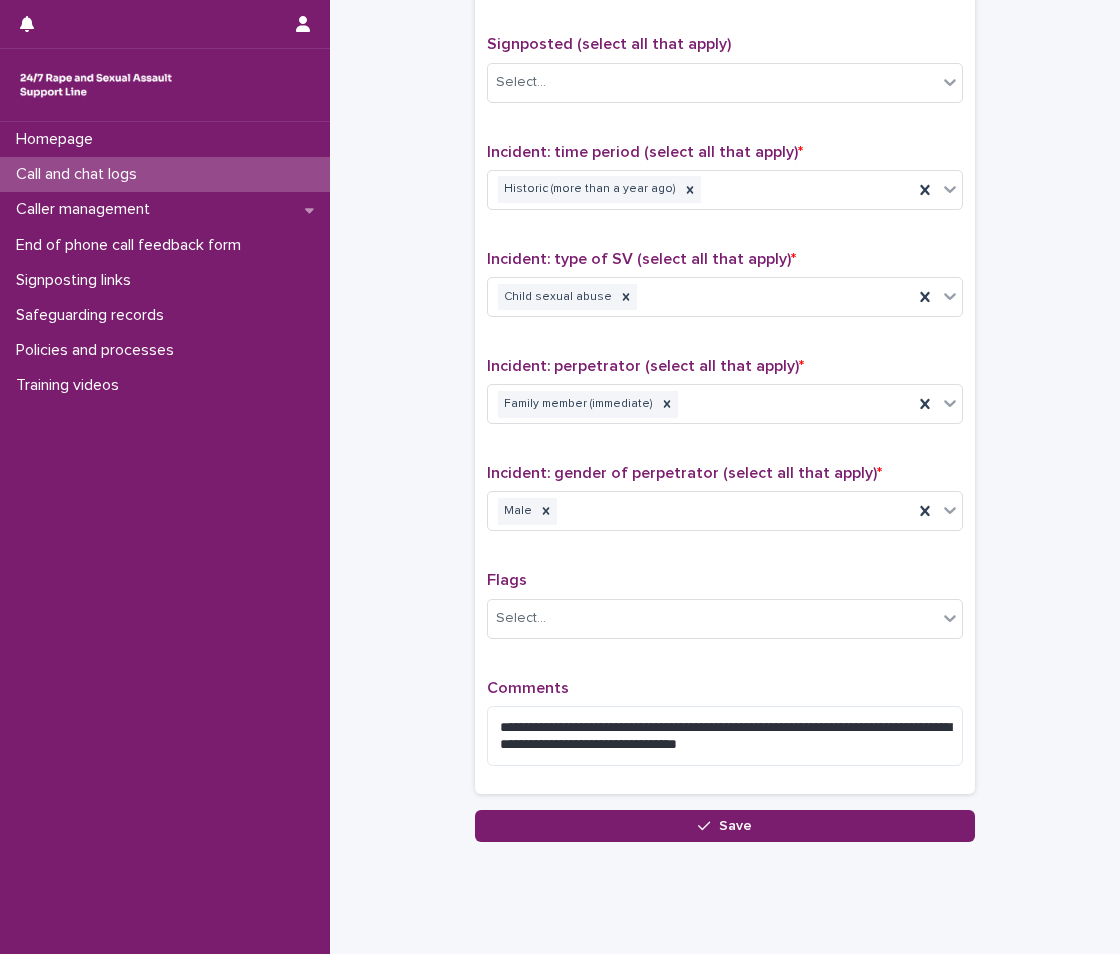 scroll, scrollTop: 1400, scrollLeft: 0, axis: vertical 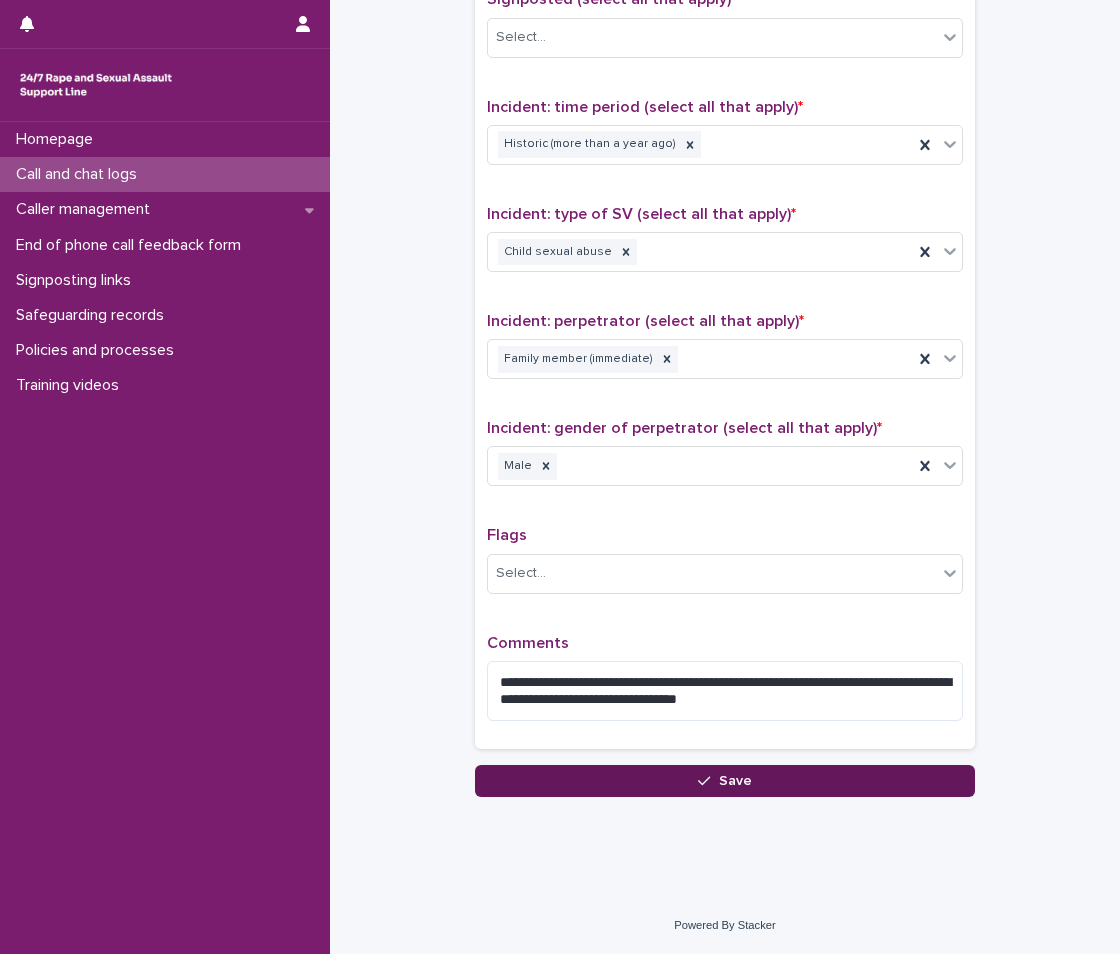 click on "Save" at bounding box center [725, 781] 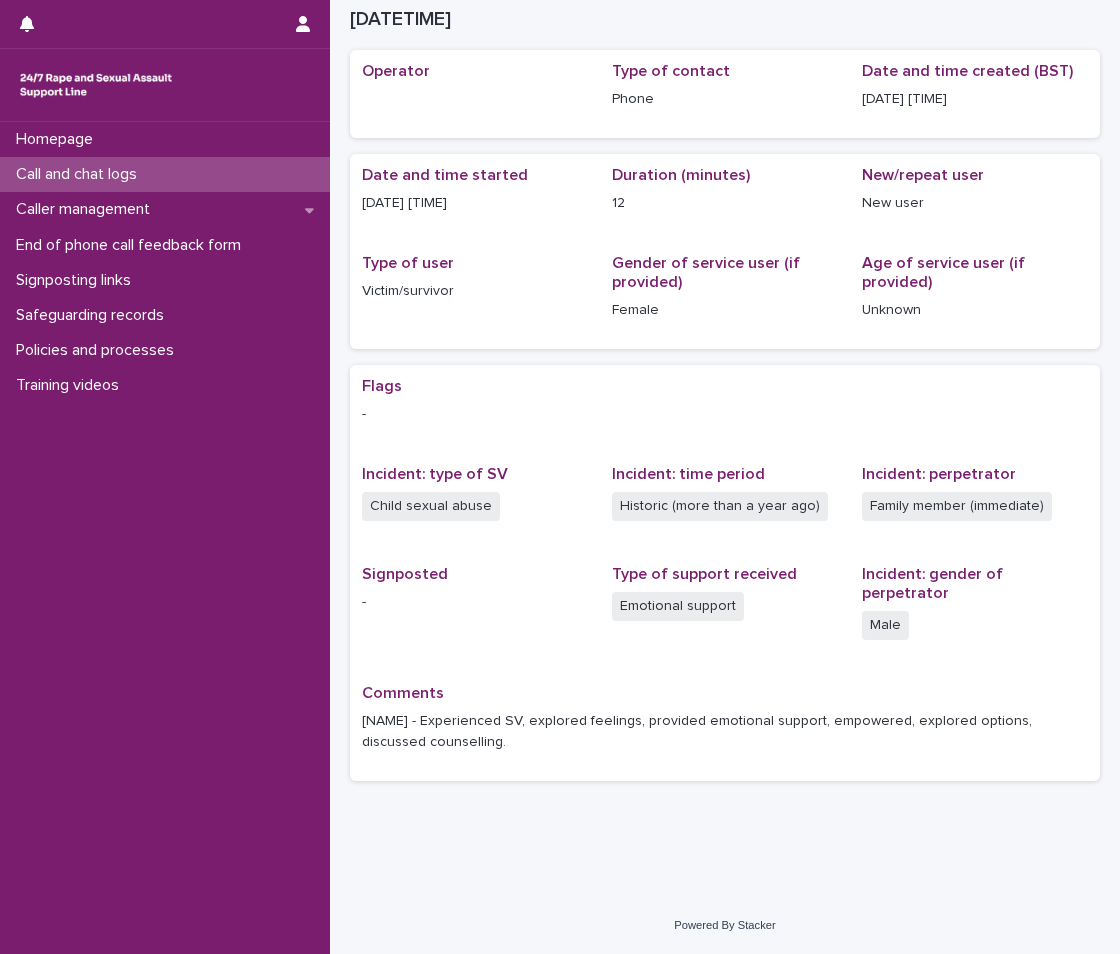 scroll, scrollTop: 50, scrollLeft: 0, axis: vertical 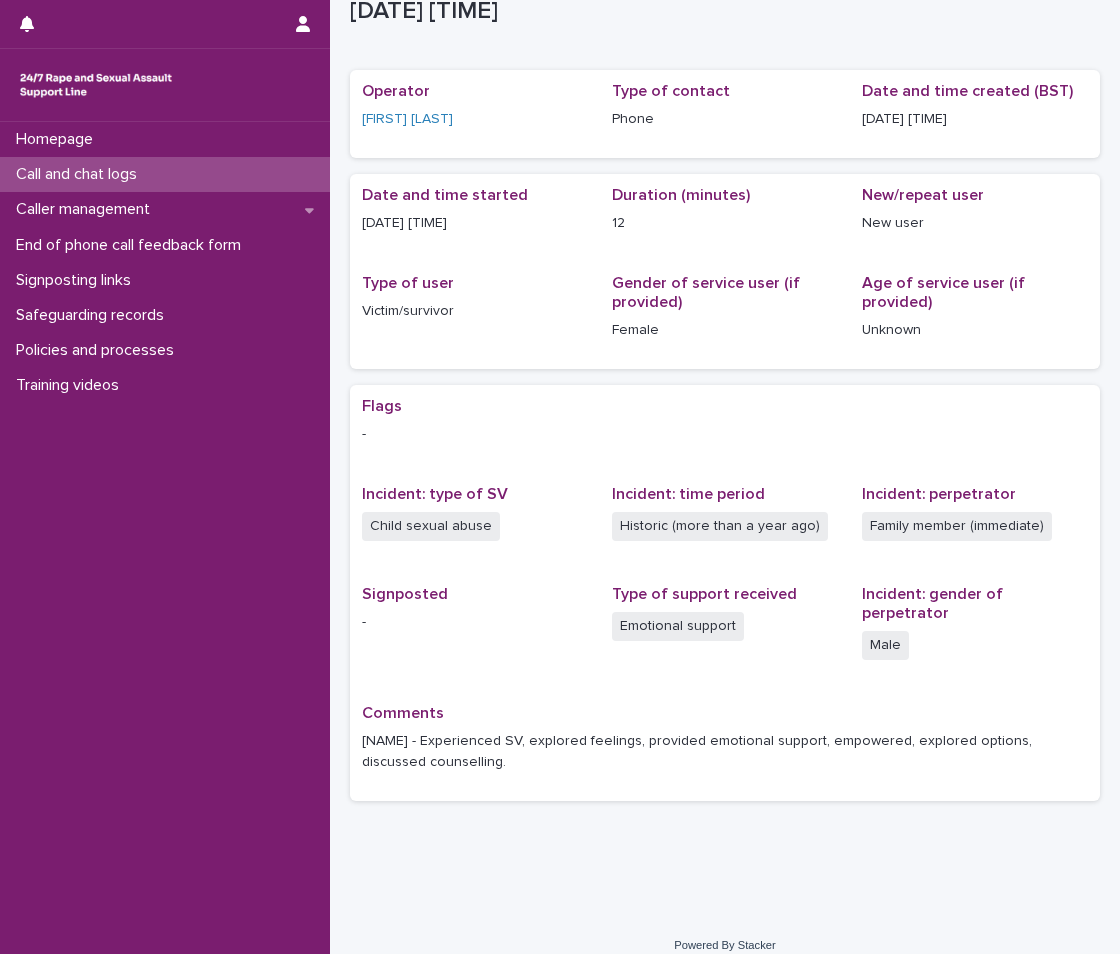 click on "Call and chat logs" at bounding box center (80, 174) 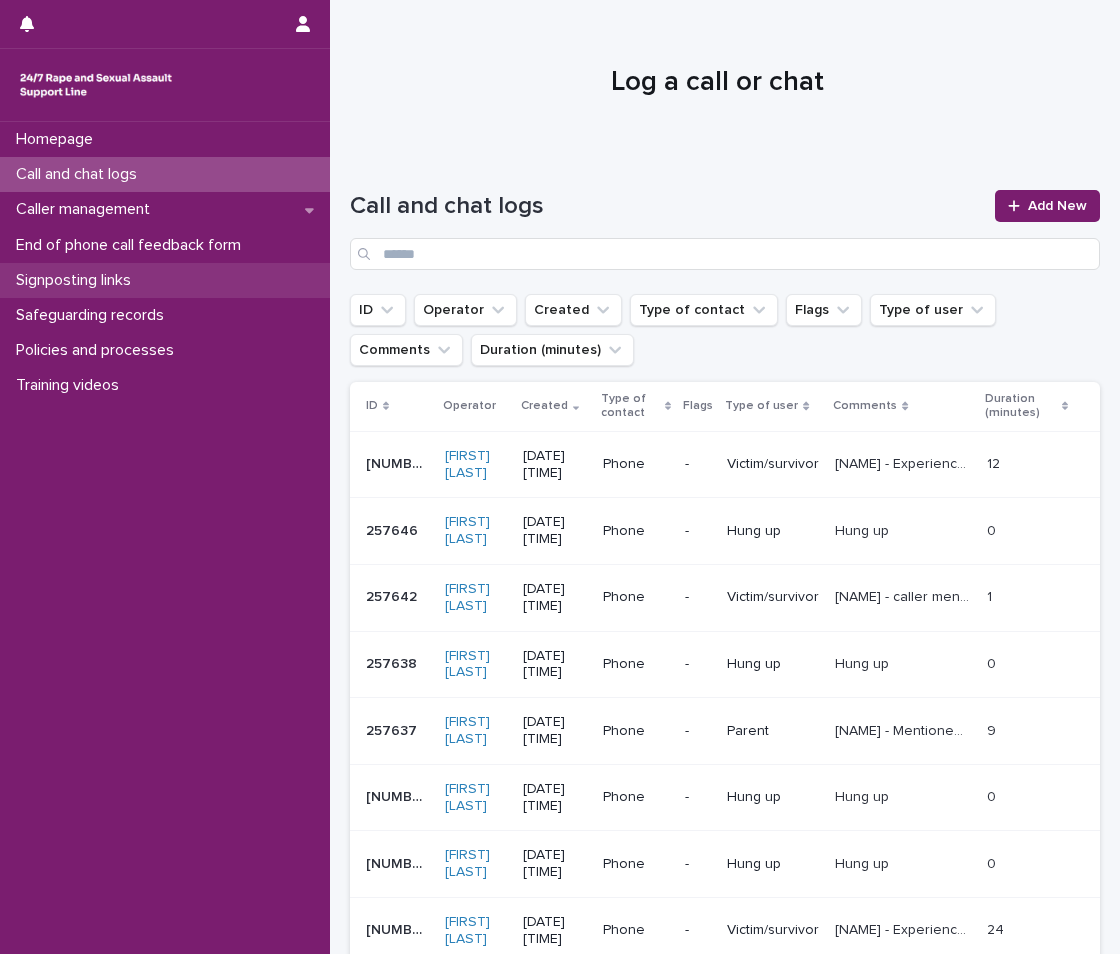 click on "Signposting links" at bounding box center (165, 280) 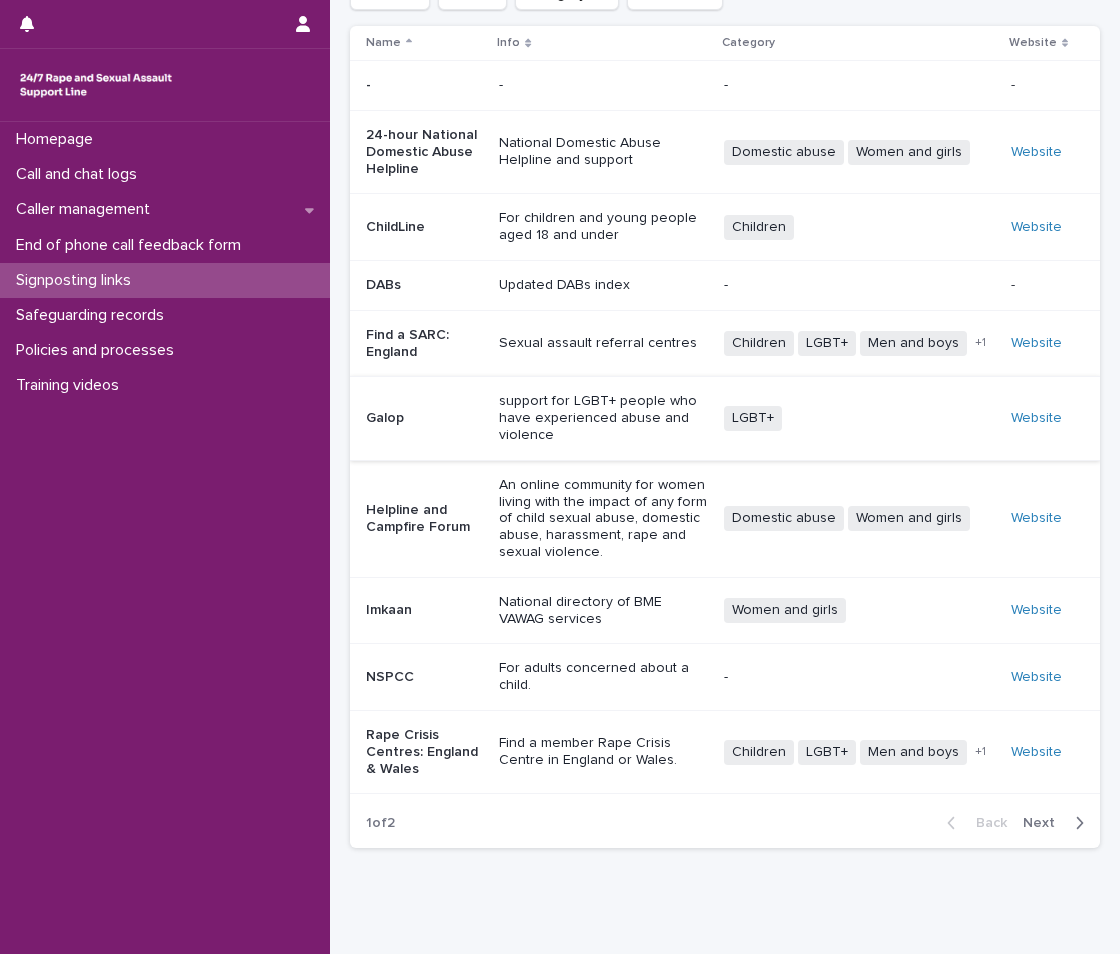 scroll, scrollTop: 230, scrollLeft: 0, axis: vertical 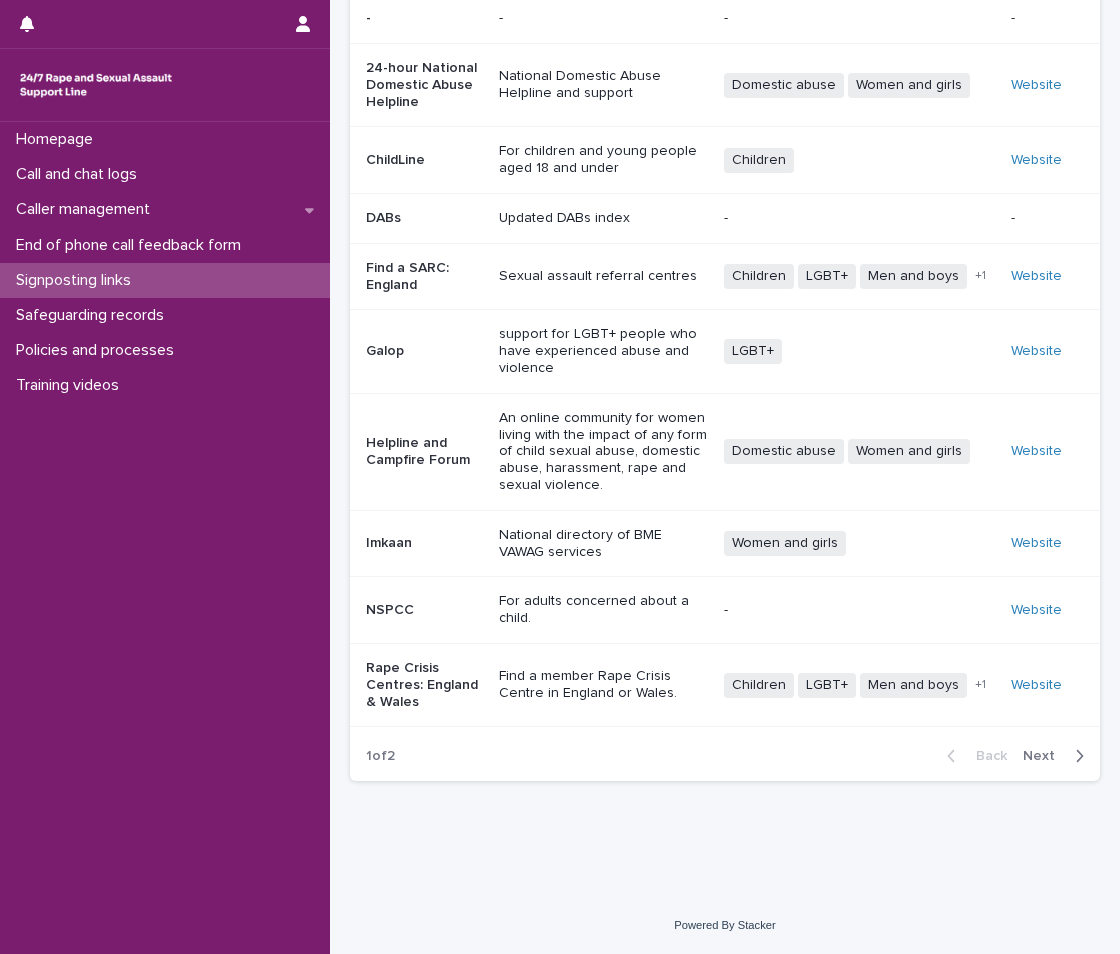 click on "Website" at bounding box center (1051, 684) 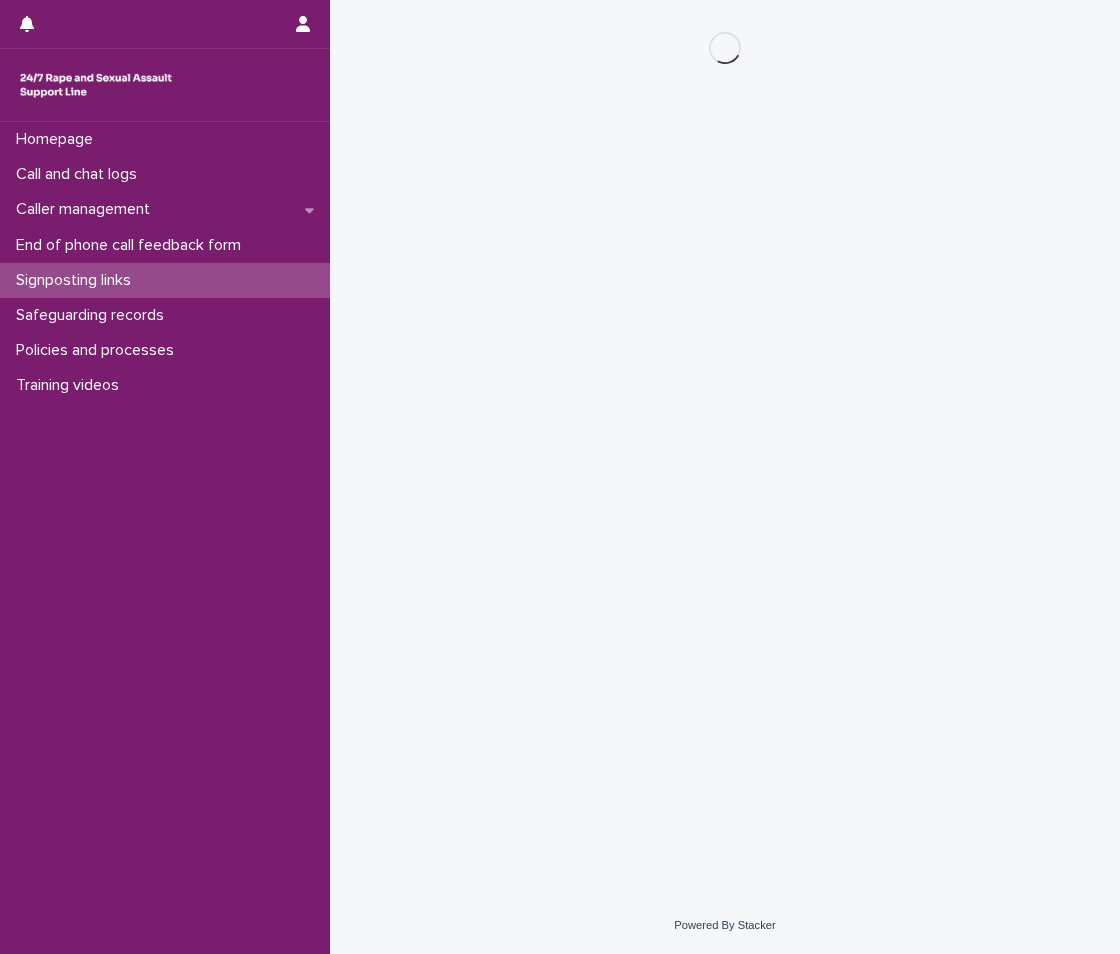scroll, scrollTop: 0, scrollLeft: 0, axis: both 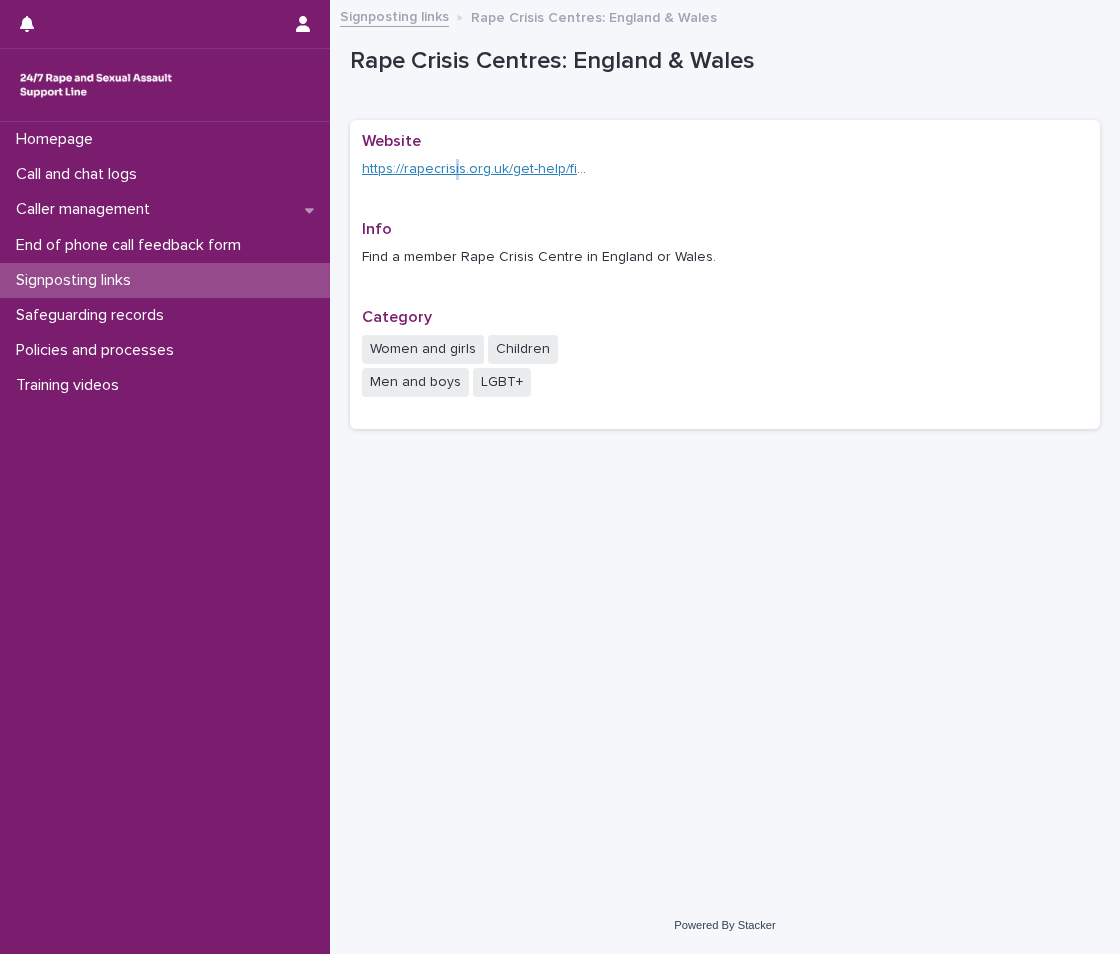 click on "https://rapecrisis.org.uk/get-help/find-a-rape-crisis-centre/" at bounding box center [475, 169] 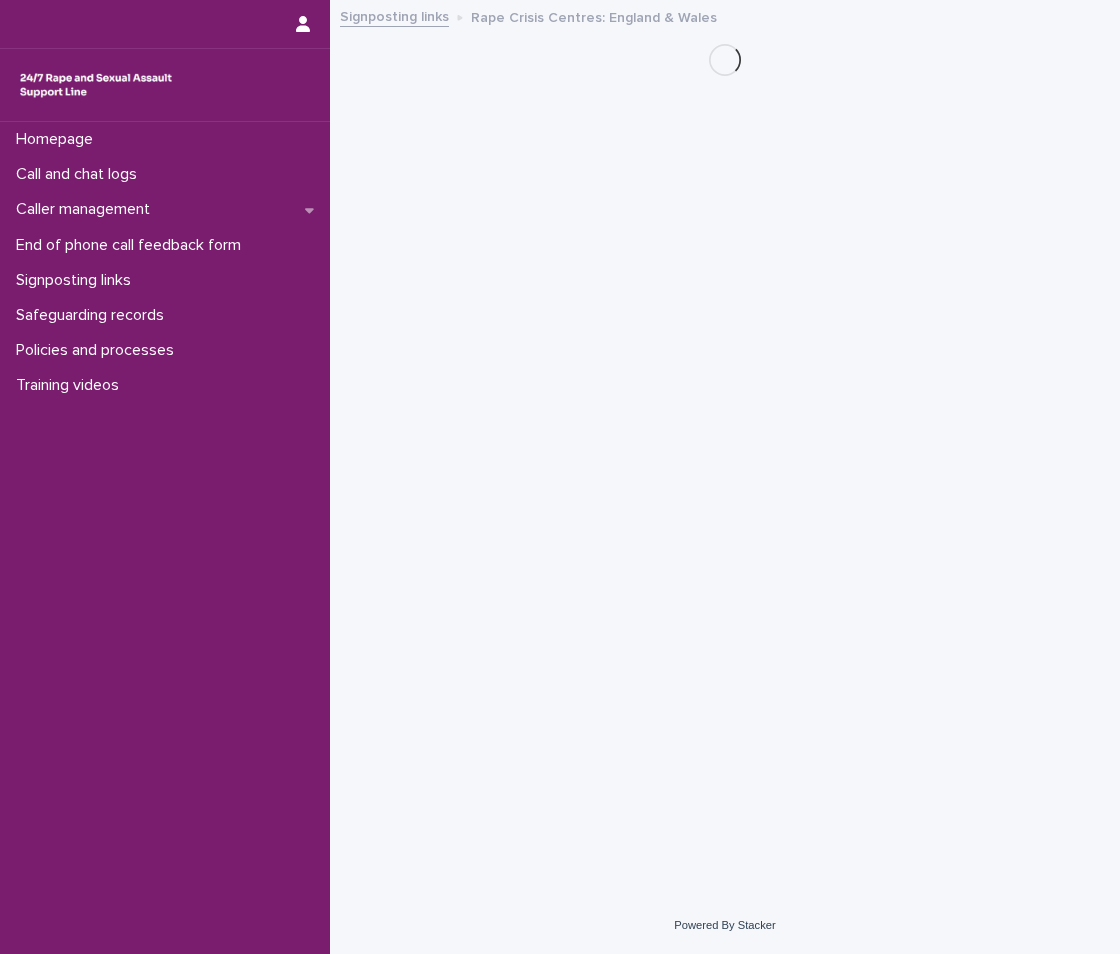 scroll, scrollTop: 0, scrollLeft: 0, axis: both 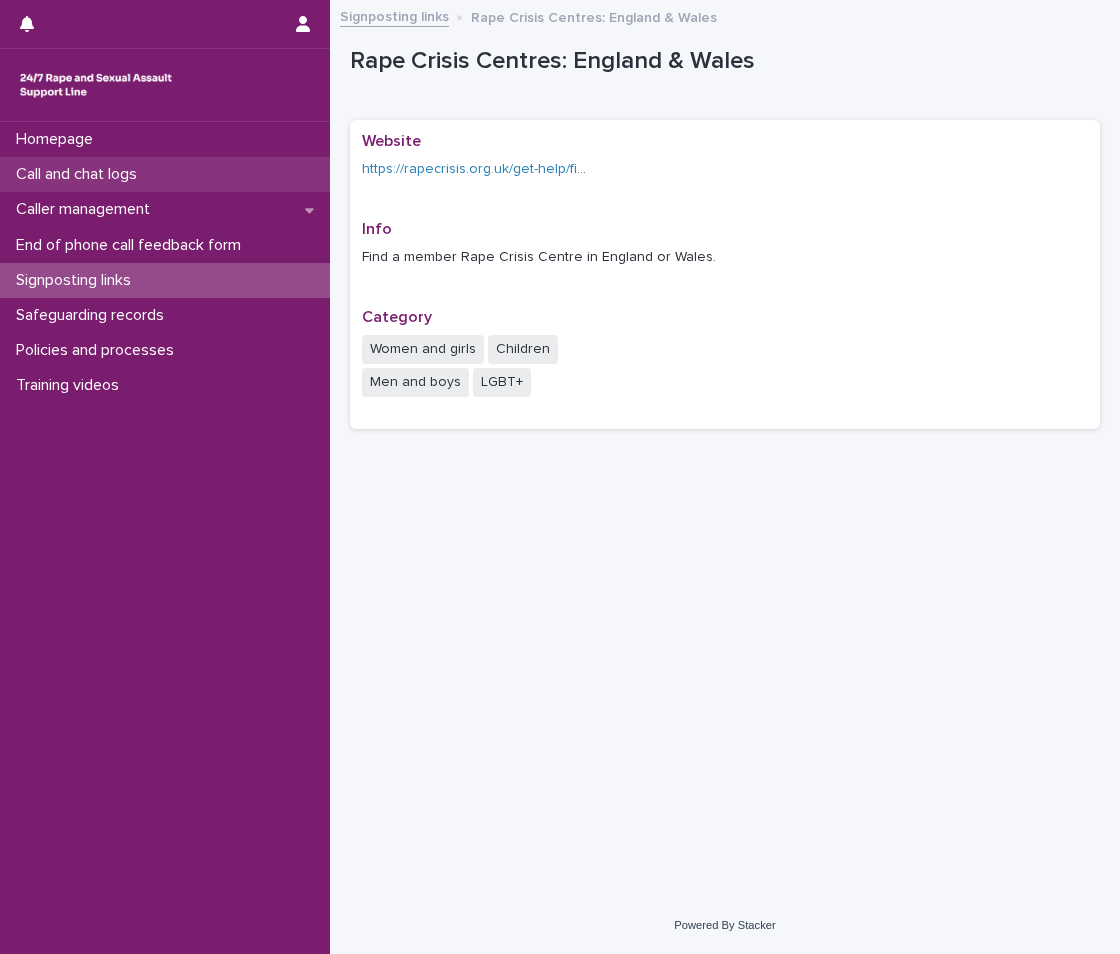 click on "Call and chat logs" at bounding box center [165, 174] 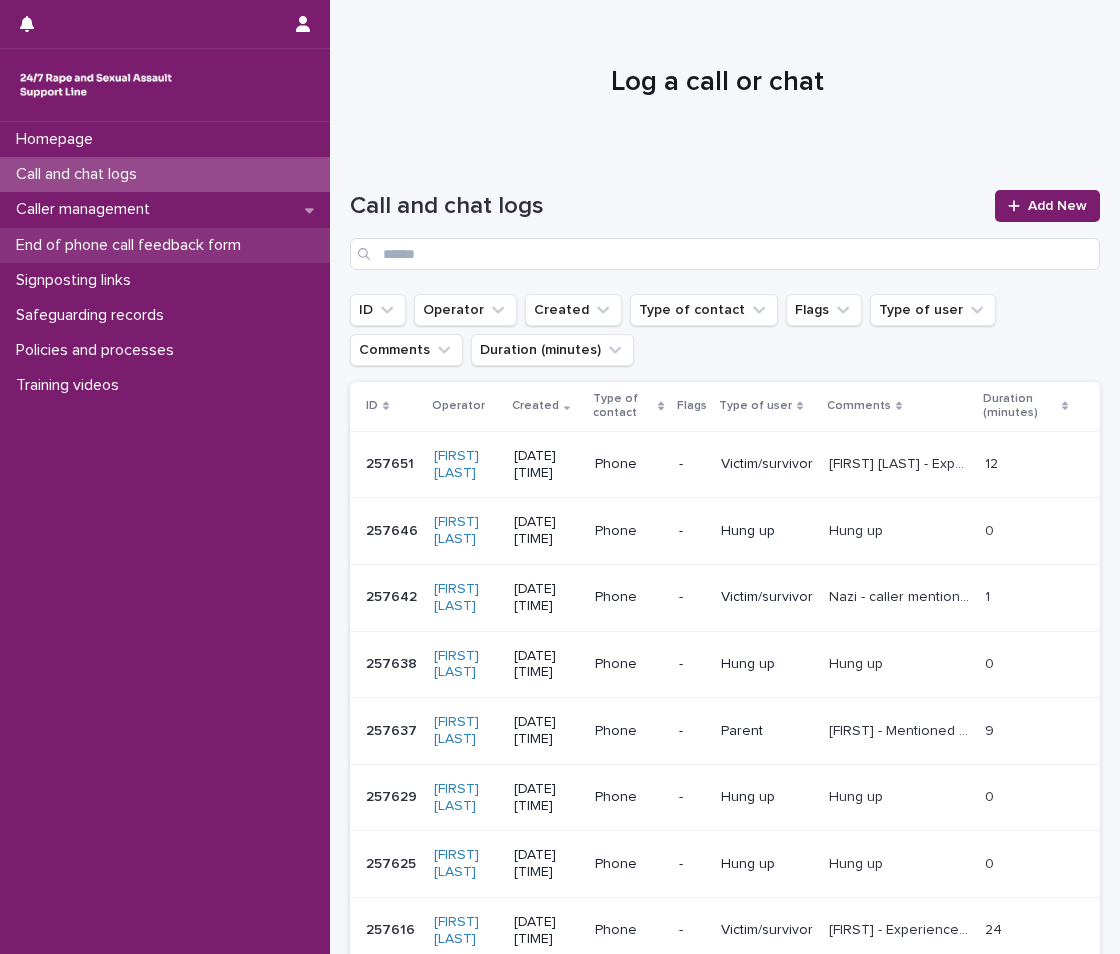 click on "End of phone call feedback form" at bounding box center [132, 245] 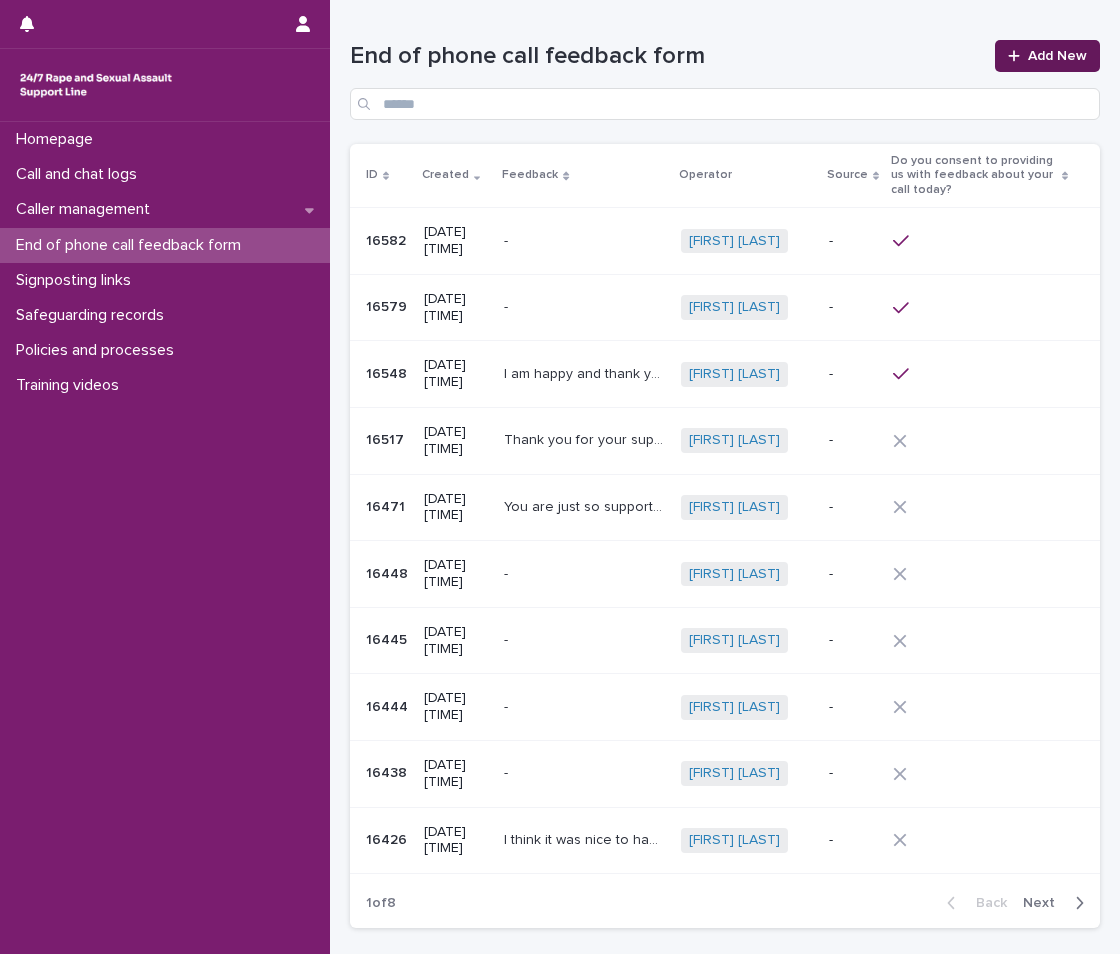 click on "Add New" at bounding box center [1047, 56] 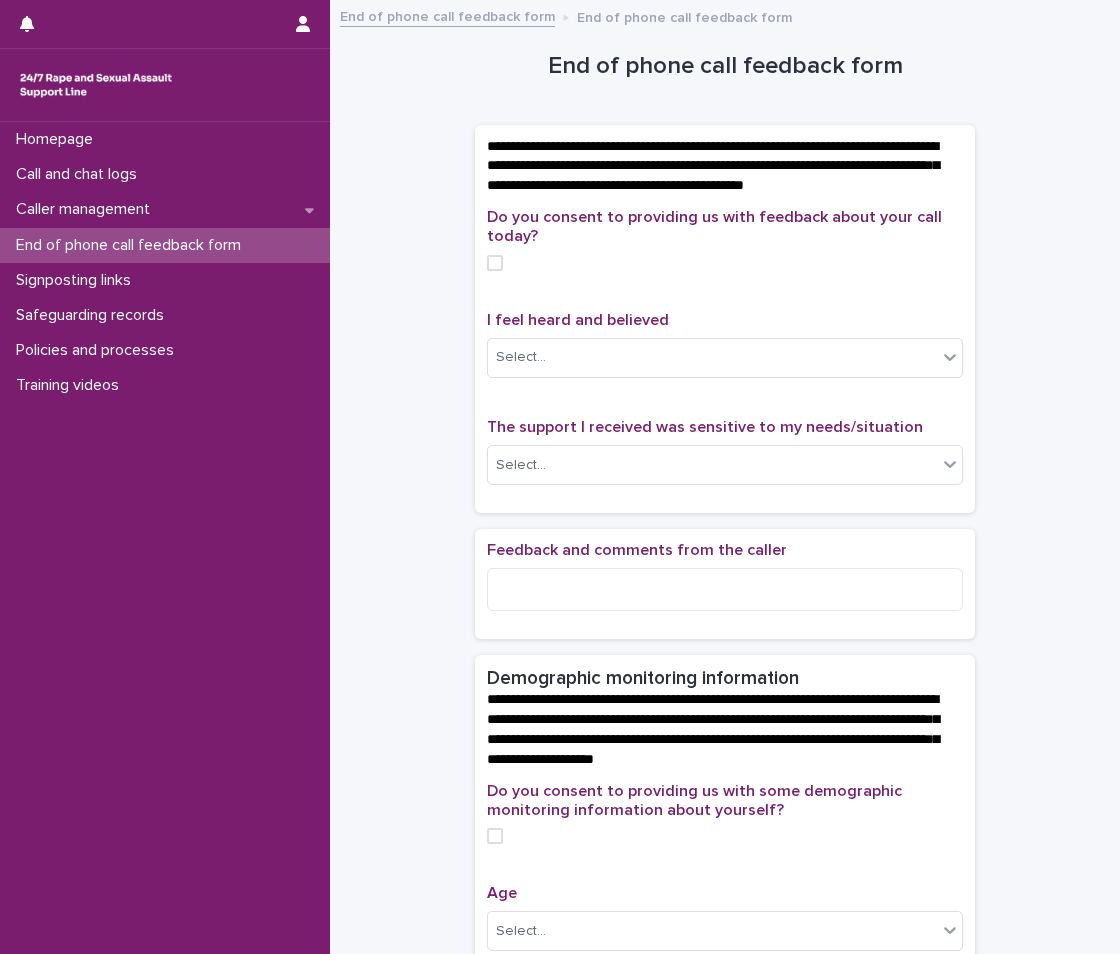 click at bounding box center [495, 263] 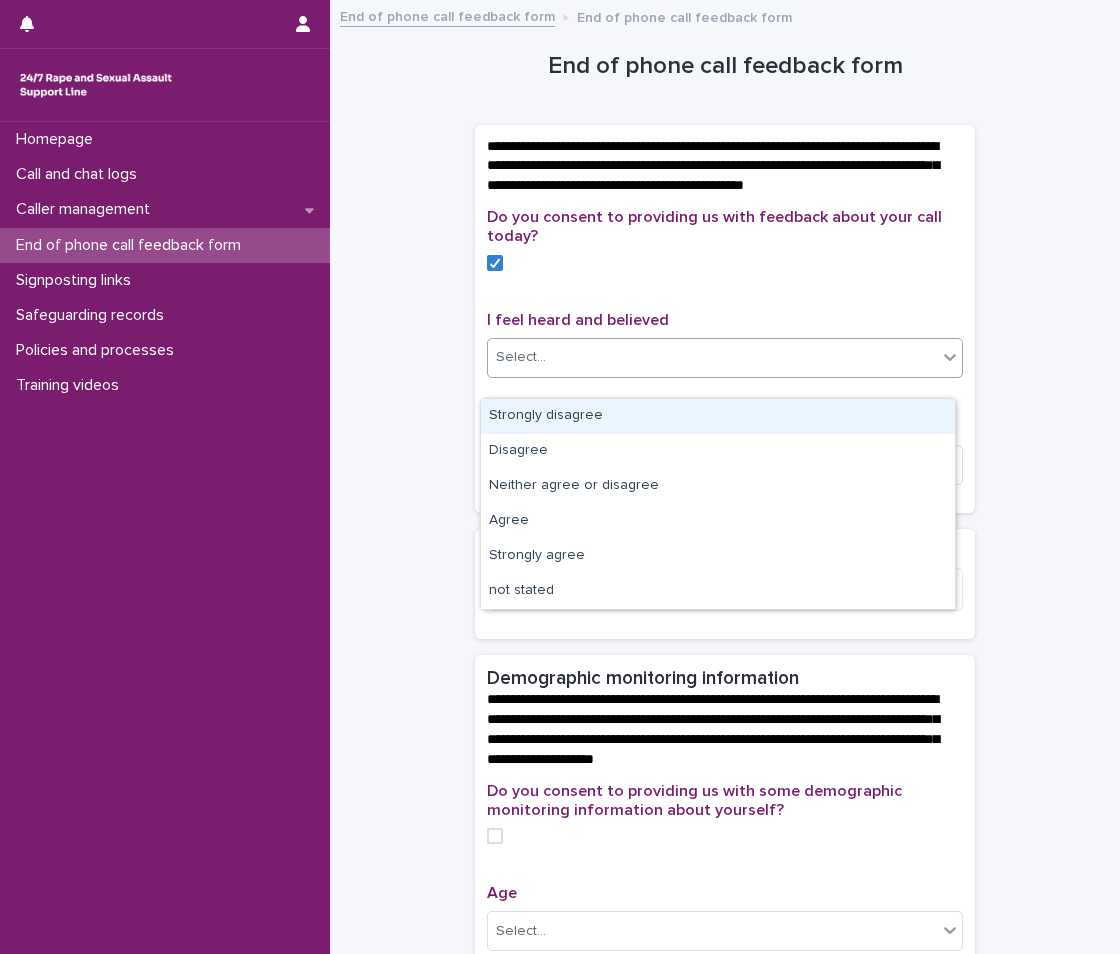 click on "Select..." at bounding box center [712, 357] 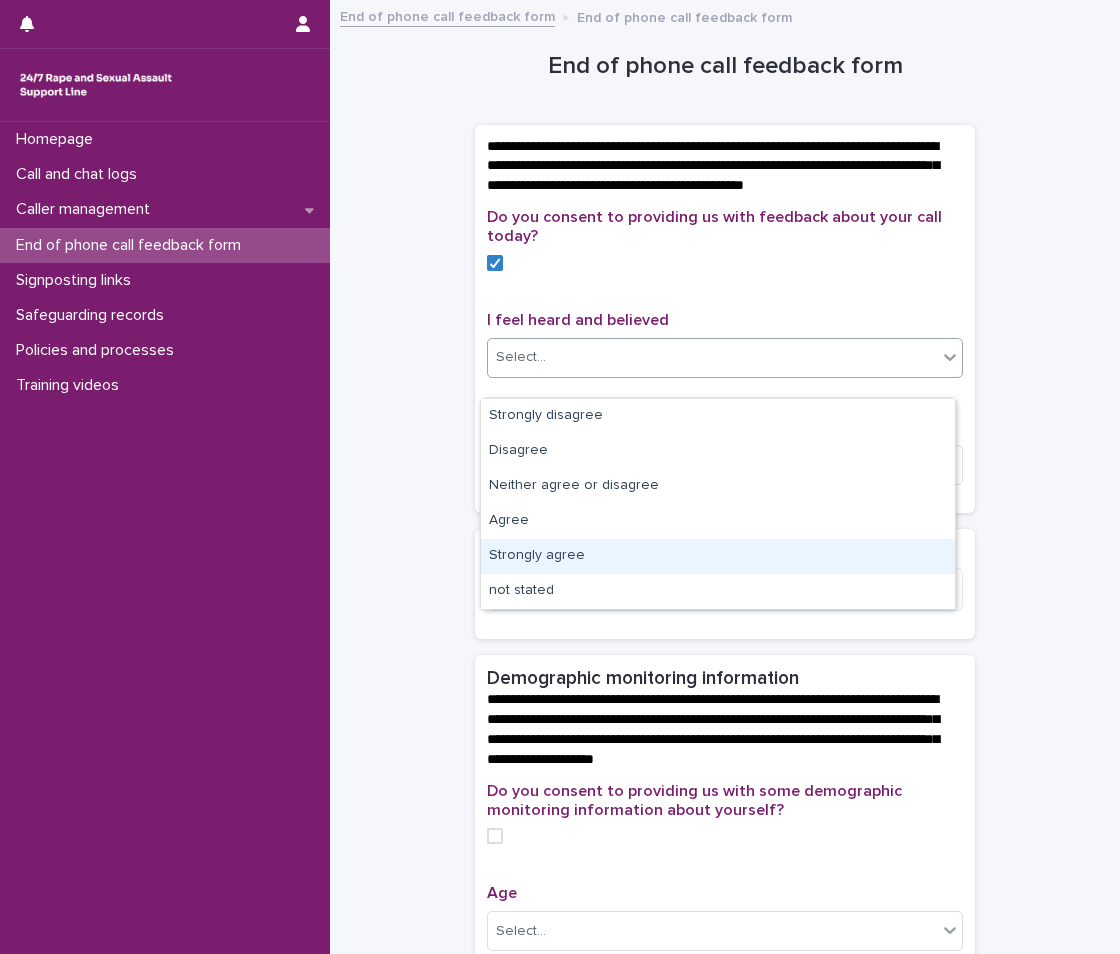 click on "Strongly agree" at bounding box center (718, 556) 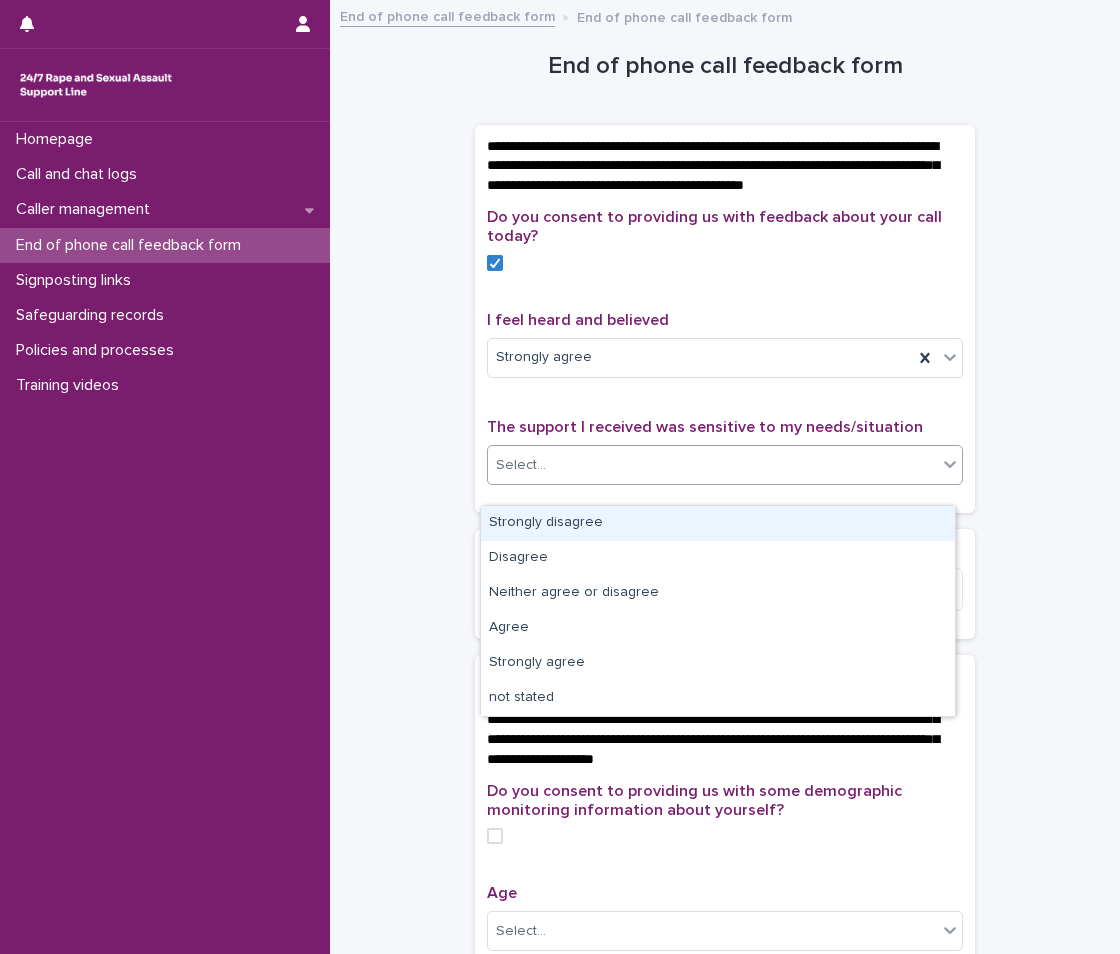 click on "Select..." at bounding box center [712, 465] 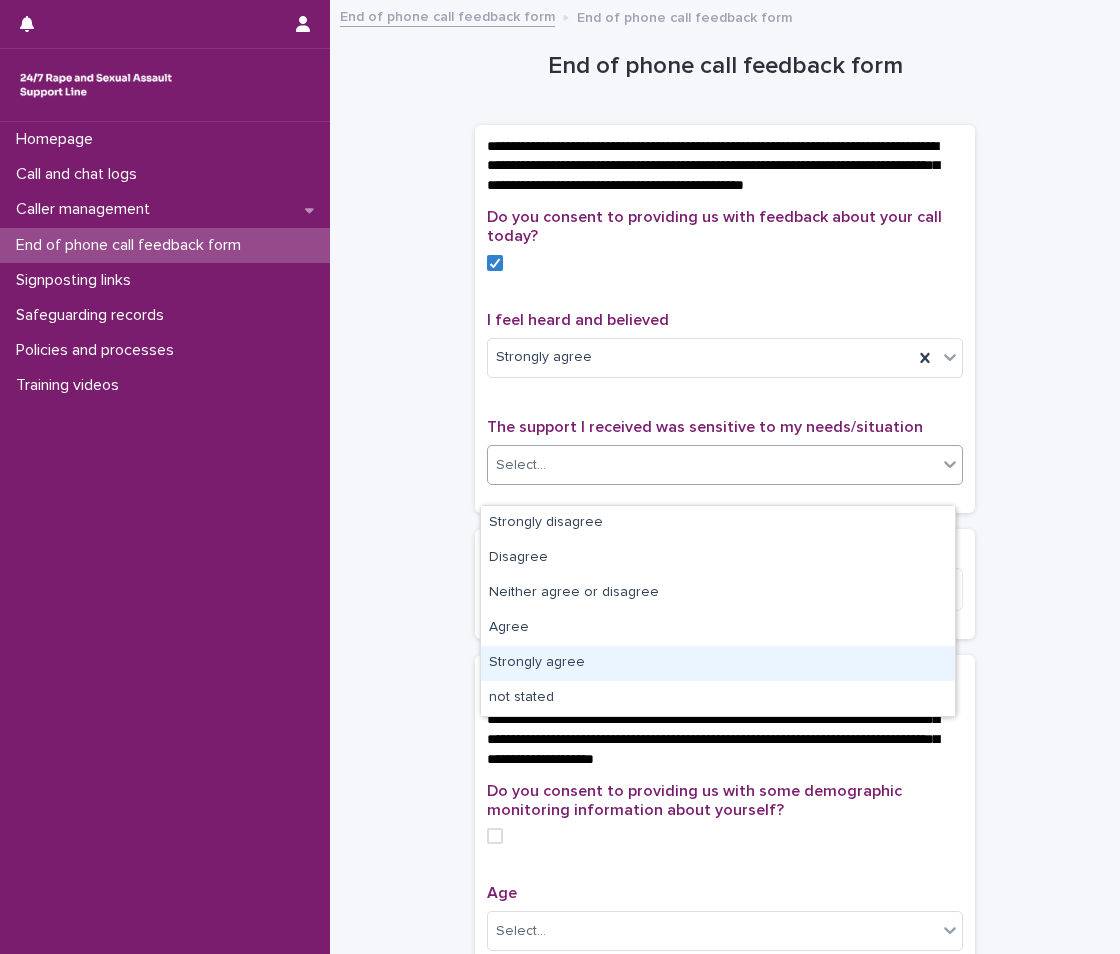 click on "Strongly agree" at bounding box center [718, 663] 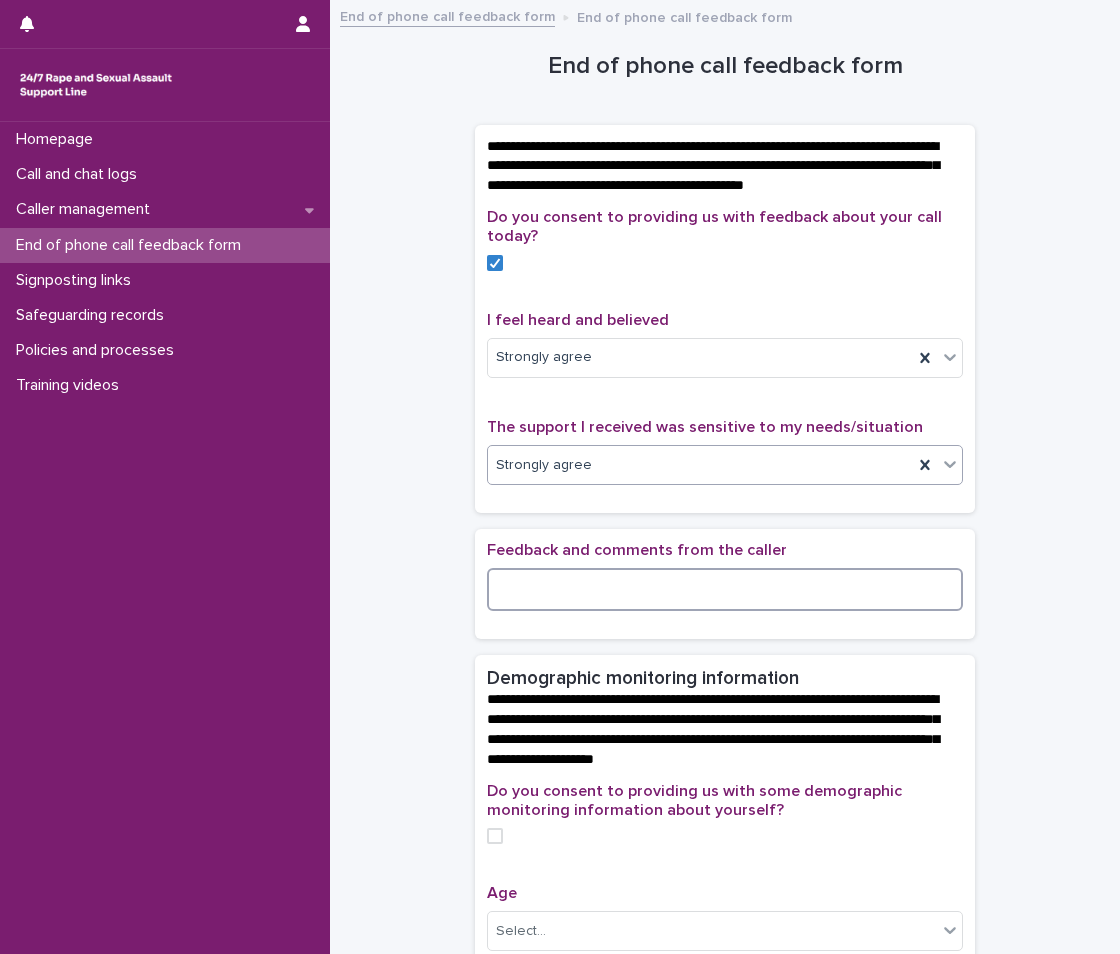 click at bounding box center (725, 589) 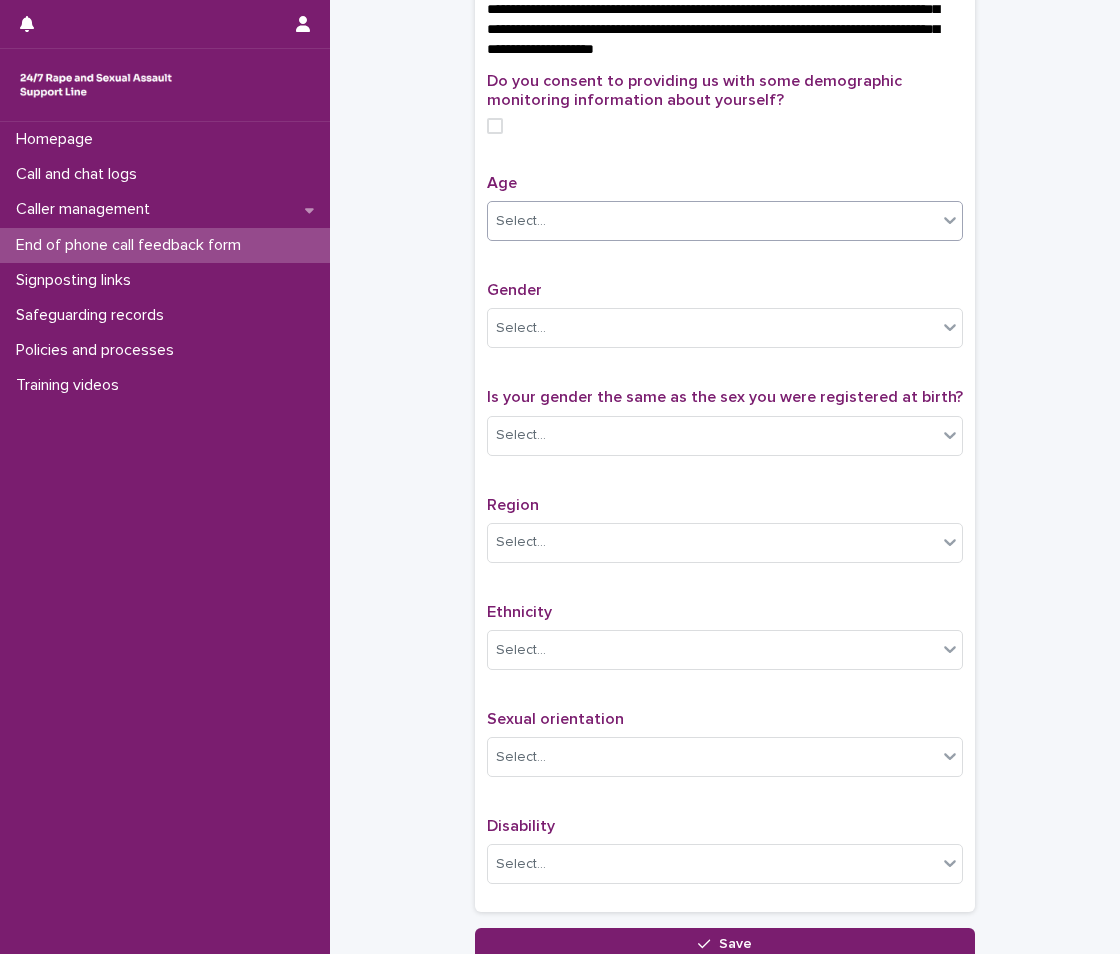 scroll, scrollTop: 610, scrollLeft: 0, axis: vertical 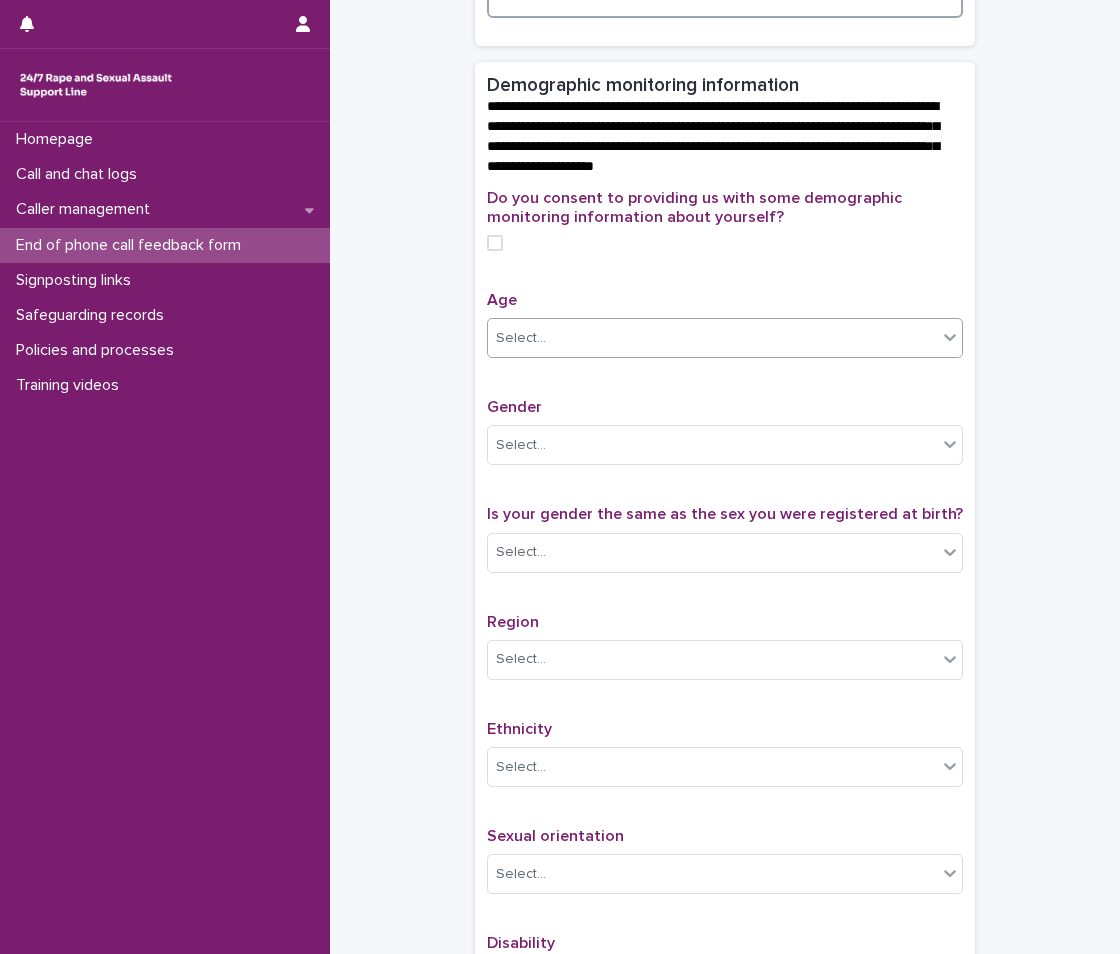 type on "**********" 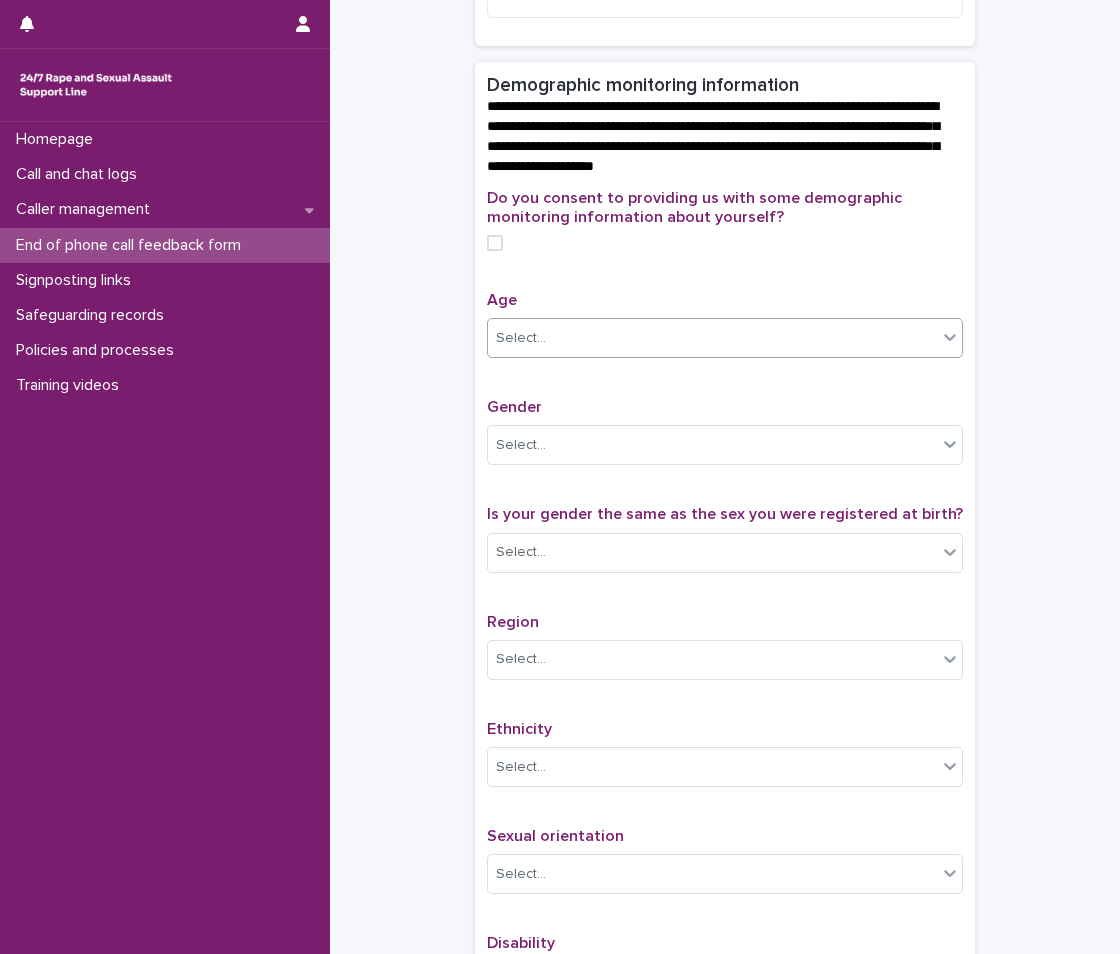 click on "Select..." at bounding box center (712, 338) 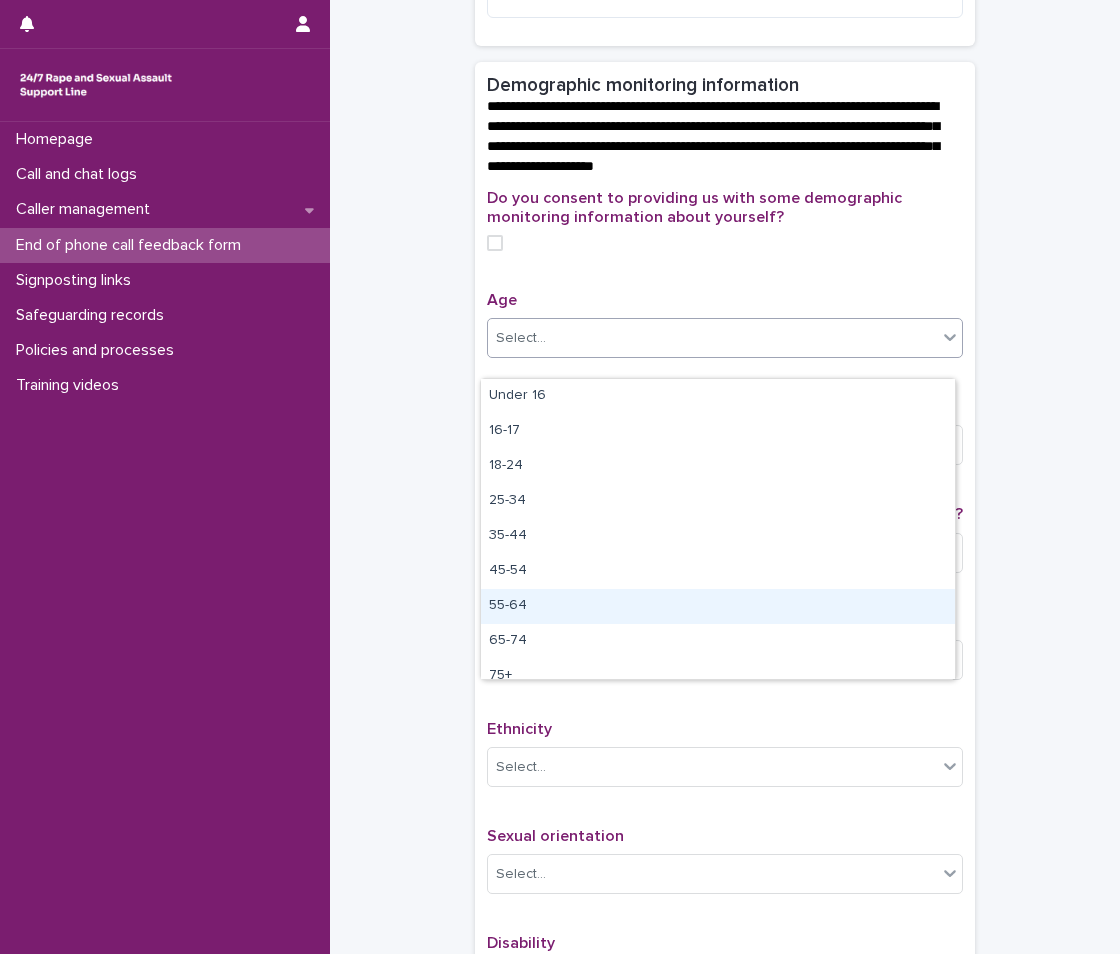 scroll, scrollTop: 50, scrollLeft: 0, axis: vertical 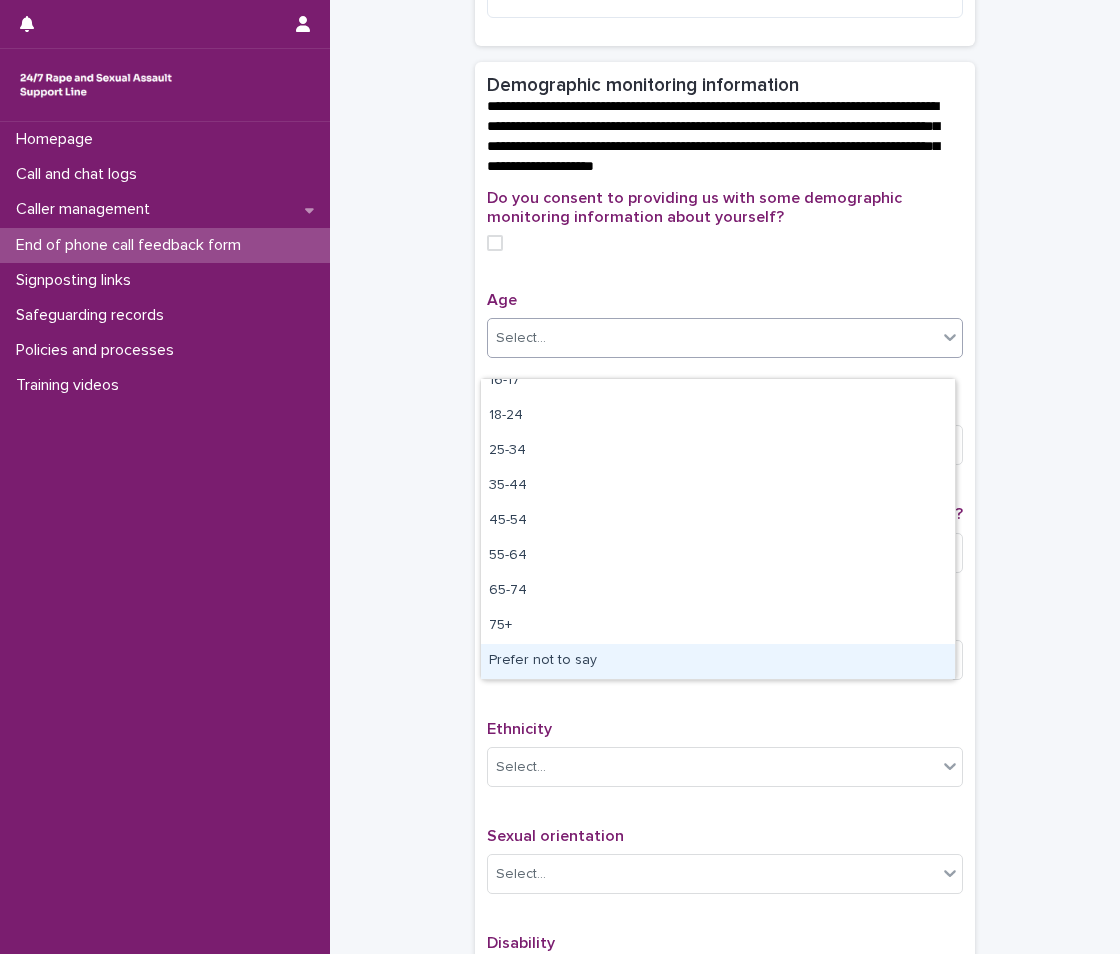 click on "Prefer not to say" at bounding box center (718, 661) 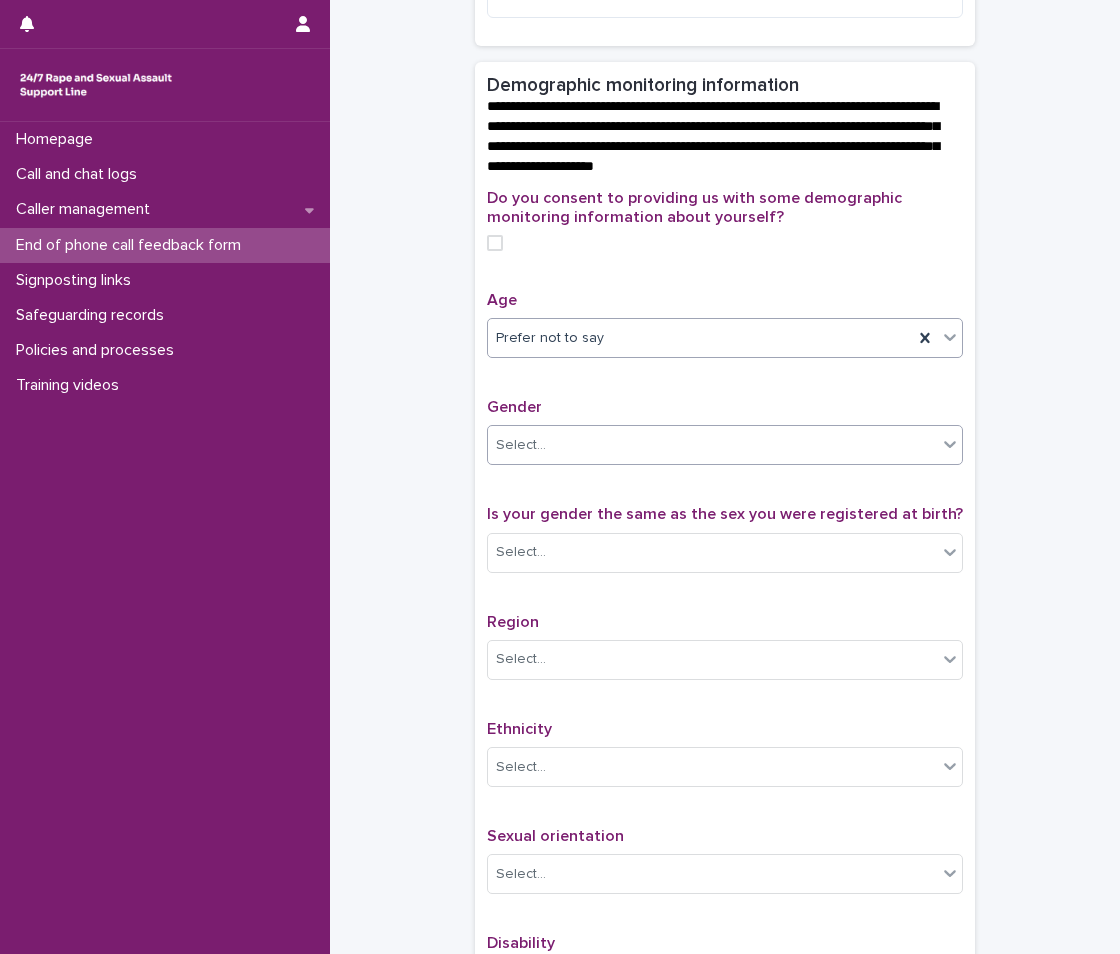 click on "Select..." at bounding box center [712, 445] 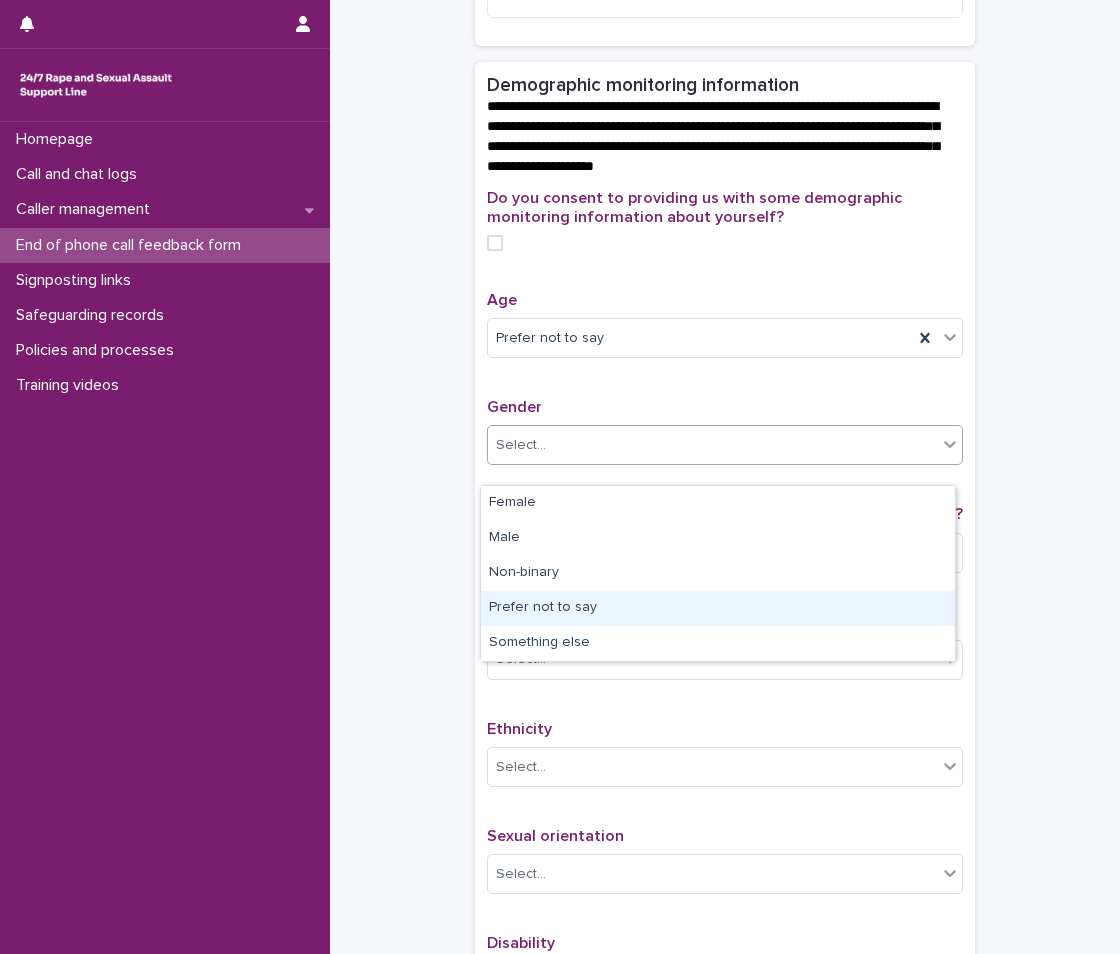 click on "Prefer not to say" at bounding box center [718, 608] 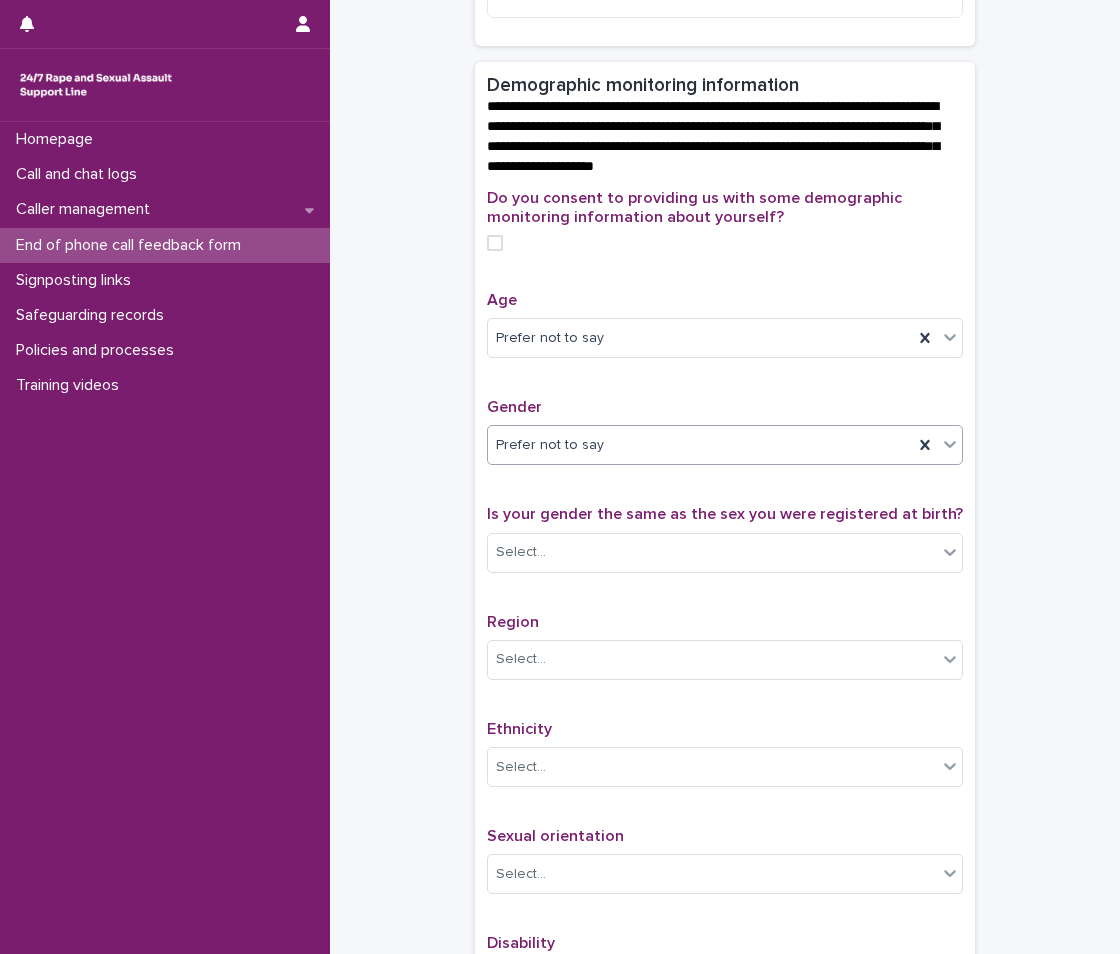 click on "Do you consent to providing us with some demographic monitoring information about yourself? Age Prefer not to say Gender   option Prefer not to say, selected.     0 results available. Select is focused ,type to refine list, press Down to open the menu,  Prefer not to say Is your gender the same as the sex you were registered at birth? Select... [REGION] Select... Ethnicity Select... Sexual orientation Select... Disability Select..." at bounding box center (725, 603) 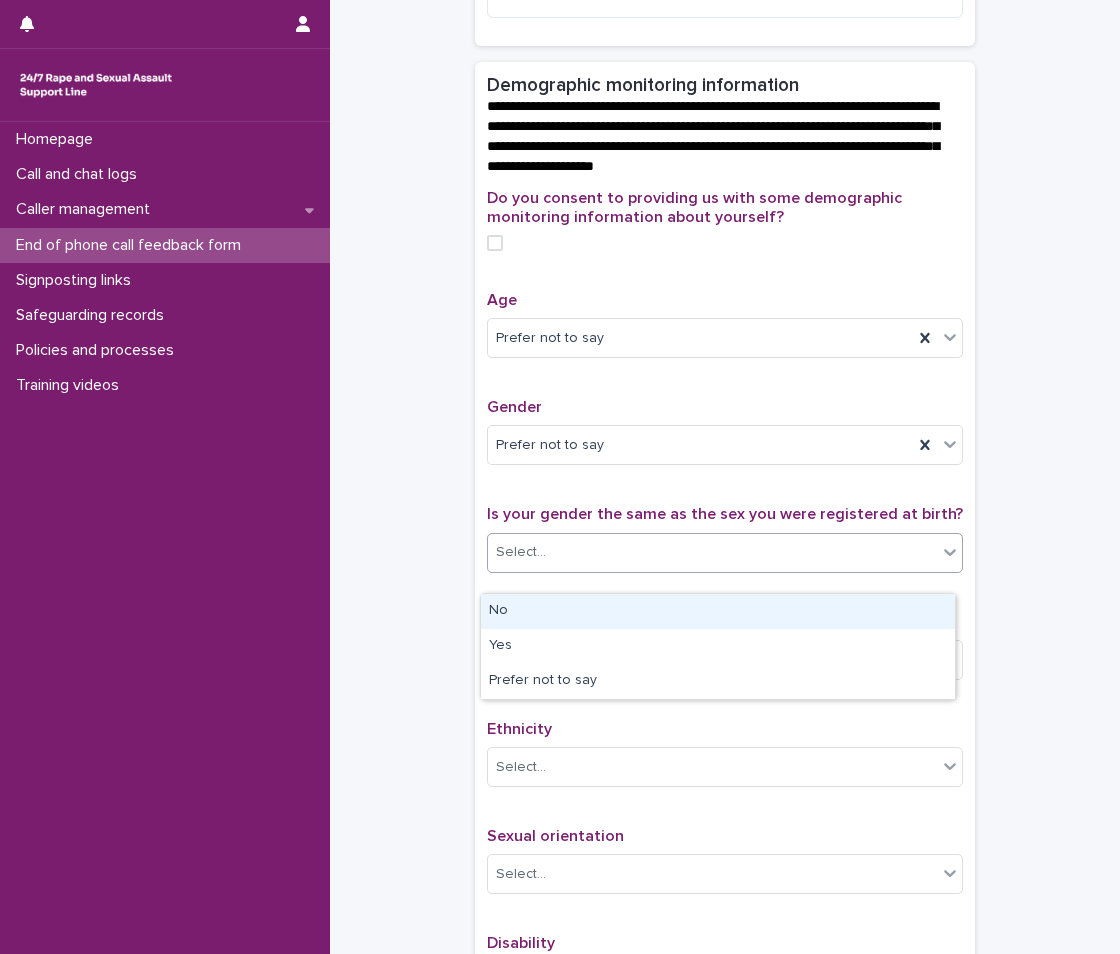 click on "Select..." at bounding box center (712, 552) 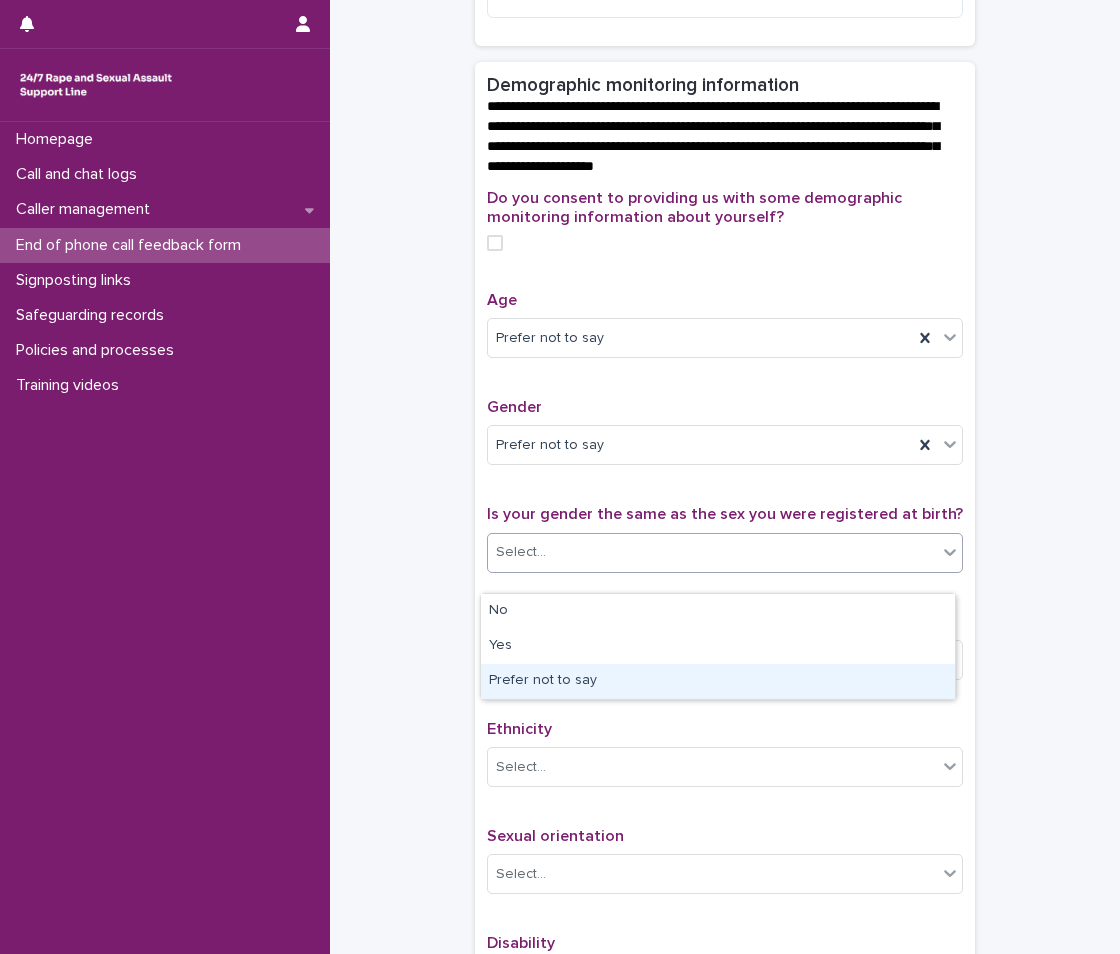 click on "Prefer not to say" at bounding box center [718, 681] 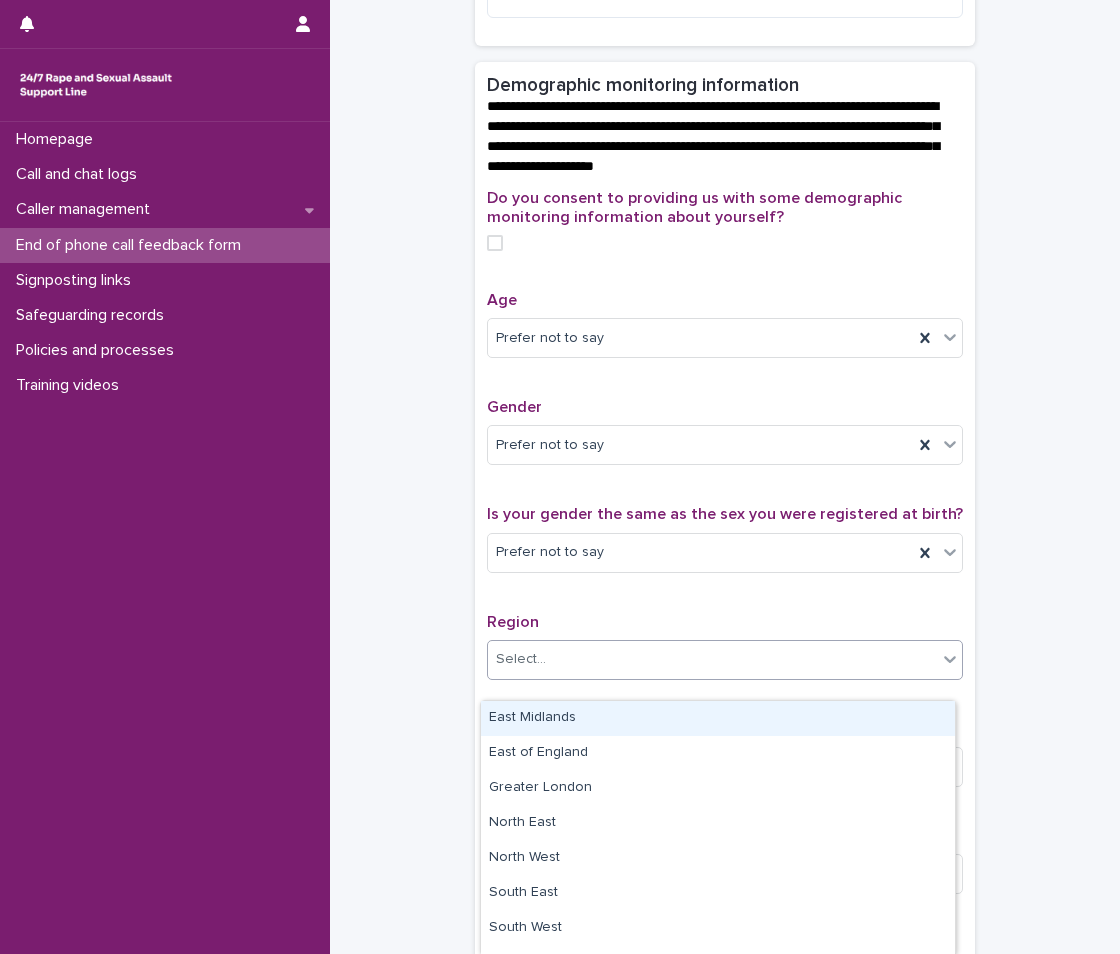 click on "Select..." at bounding box center (521, 659) 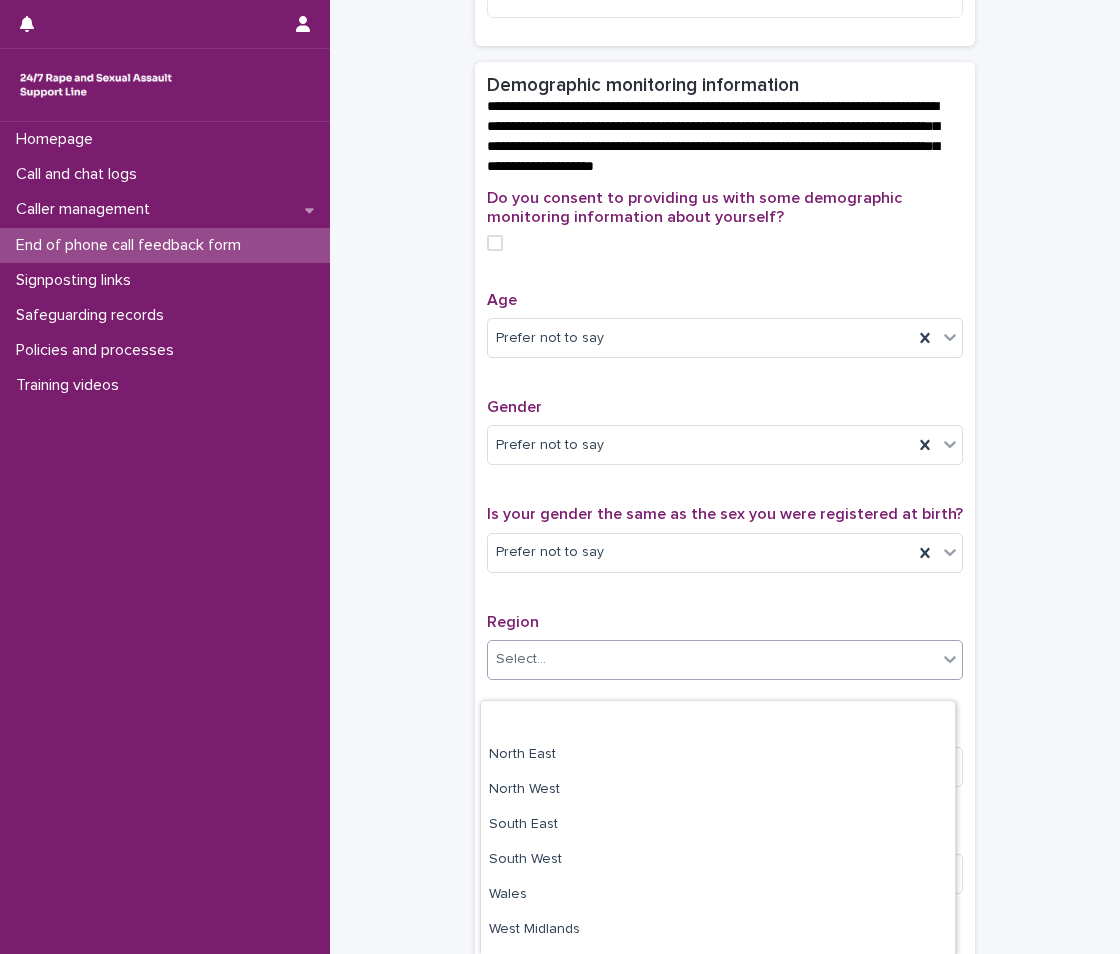 scroll, scrollTop: 166, scrollLeft: 0, axis: vertical 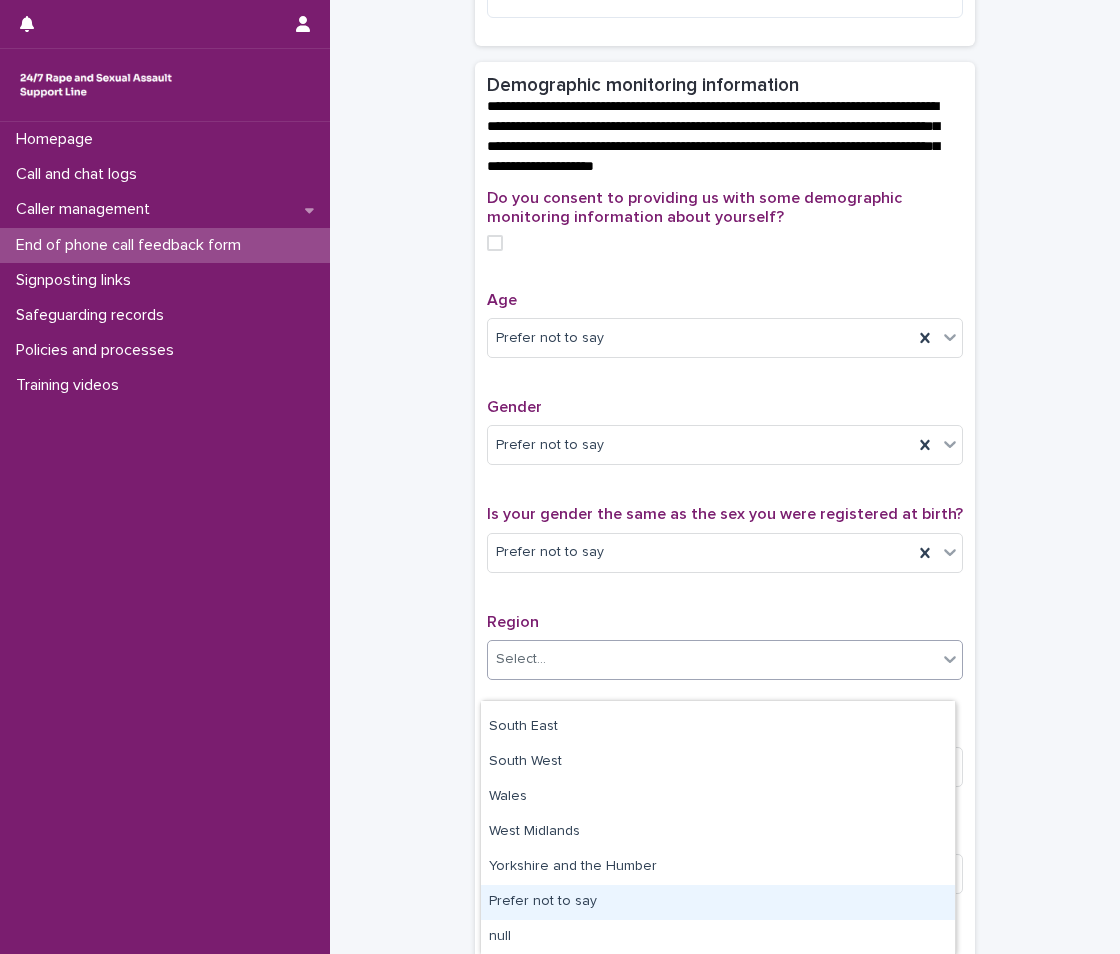click on "Prefer not to say" at bounding box center [718, 902] 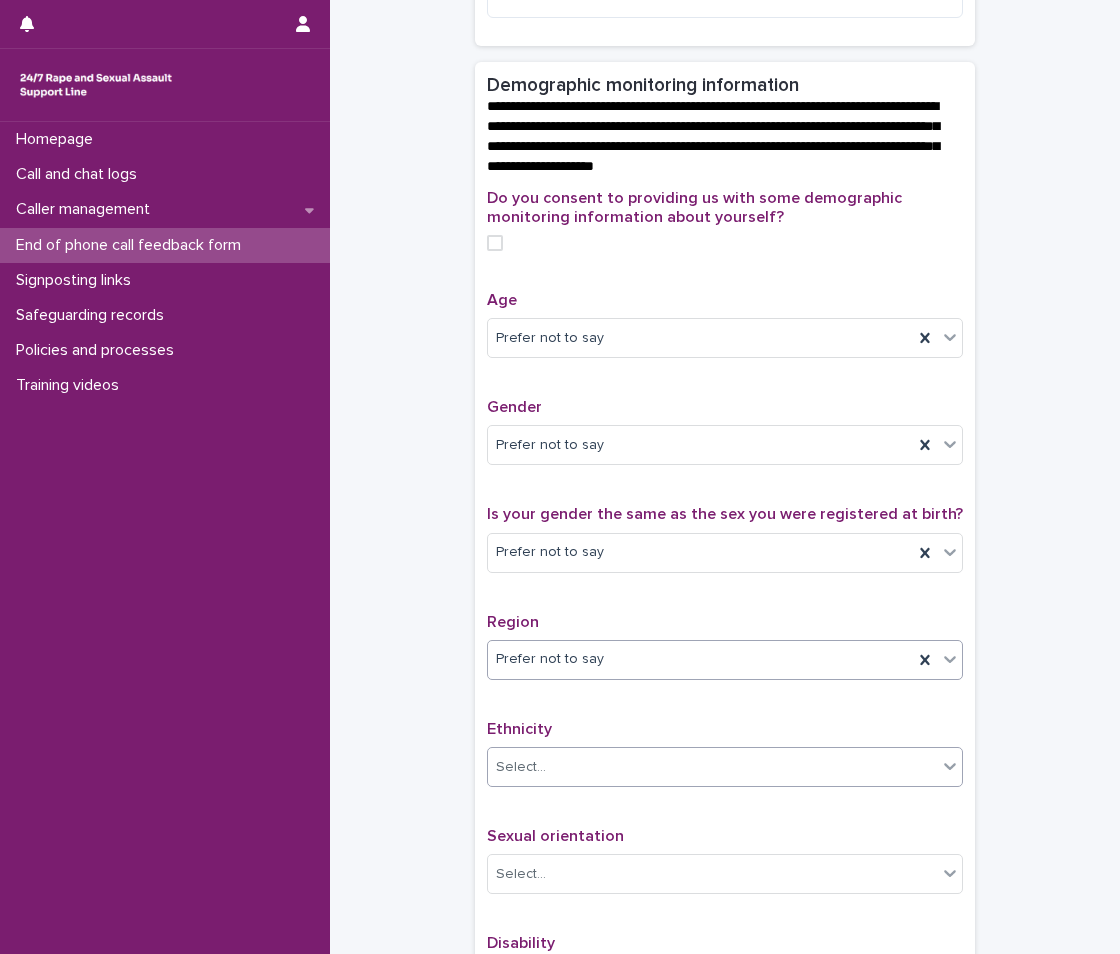click on "Select..." at bounding box center [712, 767] 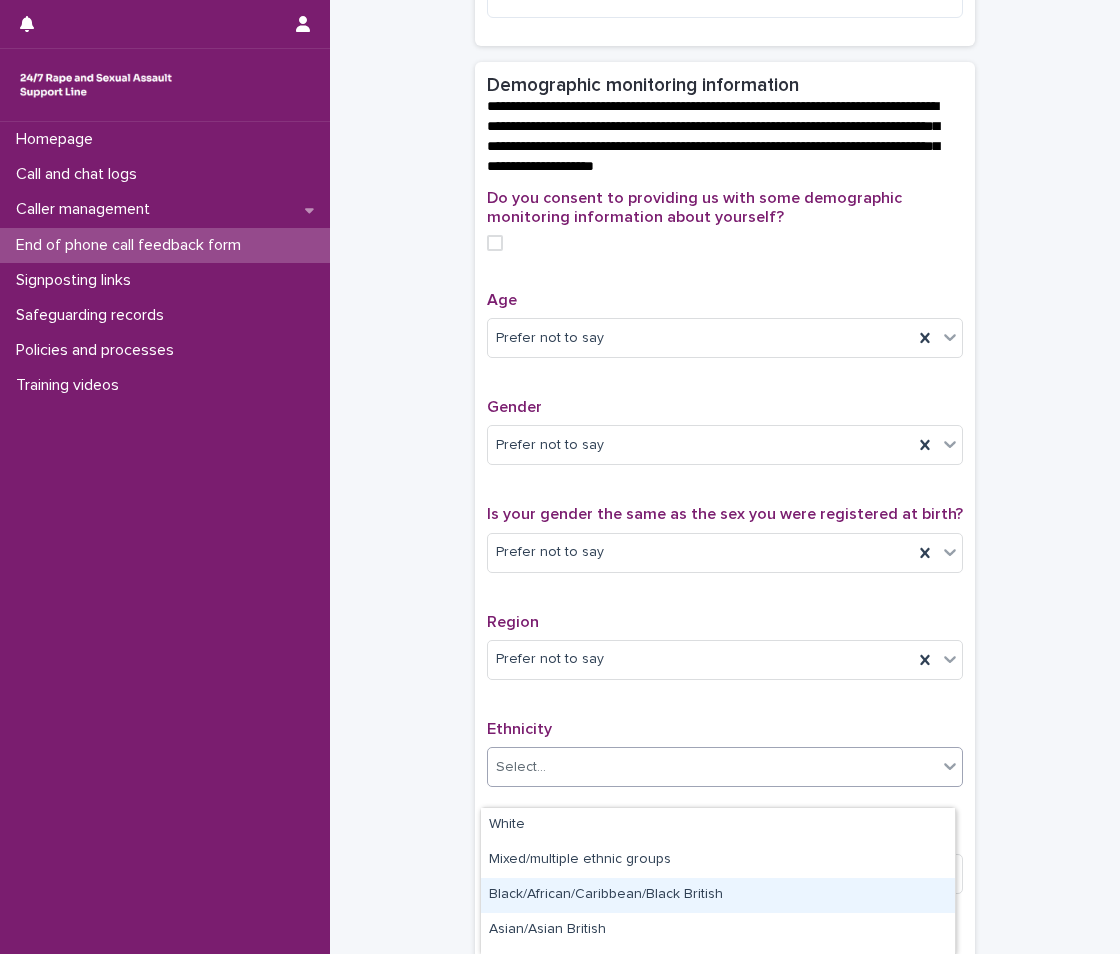 scroll, scrollTop: 63, scrollLeft: 0, axis: vertical 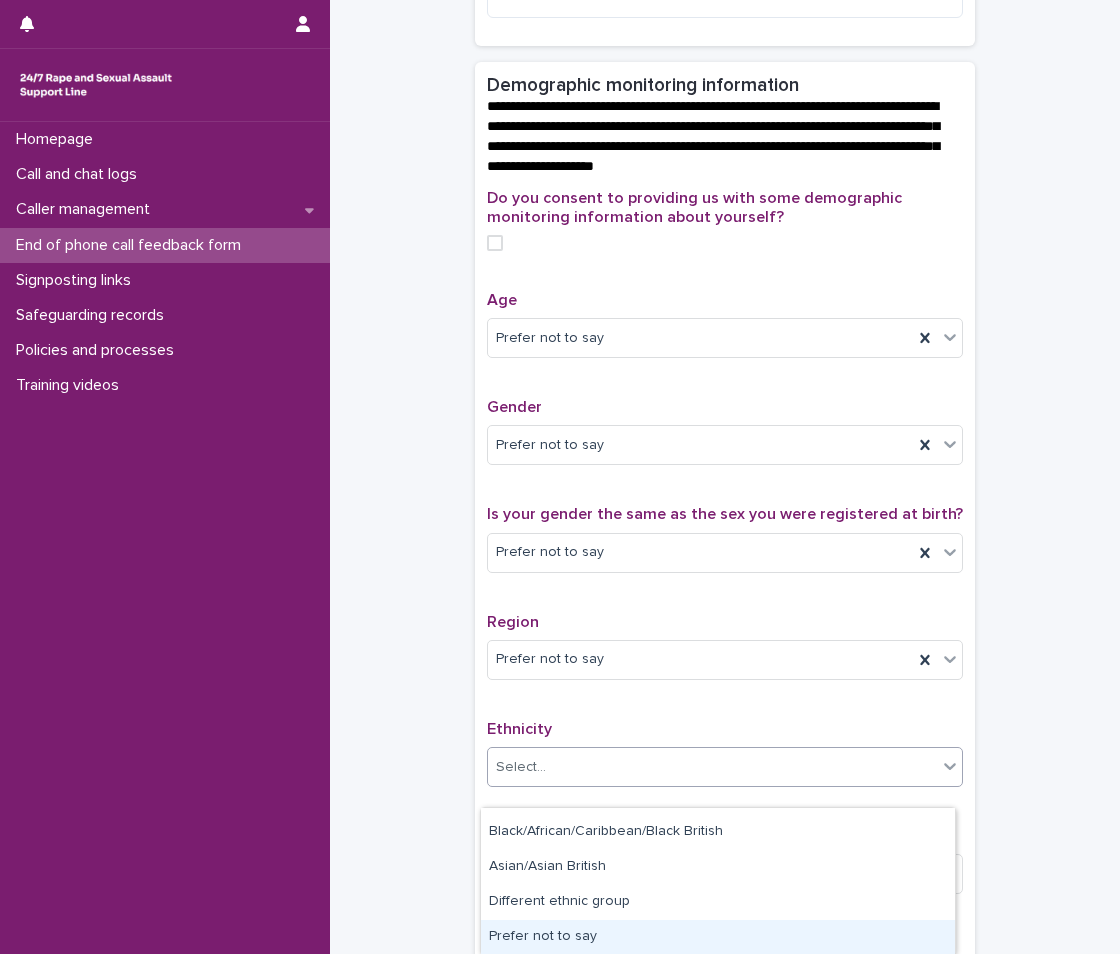 click on "Prefer not to say" at bounding box center [718, 937] 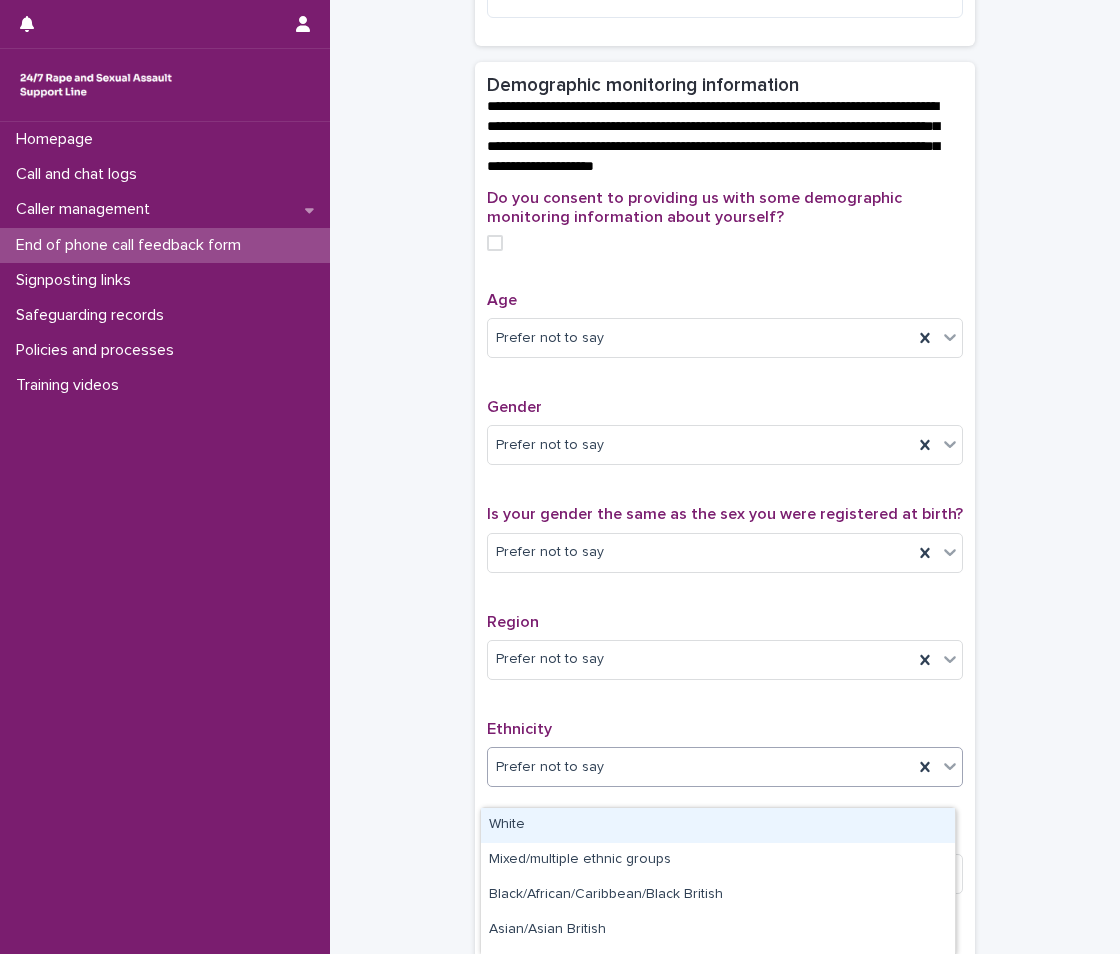 click on "Prefer not to say" at bounding box center (550, 767) 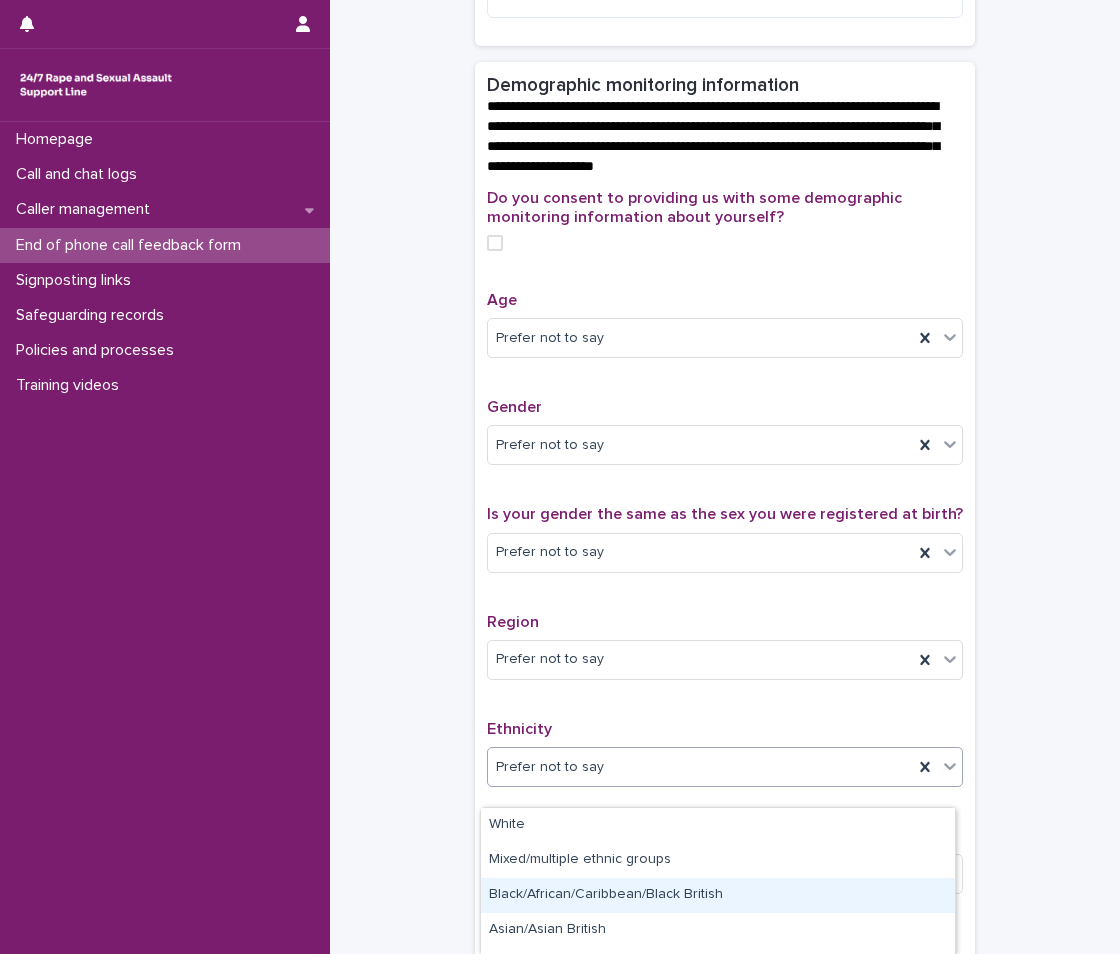 scroll, scrollTop: 63, scrollLeft: 0, axis: vertical 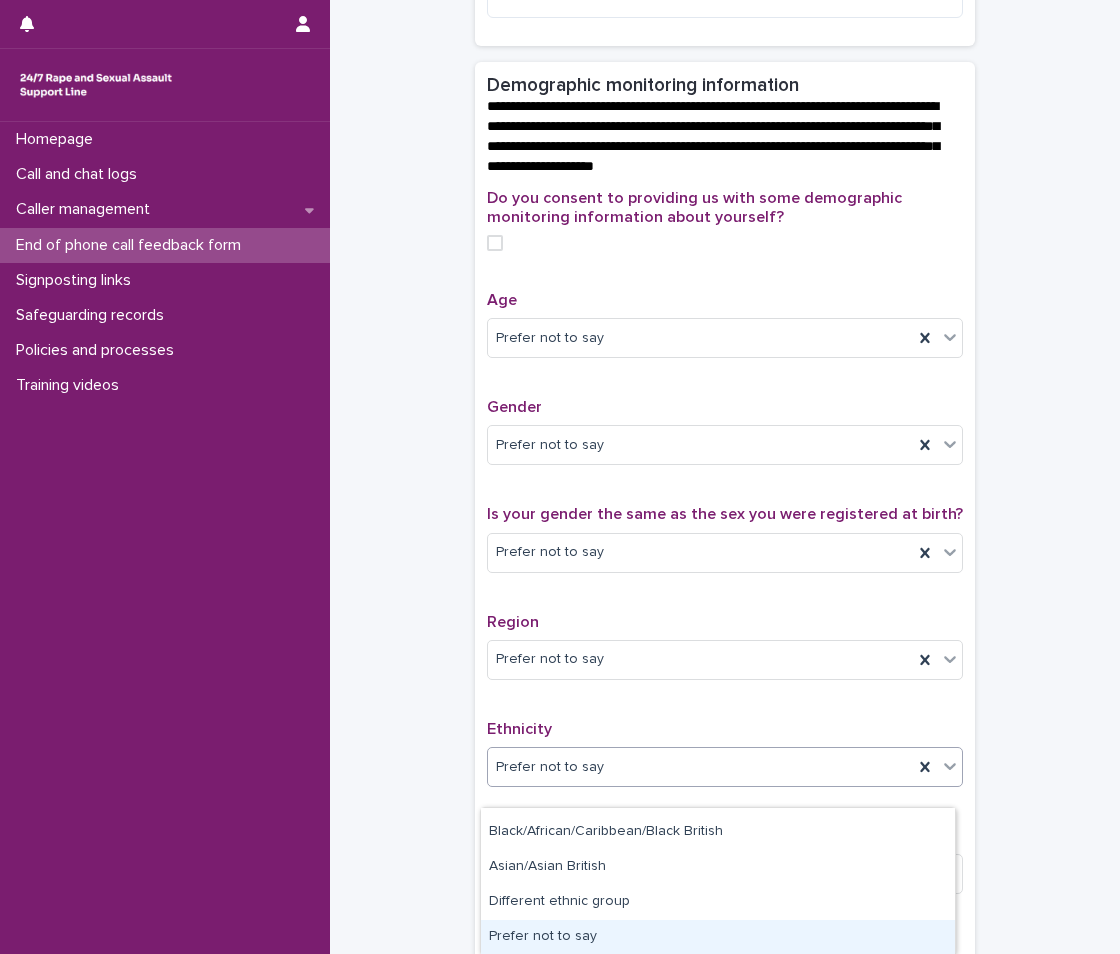 click on "Prefer not to say" at bounding box center [718, 937] 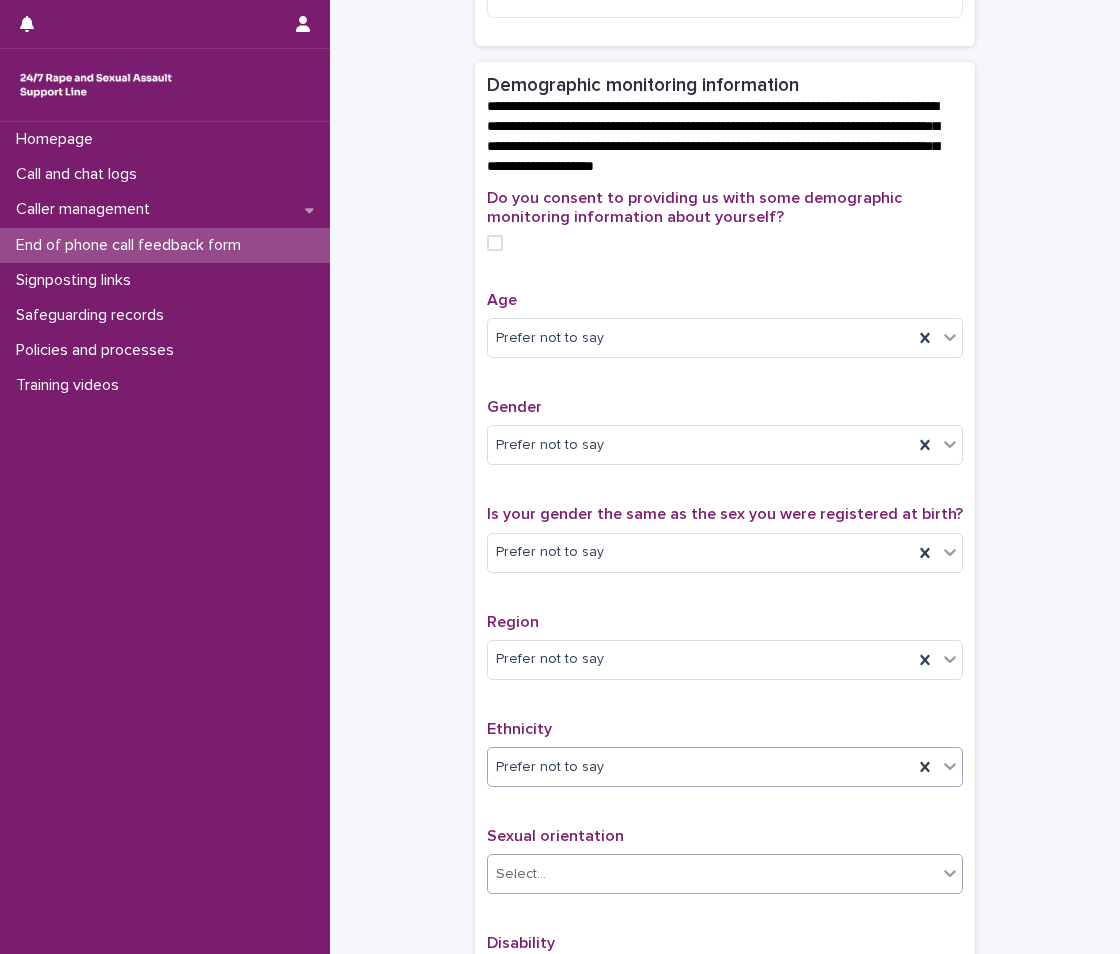 click on "Select..." at bounding box center [712, 874] 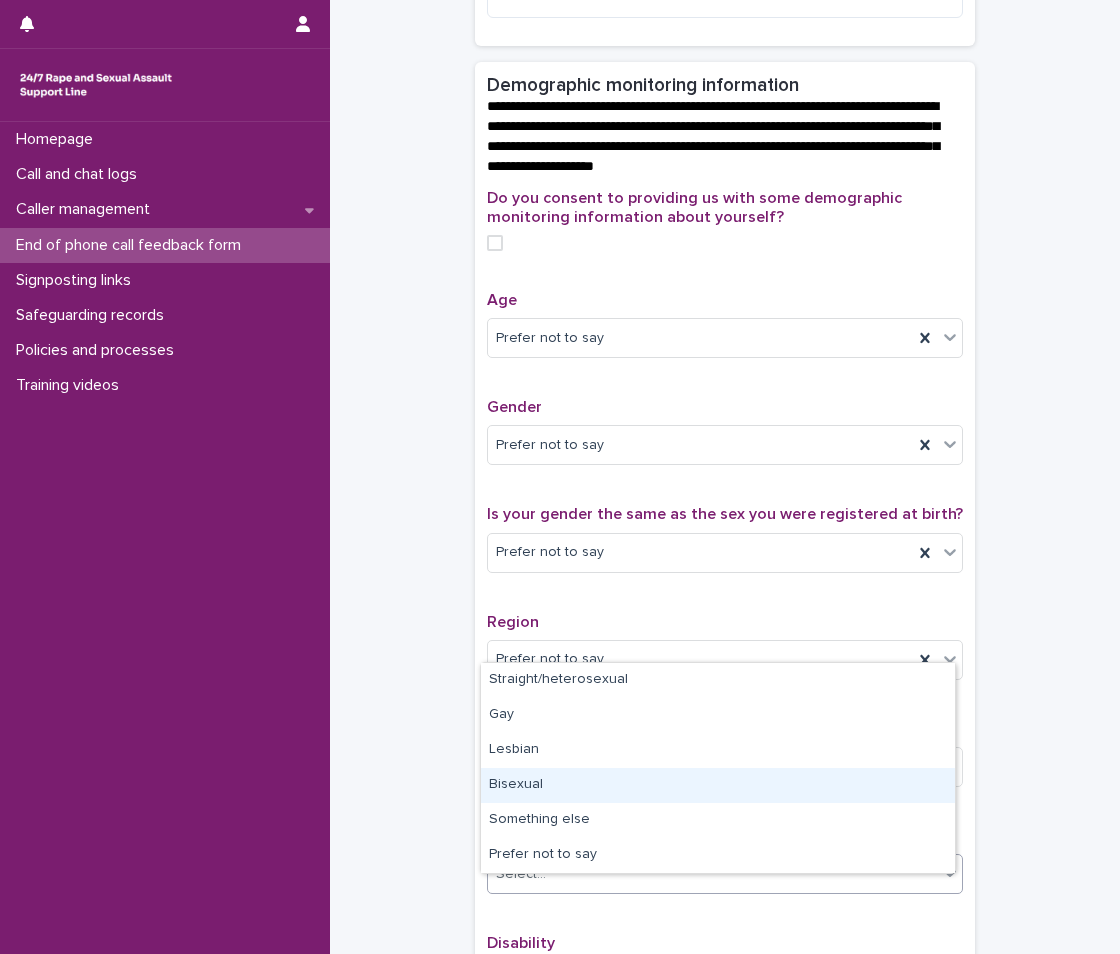 drag, startPoint x: 590, startPoint y: 764, endPoint x: 586, endPoint y: 775, distance: 11.7046995 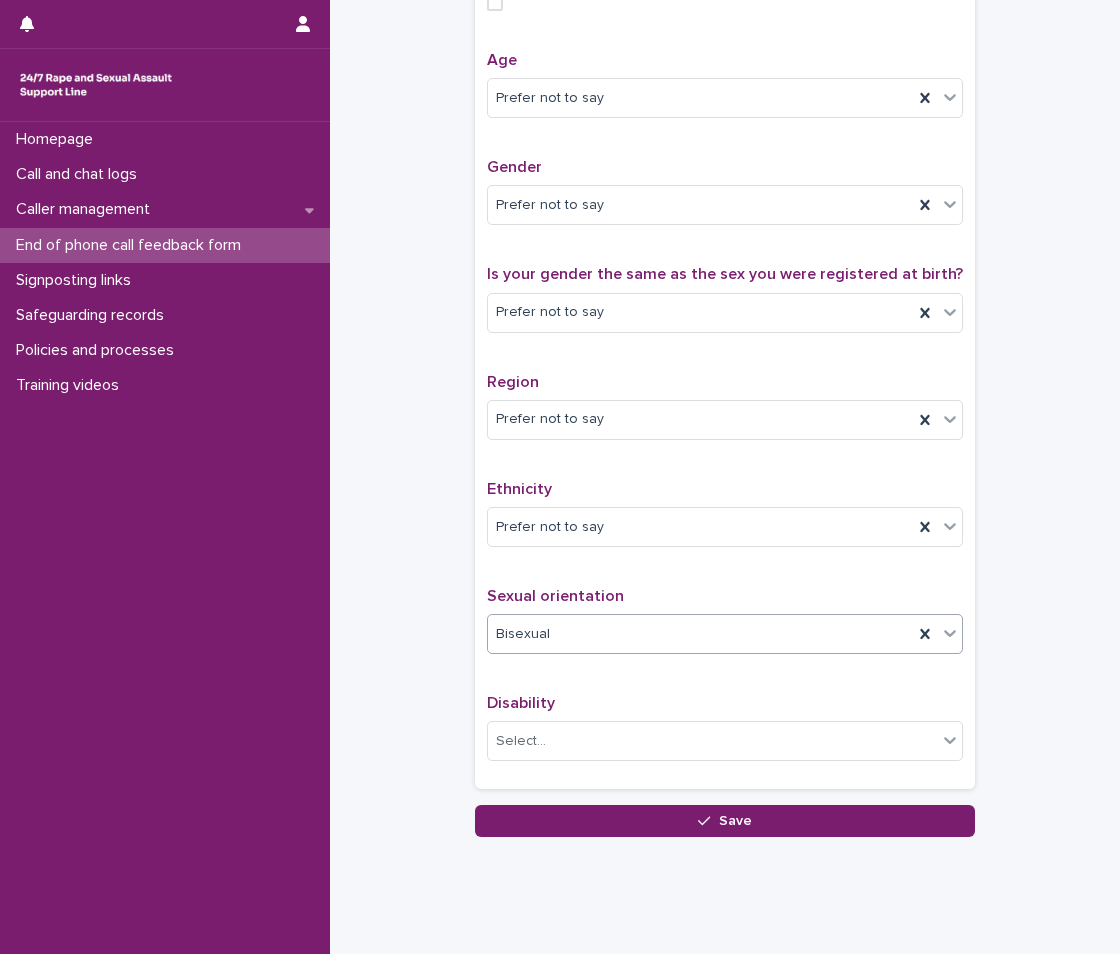 scroll, scrollTop: 910, scrollLeft: 0, axis: vertical 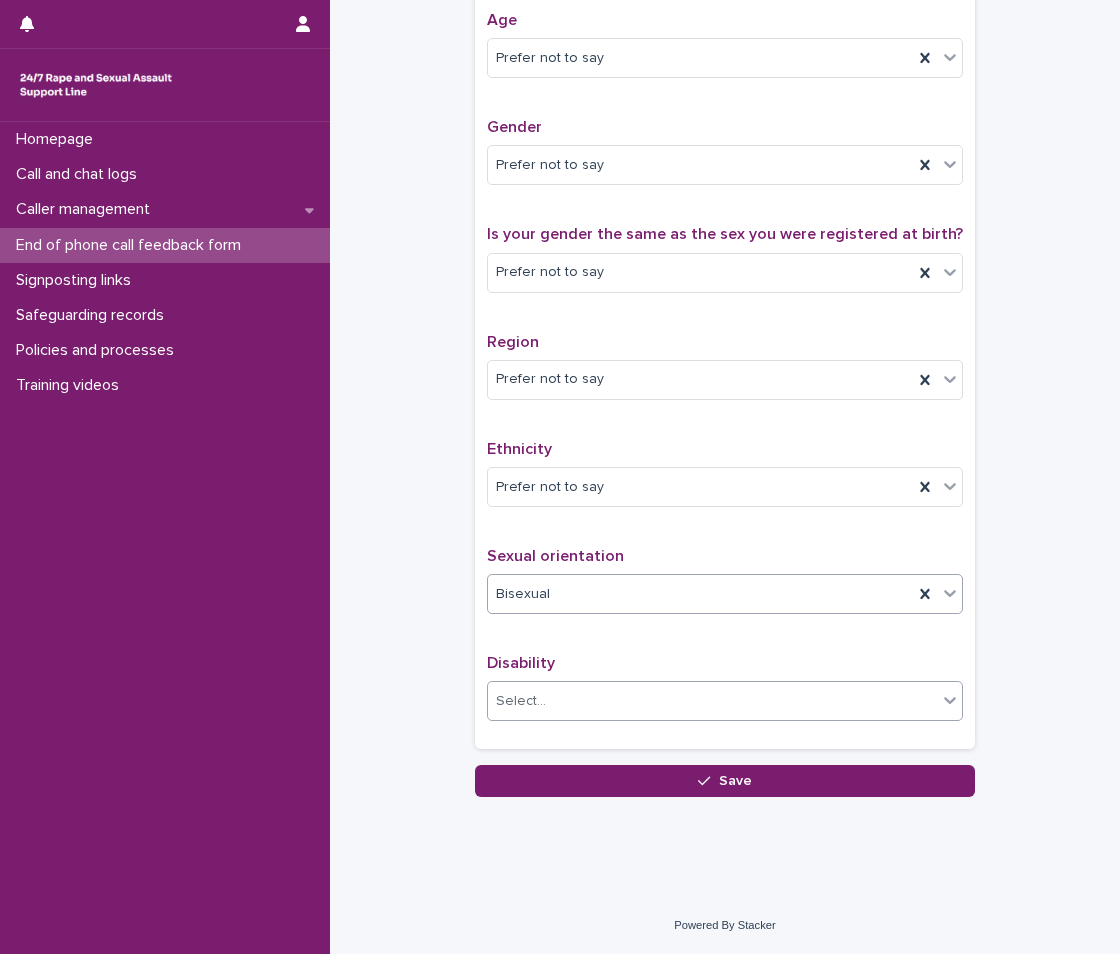 click on "Select..." at bounding box center [712, 701] 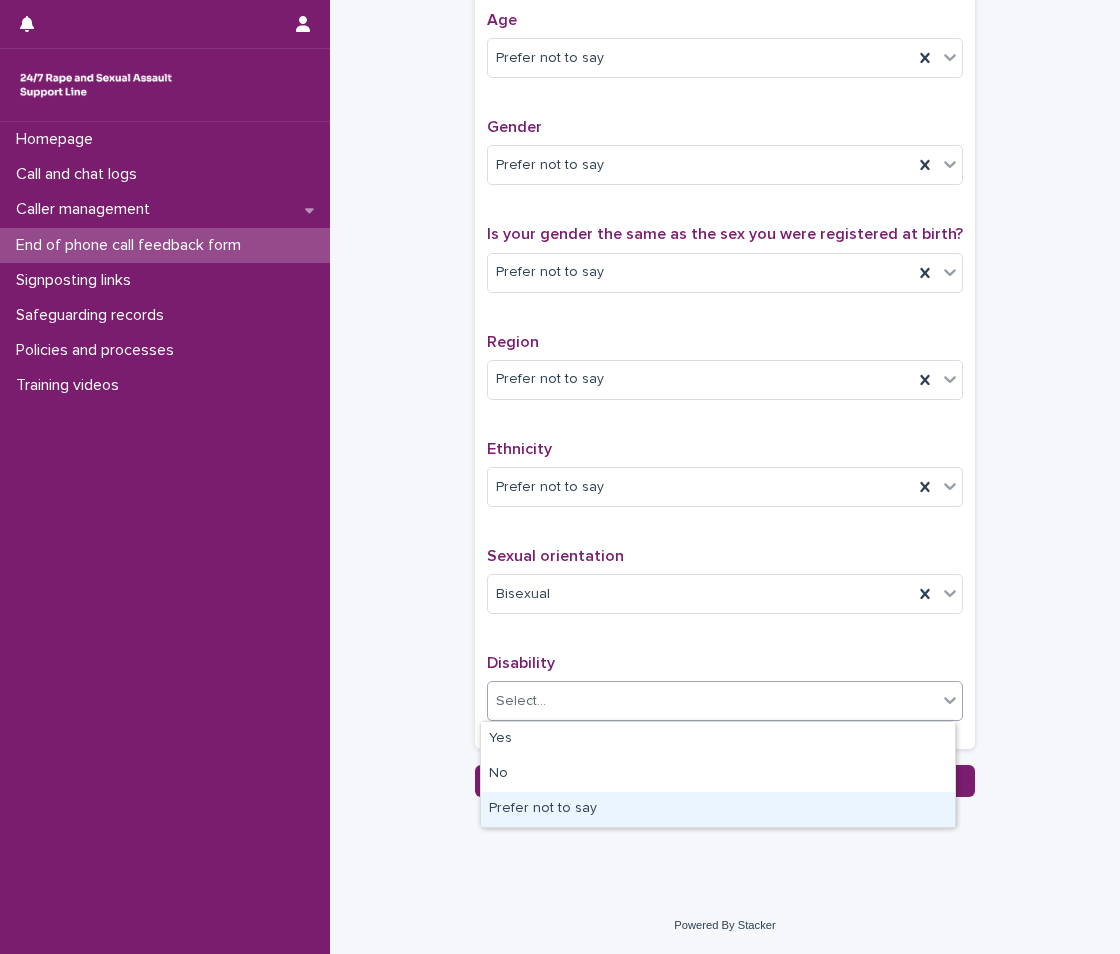 click on "Prefer not to say" at bounding box center [718, 809] 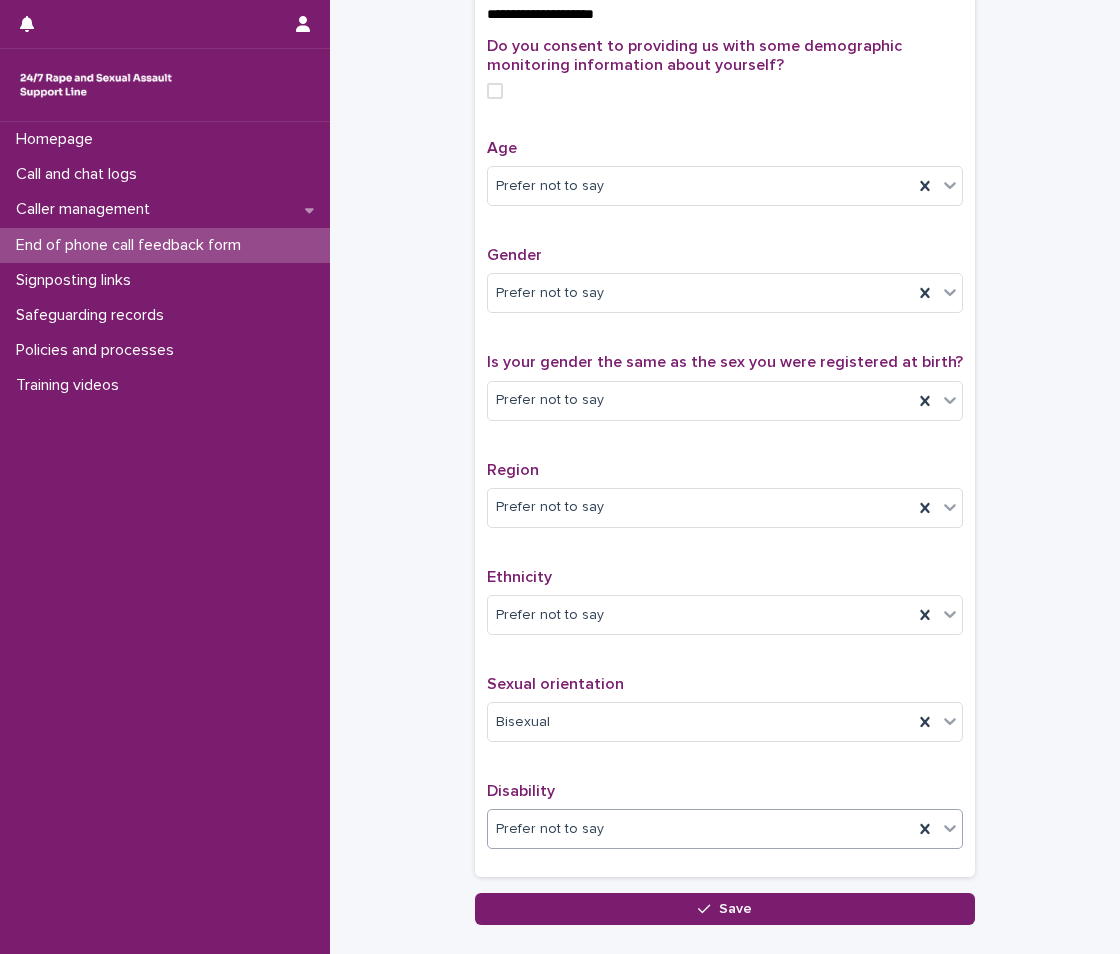 scroll, scrollTop: 810, scrollLeft: 0, axis: vertical 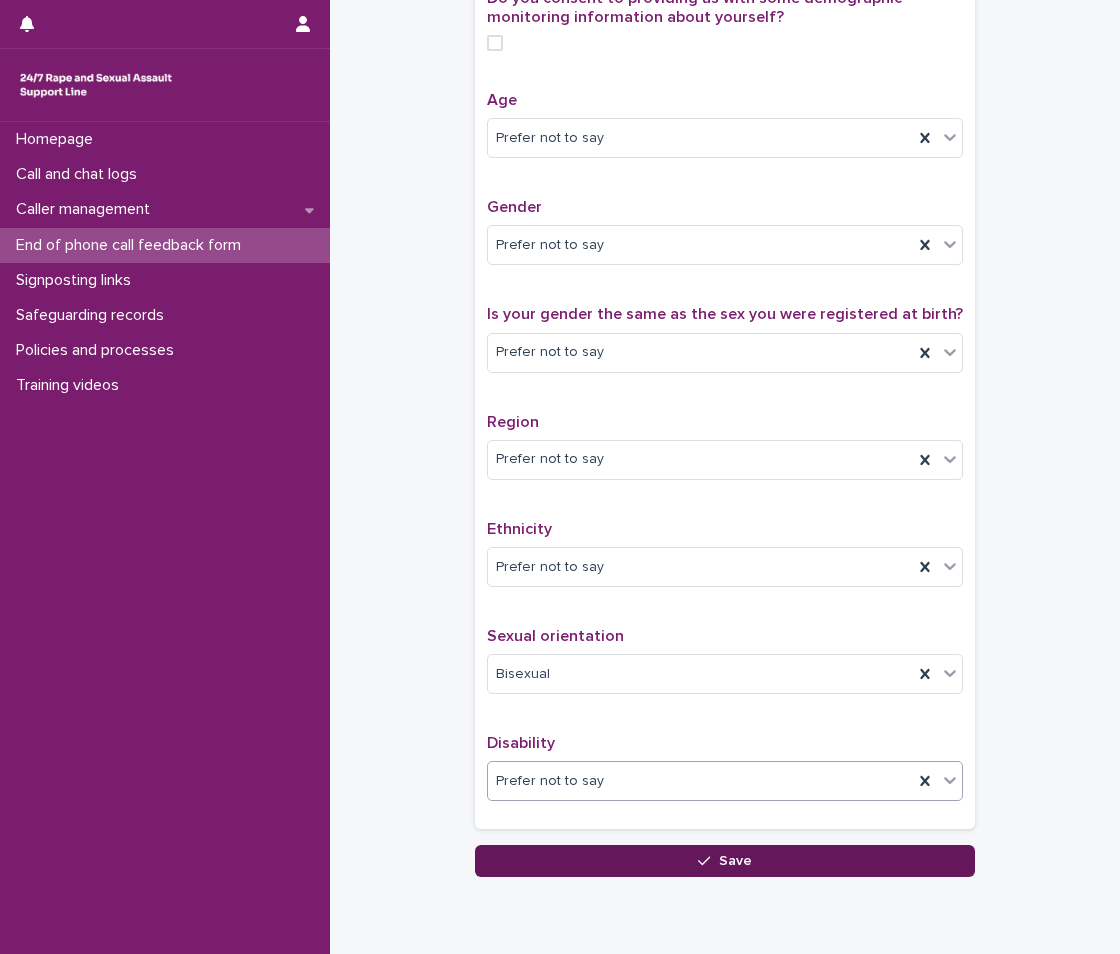 click on "Save" at bounding box center [725, 861] 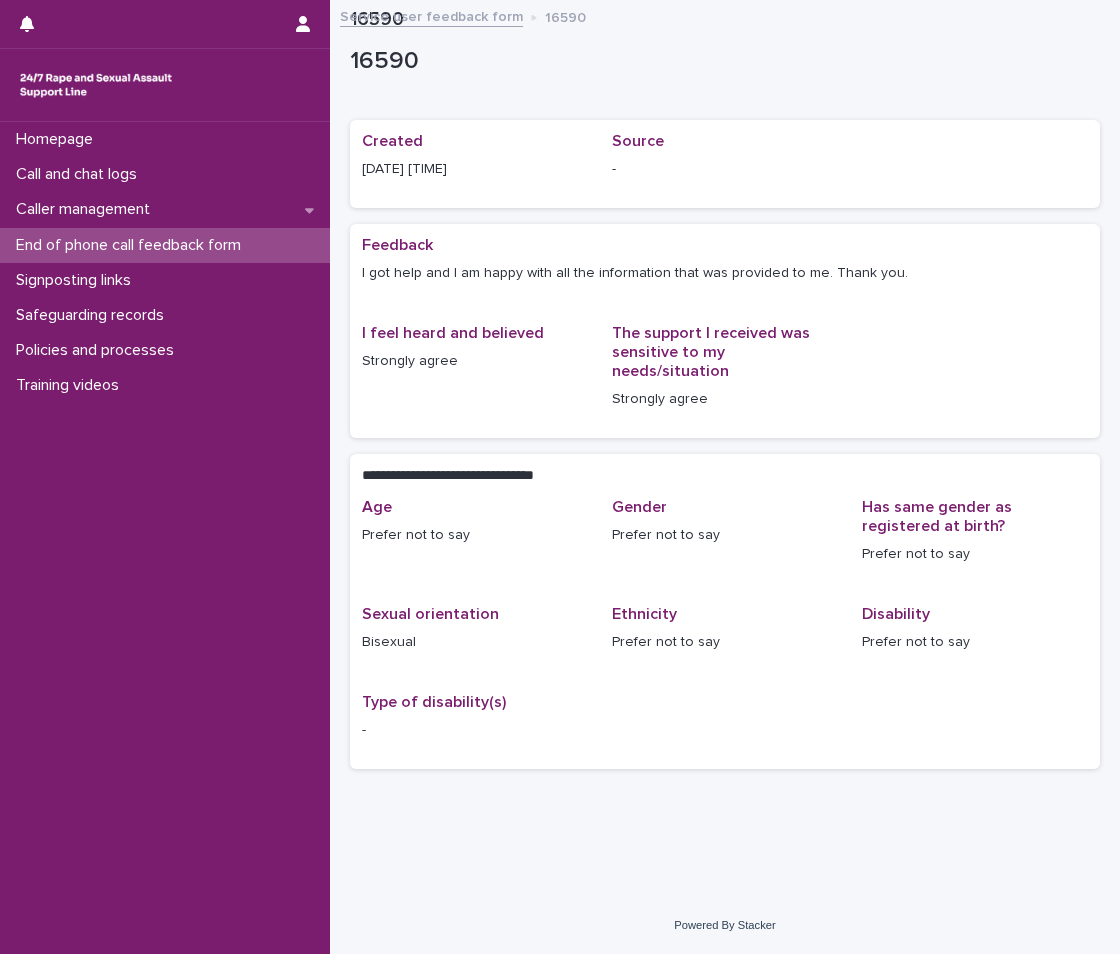 scroll, scrollTop: 0, scrollLeft: 0, axis: both 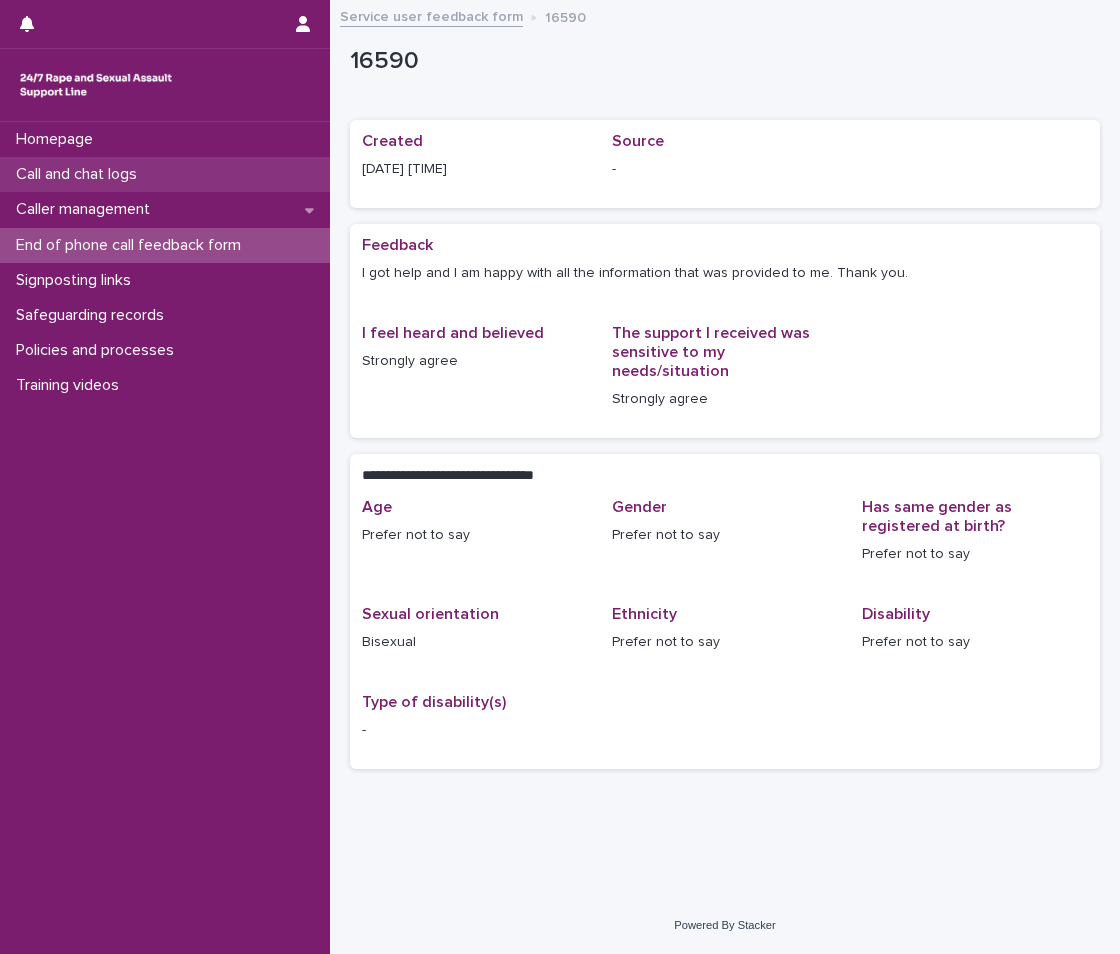 click on "Call and chat logs" at bounding box center (165, 174) 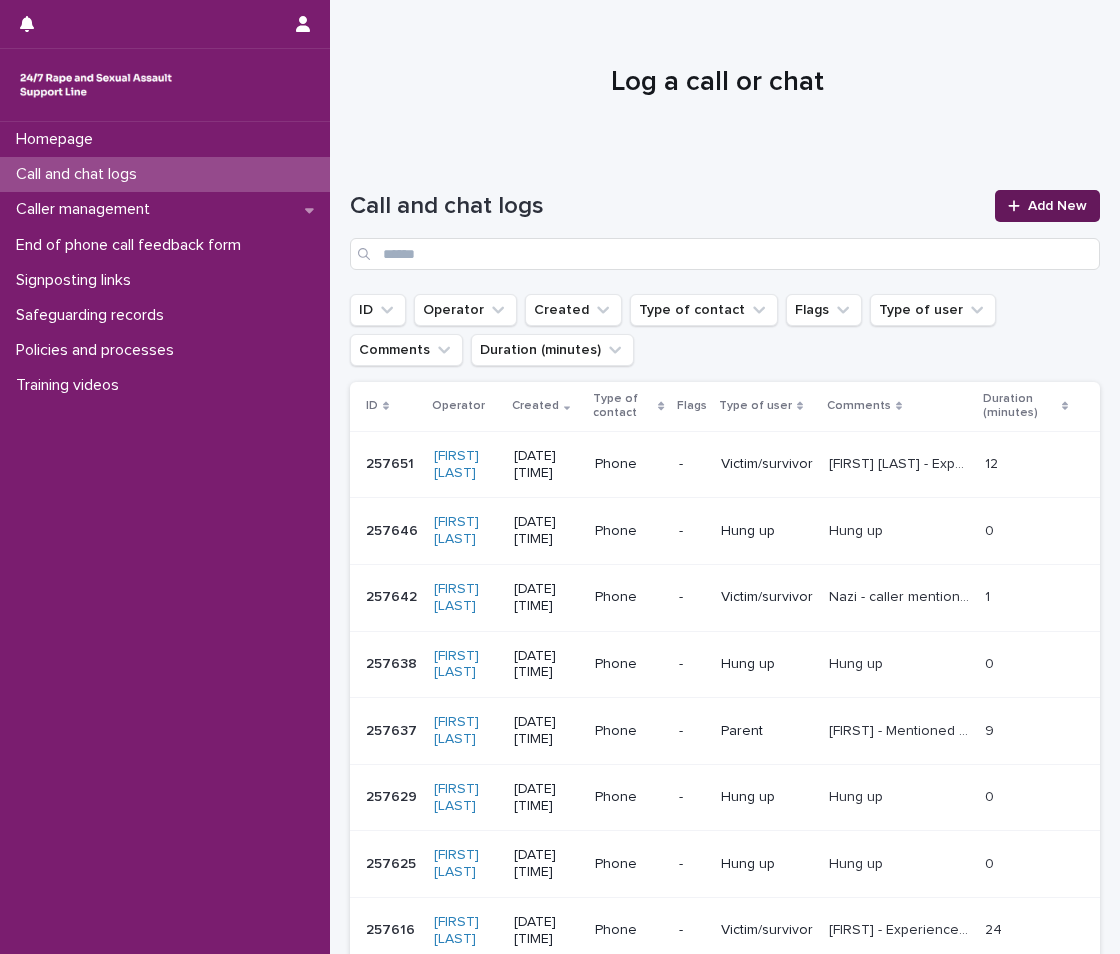 click on "Add New" at bounding box center [1047, 206] 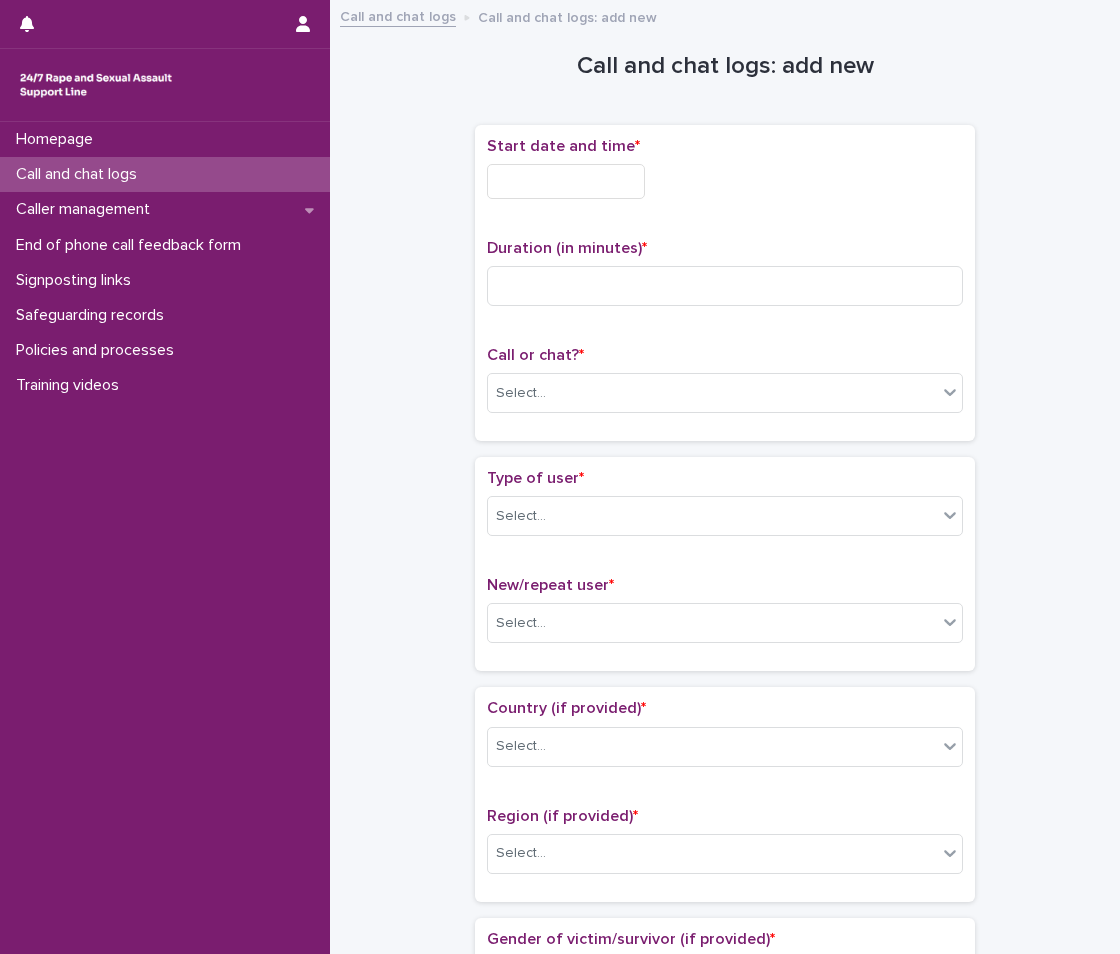 click at bounding box center (566, 181) 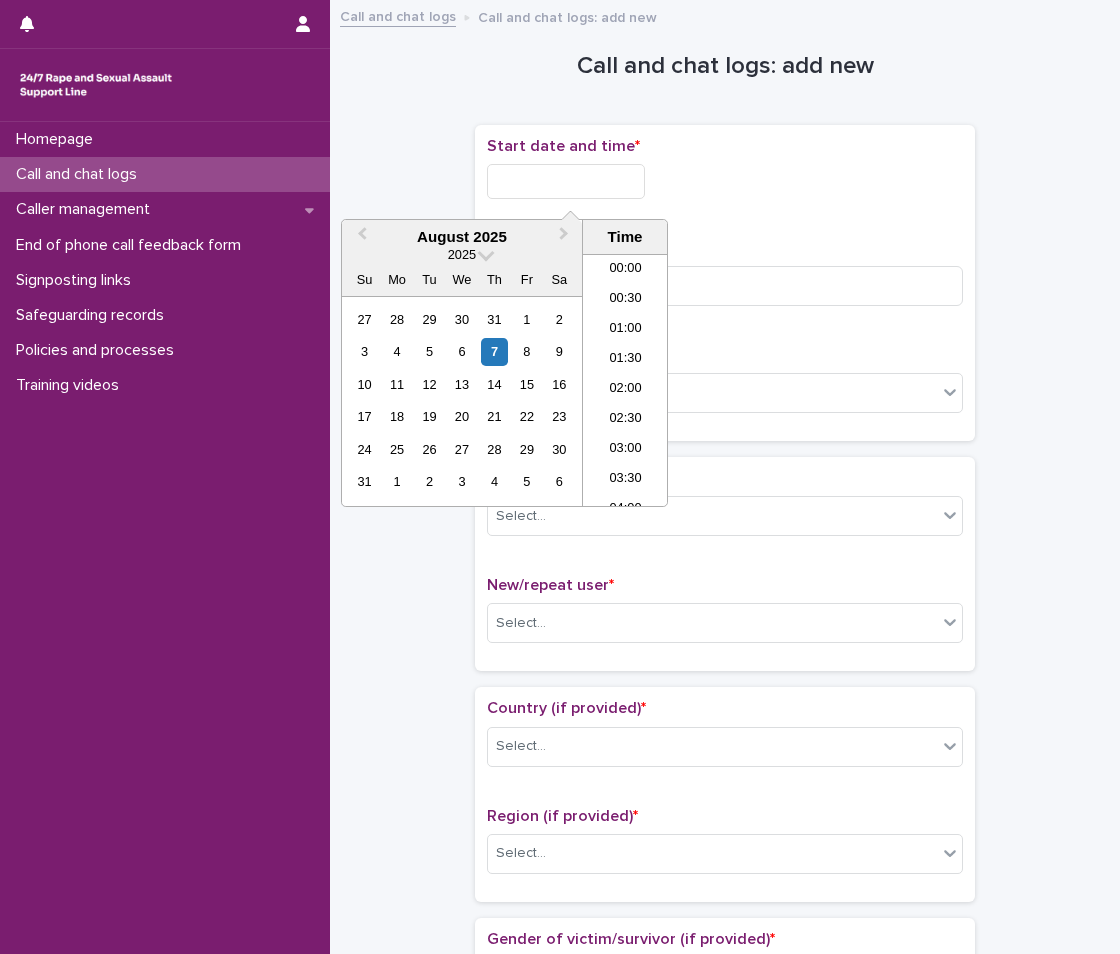 scroll, scrollTop: 880, scrollLeft: 0, axis: vertical 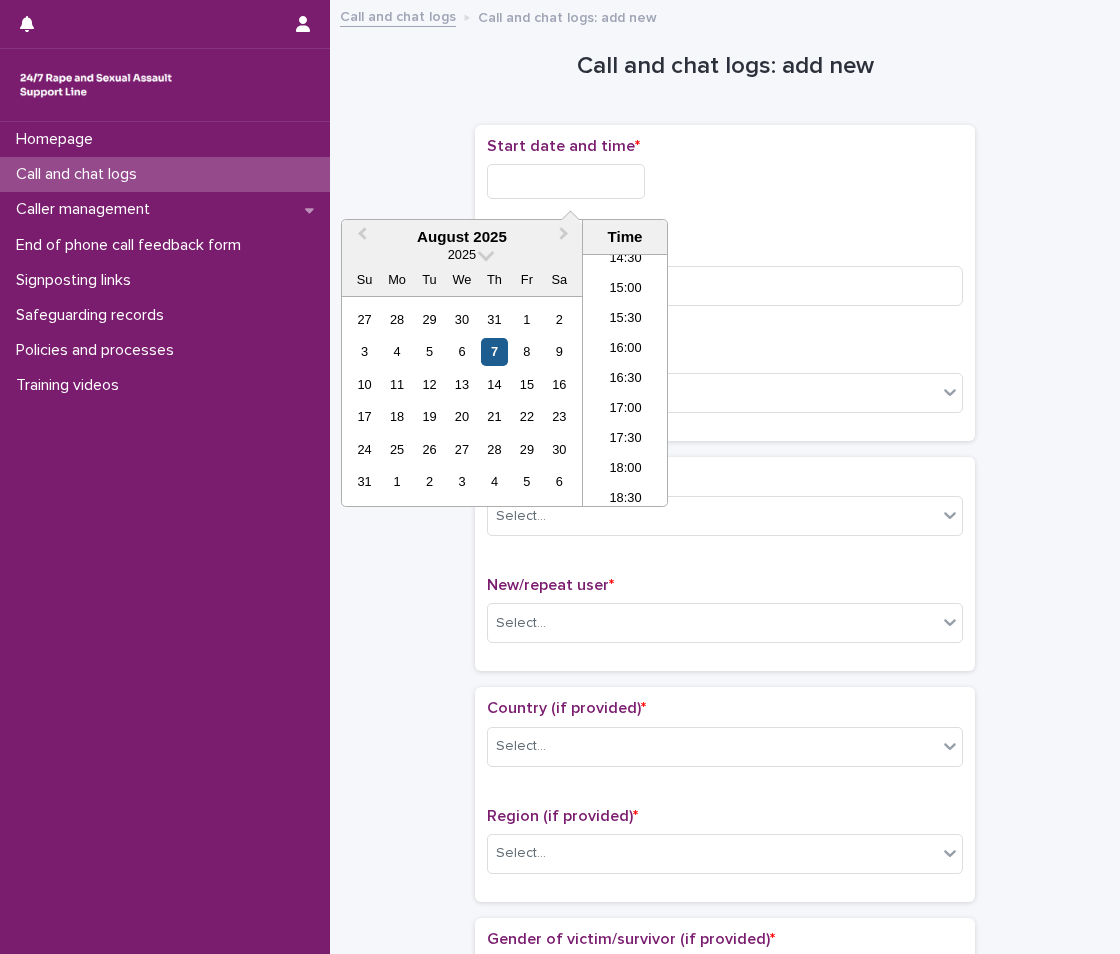 click on "7" at bounding box center [494, 351] 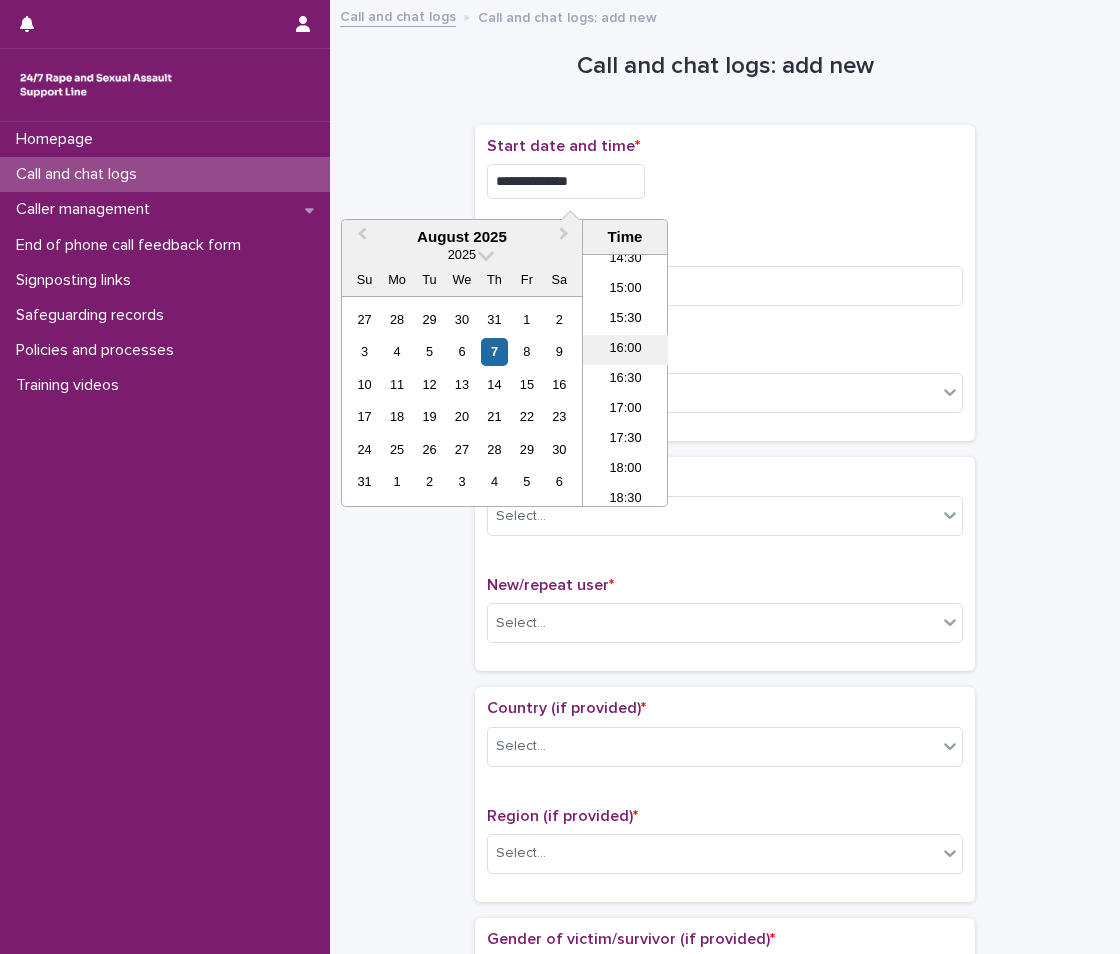 click on "16:00" at bounding box center (625, 350) 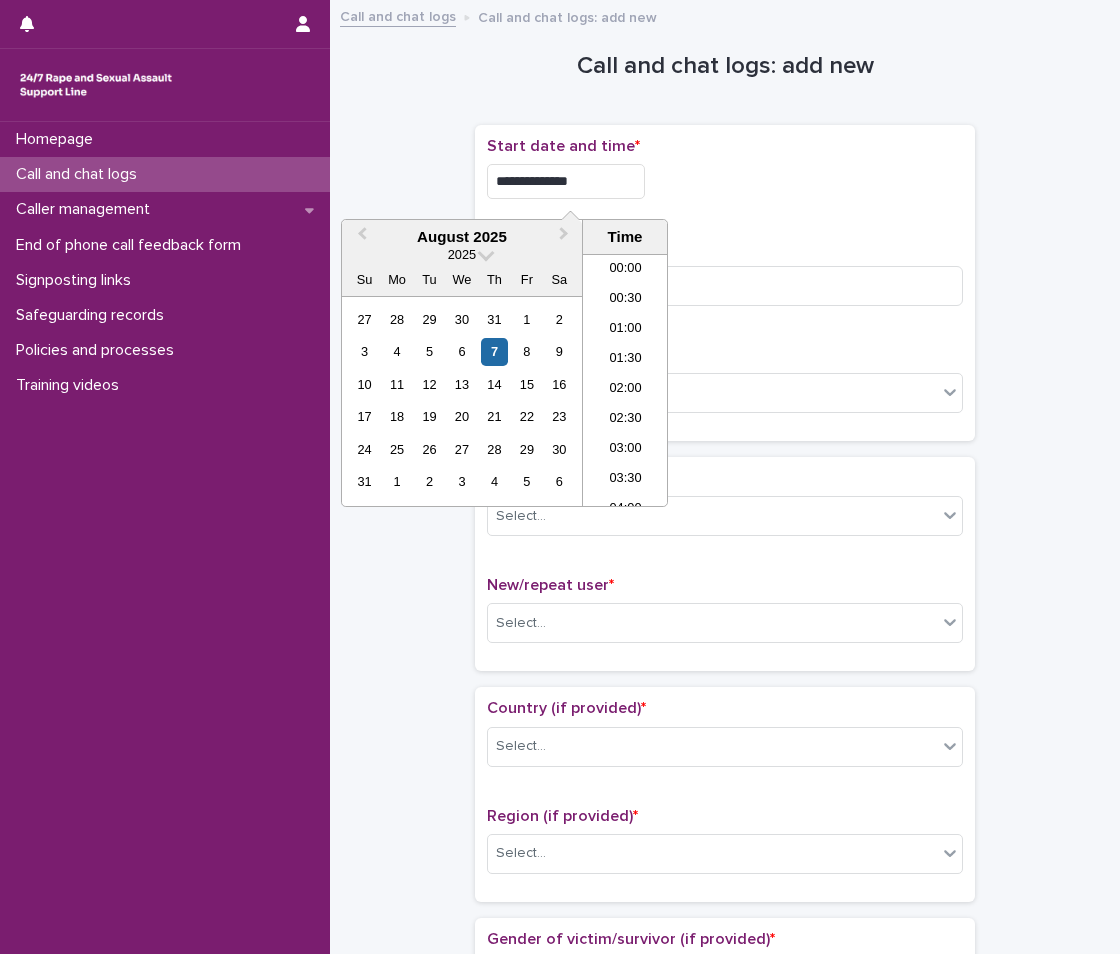 click on "**********" at bounding box center (566, 181) 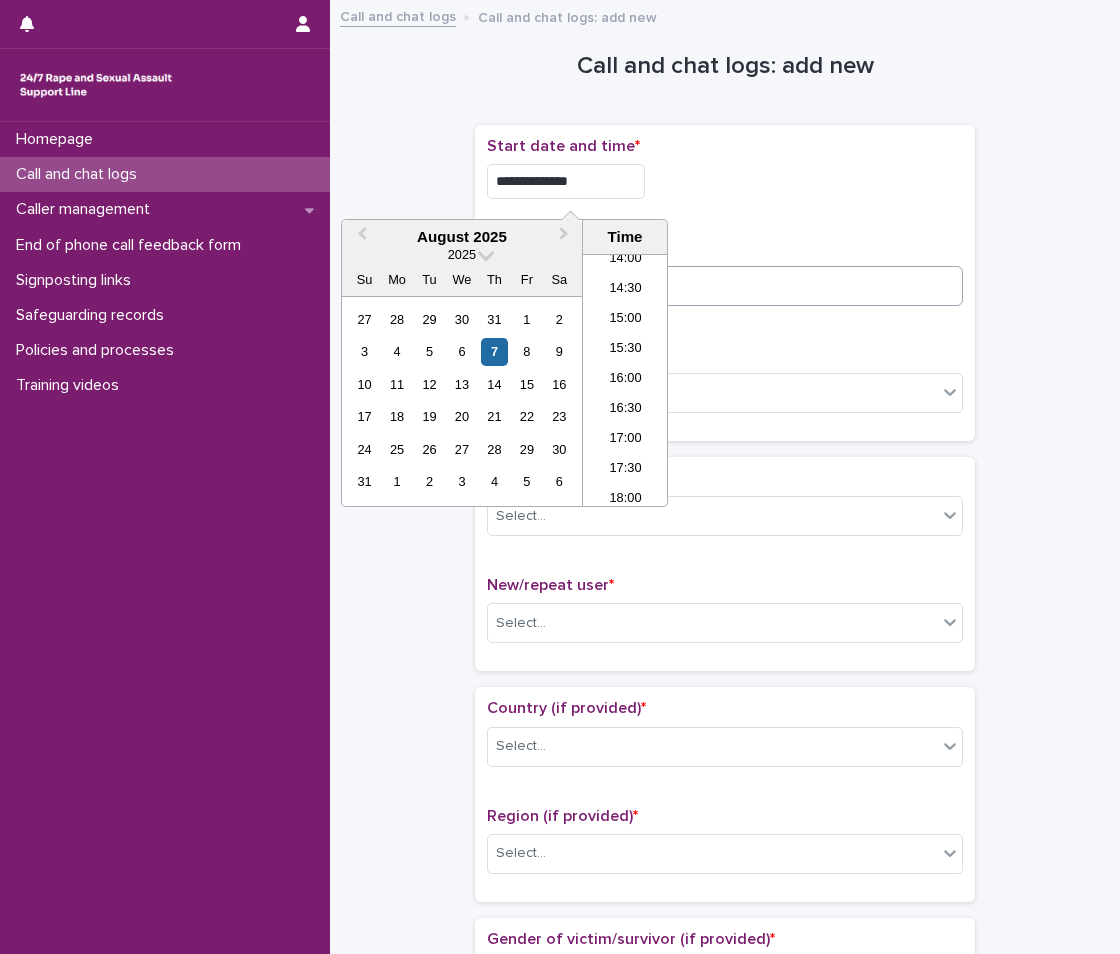 type on "**********" 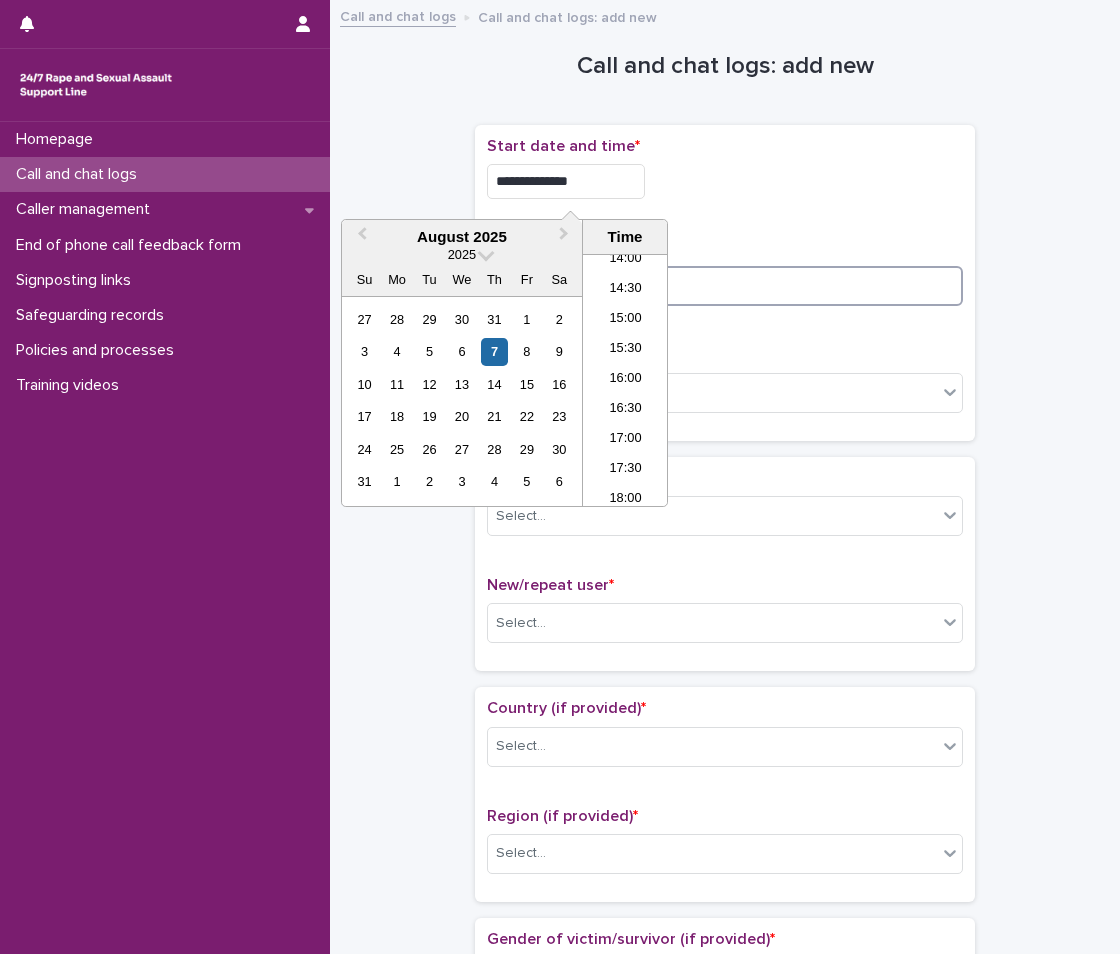 click at bounding box center (725, 286) 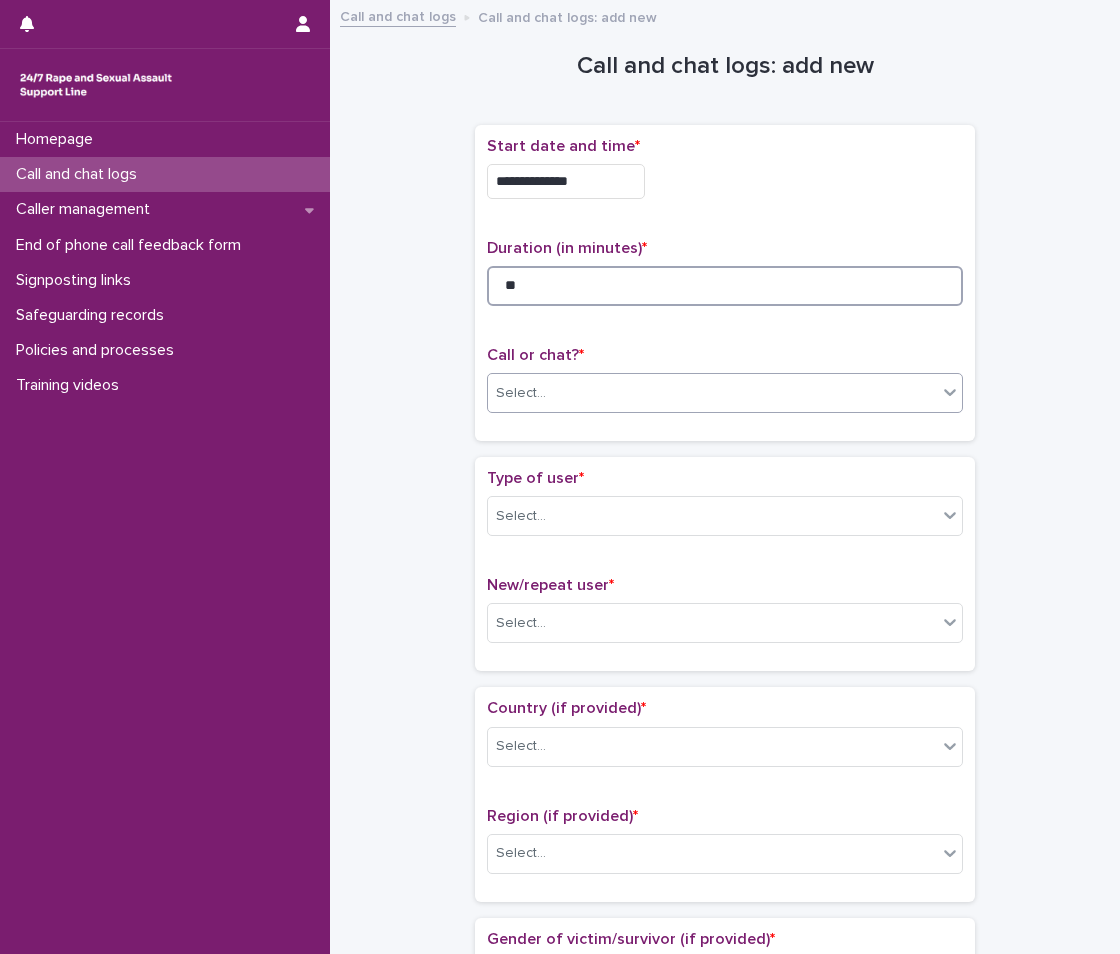 type on "**" 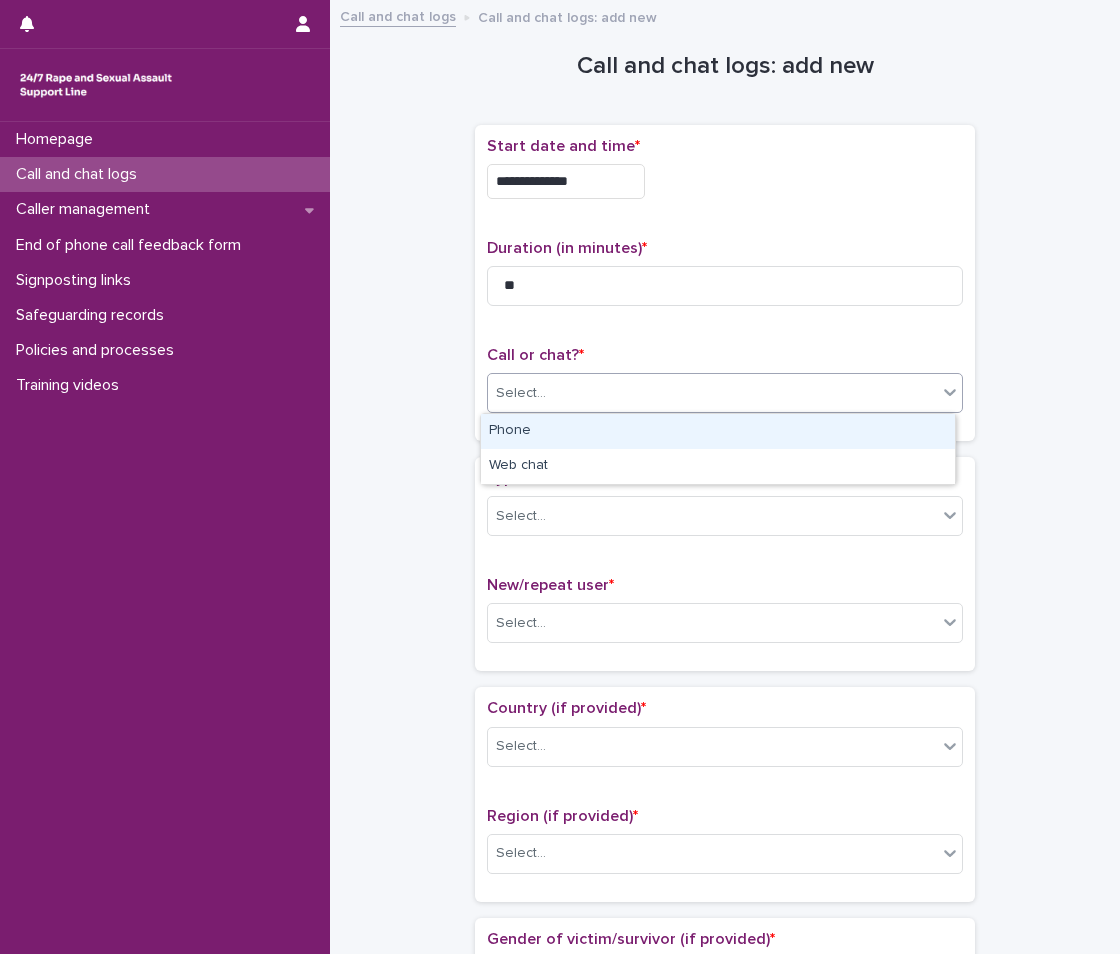 click on "Select..." at bounding box center [712, 393] 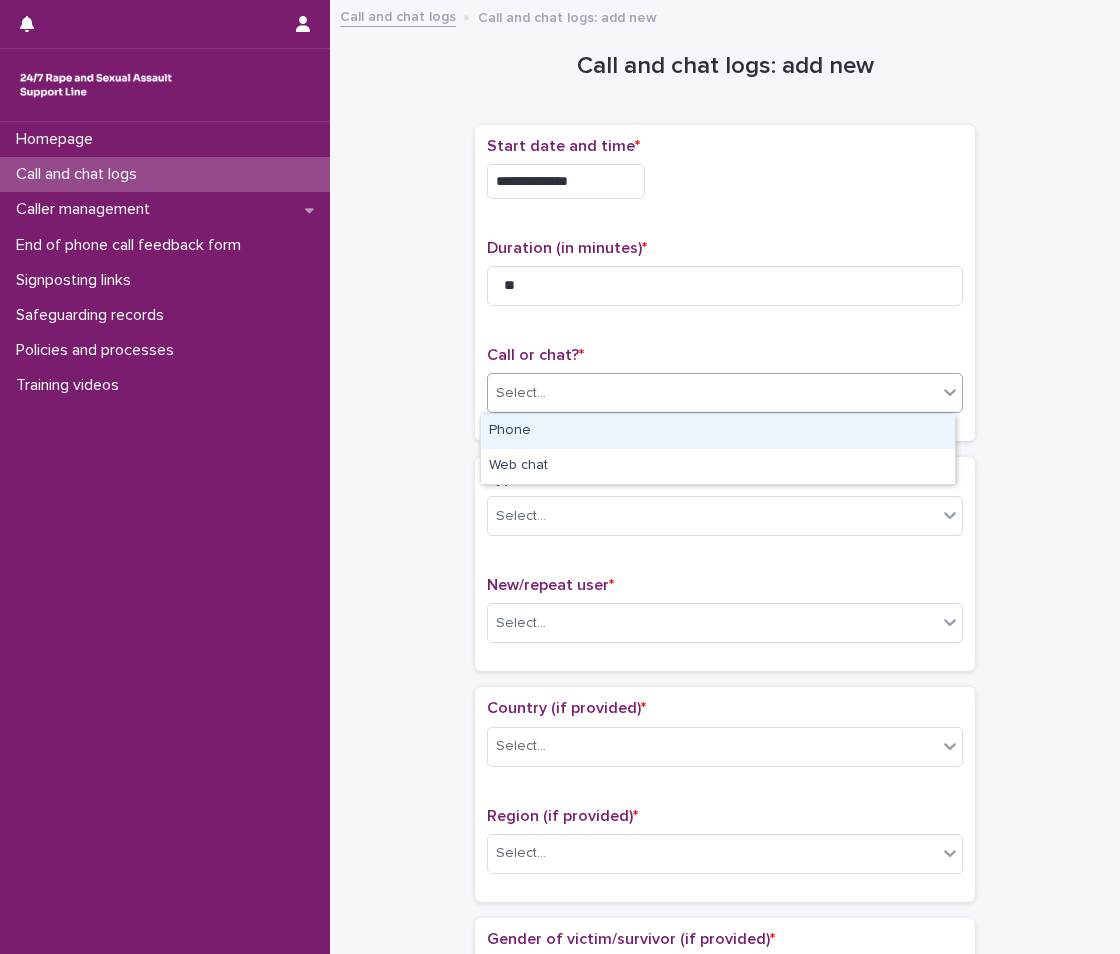 click on "Phone" at bounding box center (718, 431) 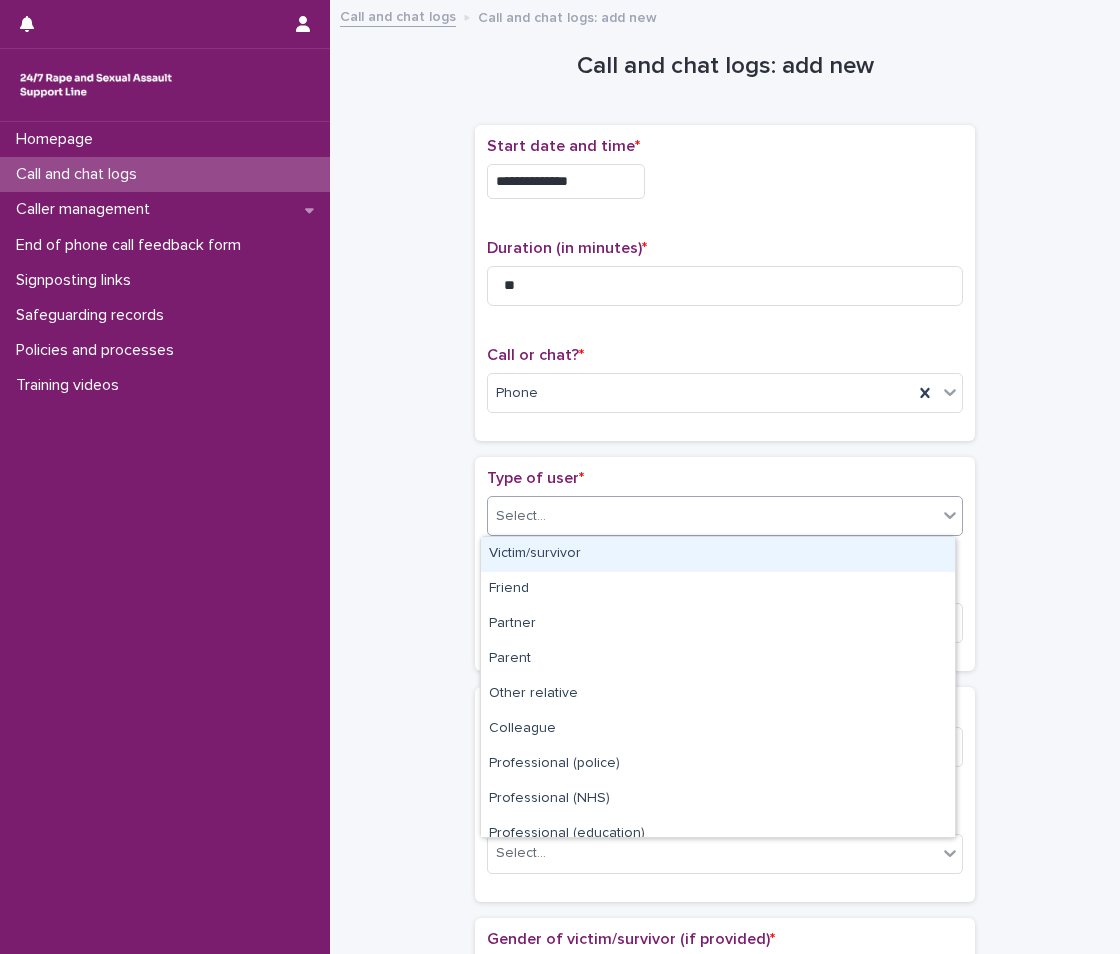 click on "Select..." at bounding box center (712, 516) 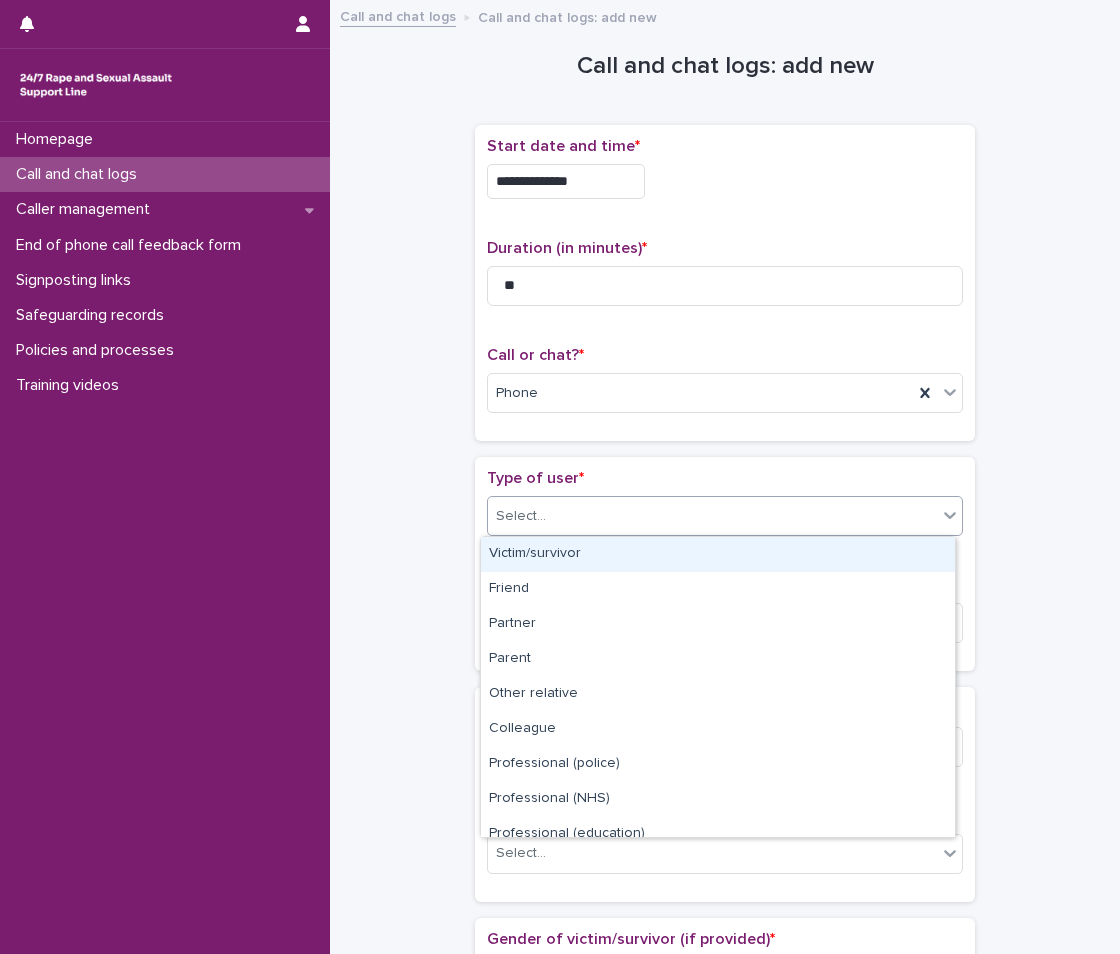 click on "Victim/survivor" at bounding box center [718, 554] 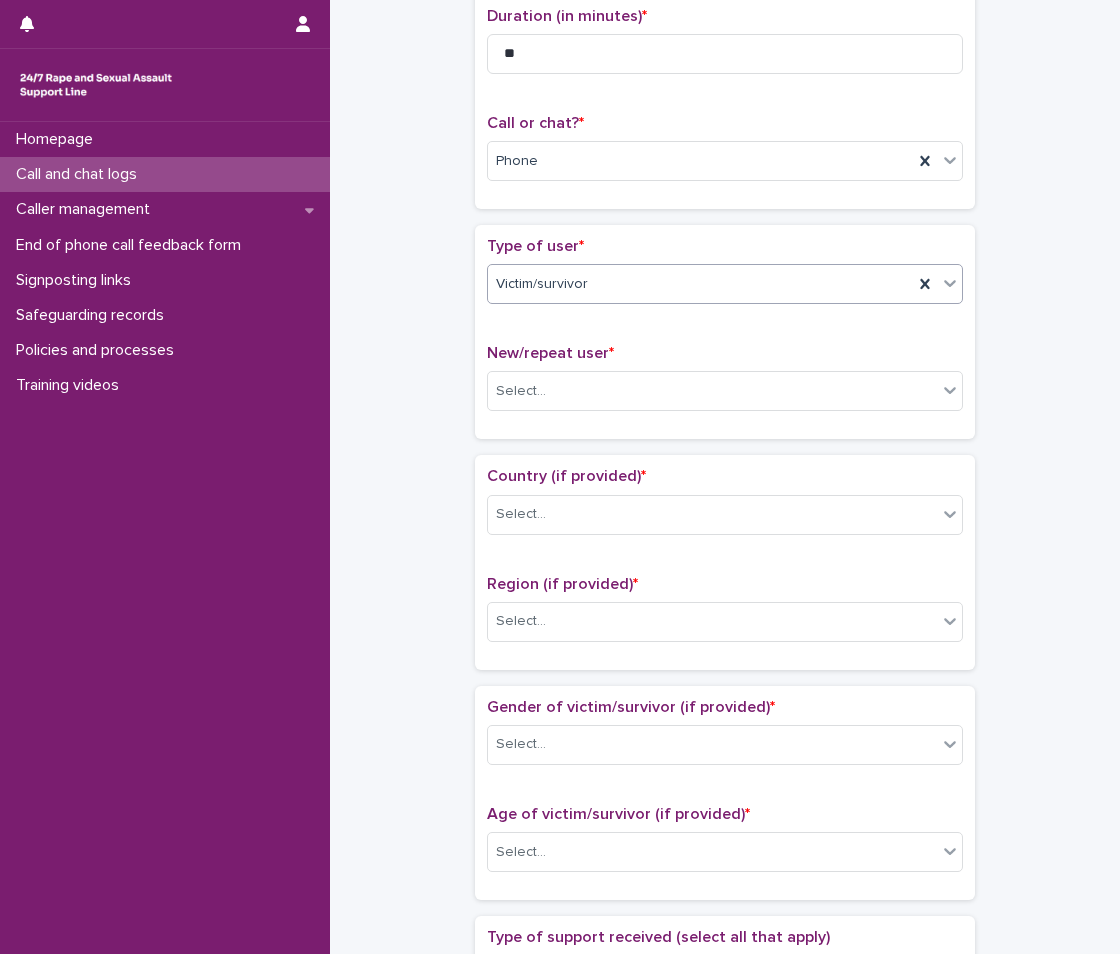 scroll, scrollTop: 300, scrollLeft: 0, axis: vertical 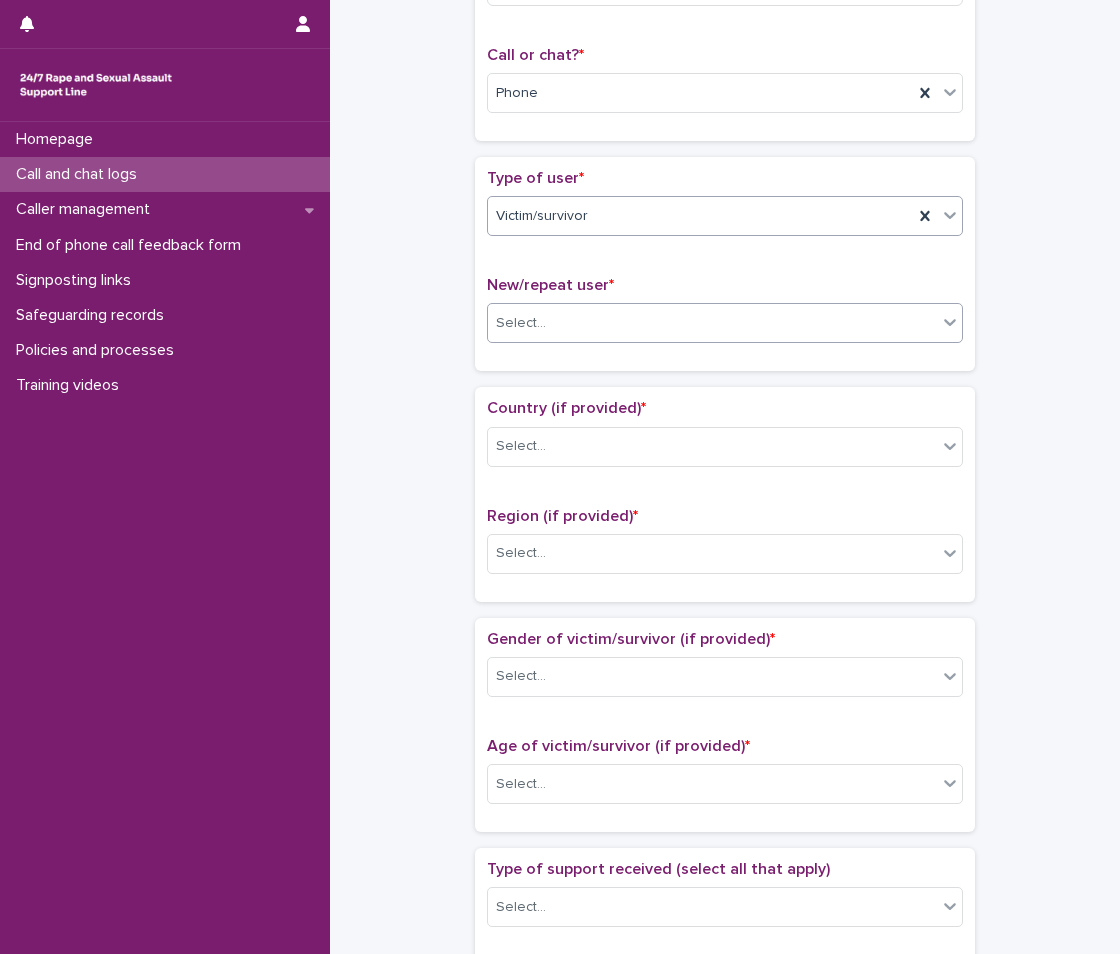 click on "Select..." at bounding box center [712, 323] 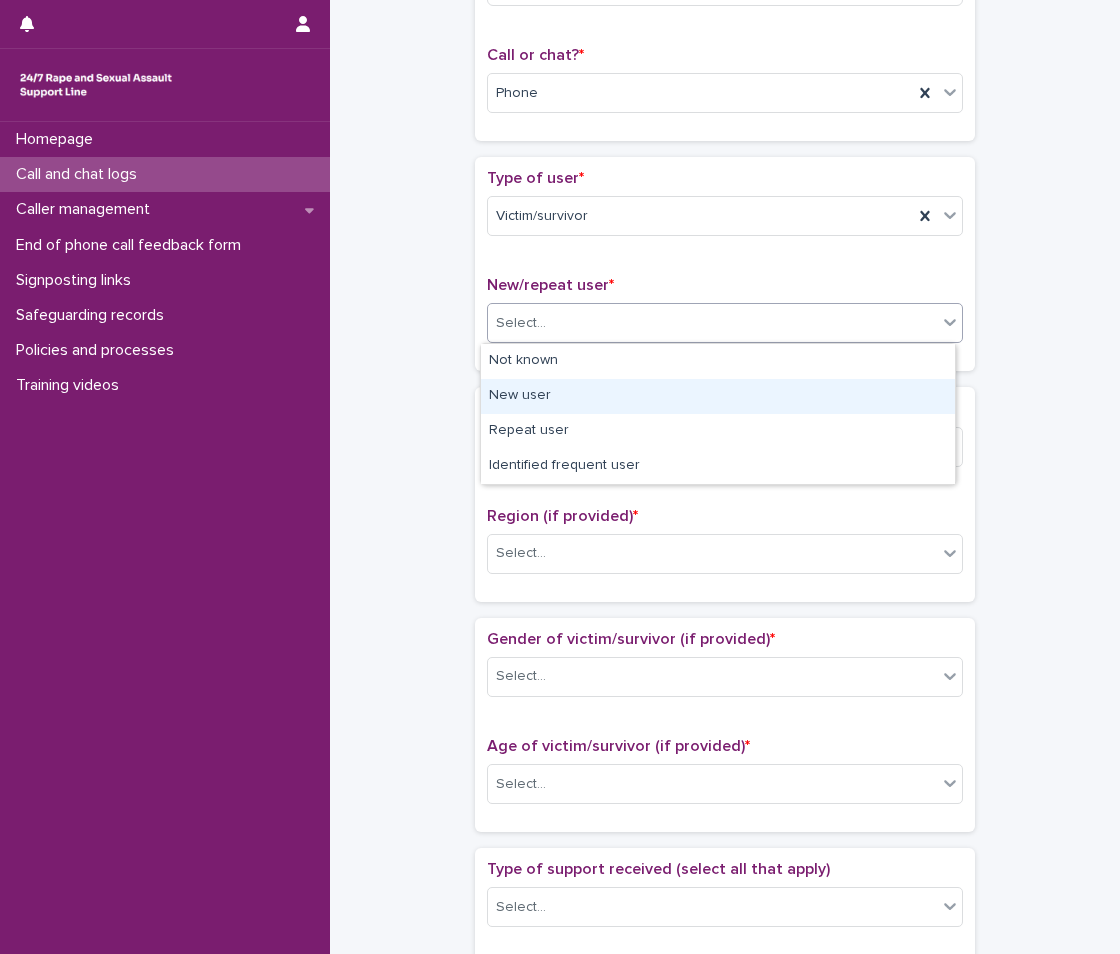 click on "New user" at bounding box center (718, 396) 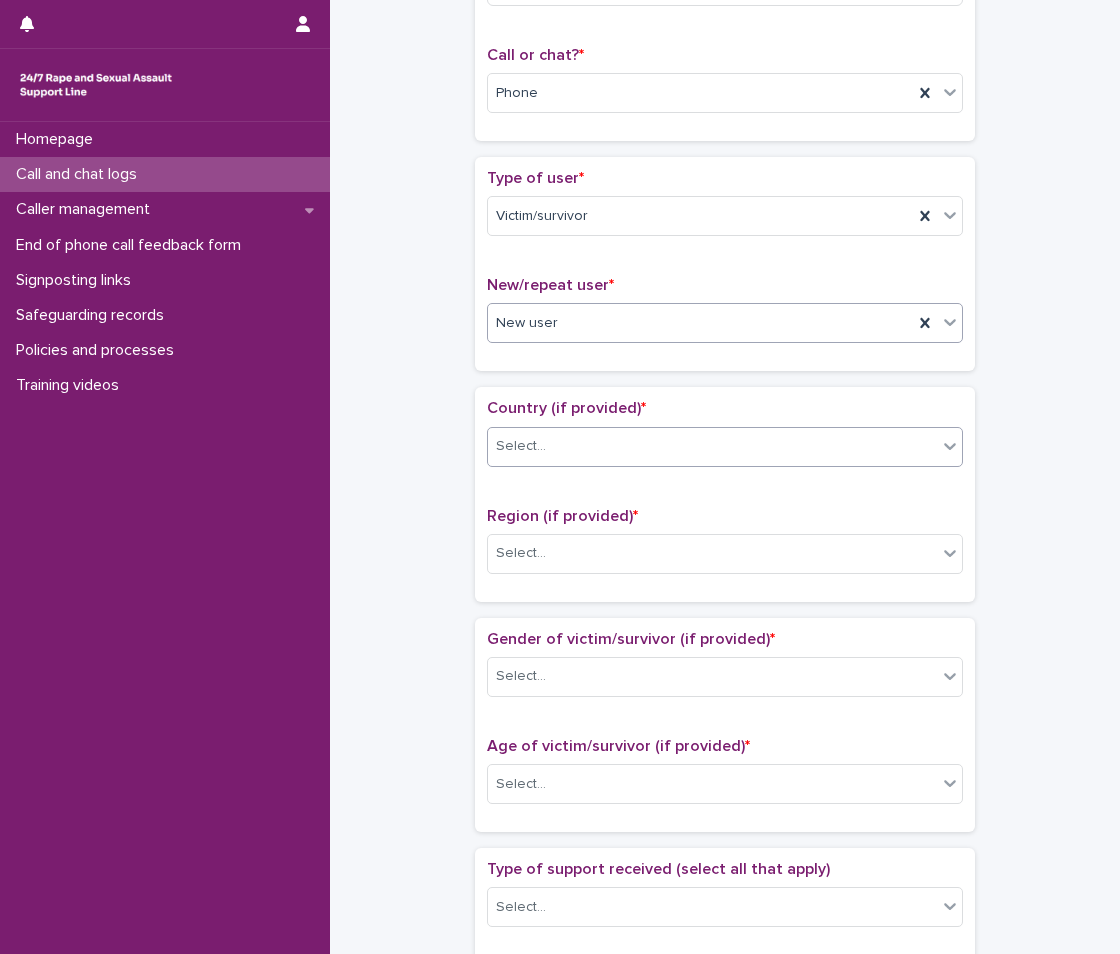click on "Select..." at bounding box center (712, 446) 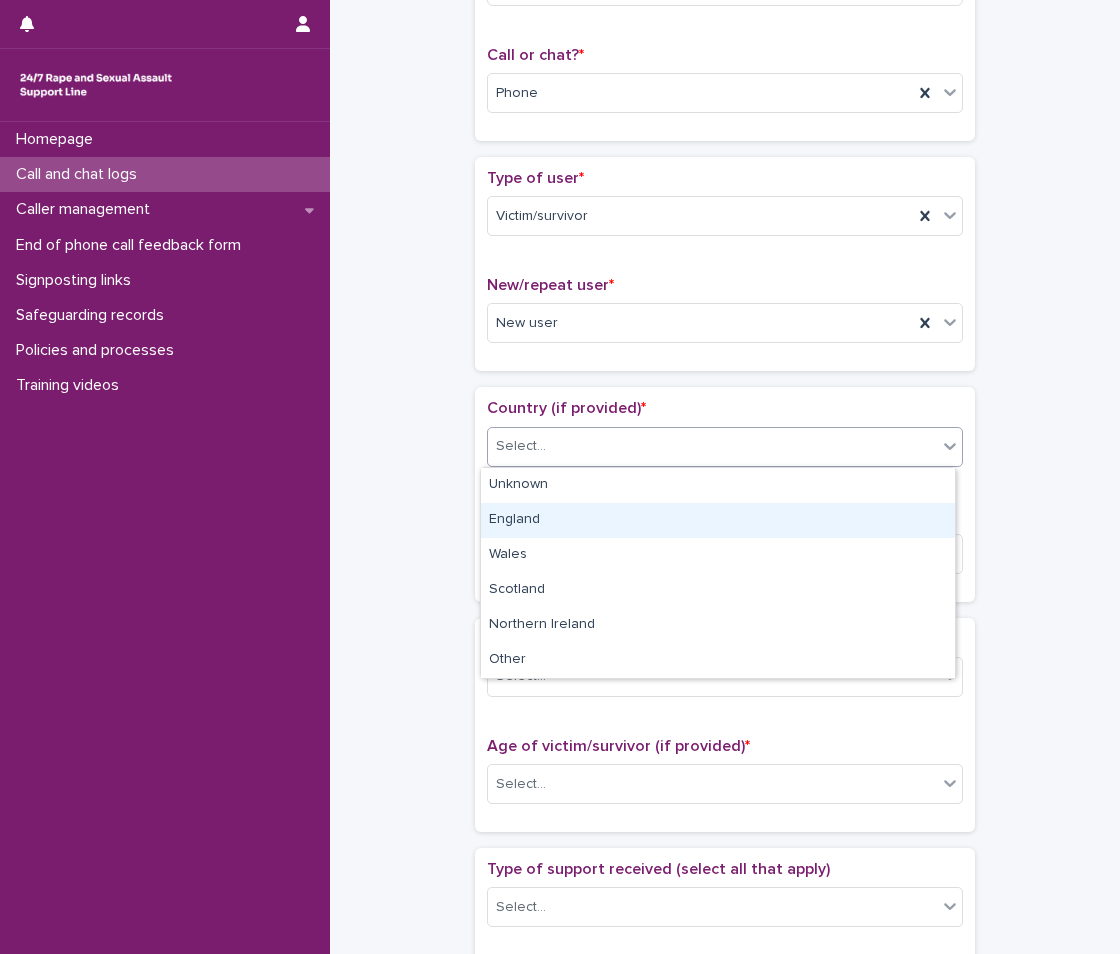 click on "England" at bounding box center (718, 520) 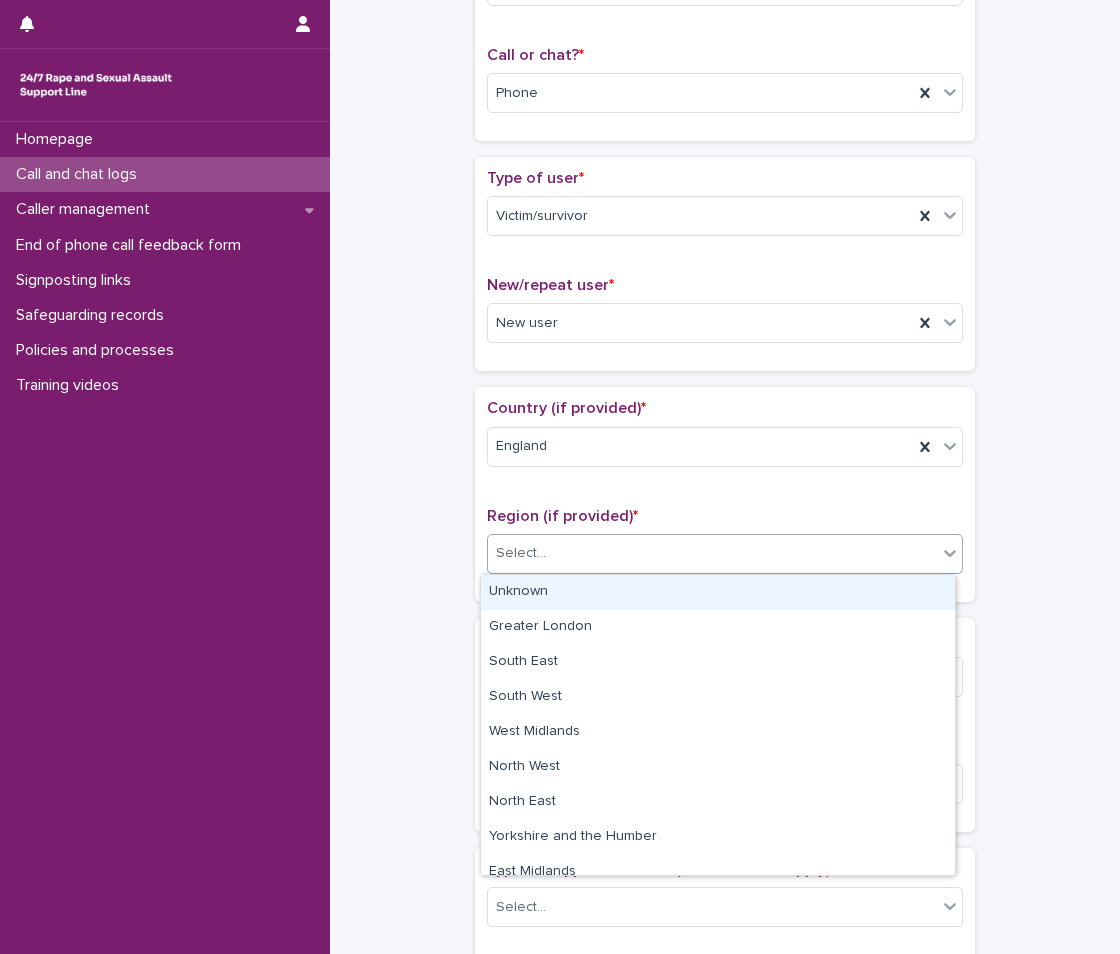 click on "Select..." at bounding box center [712, 553] 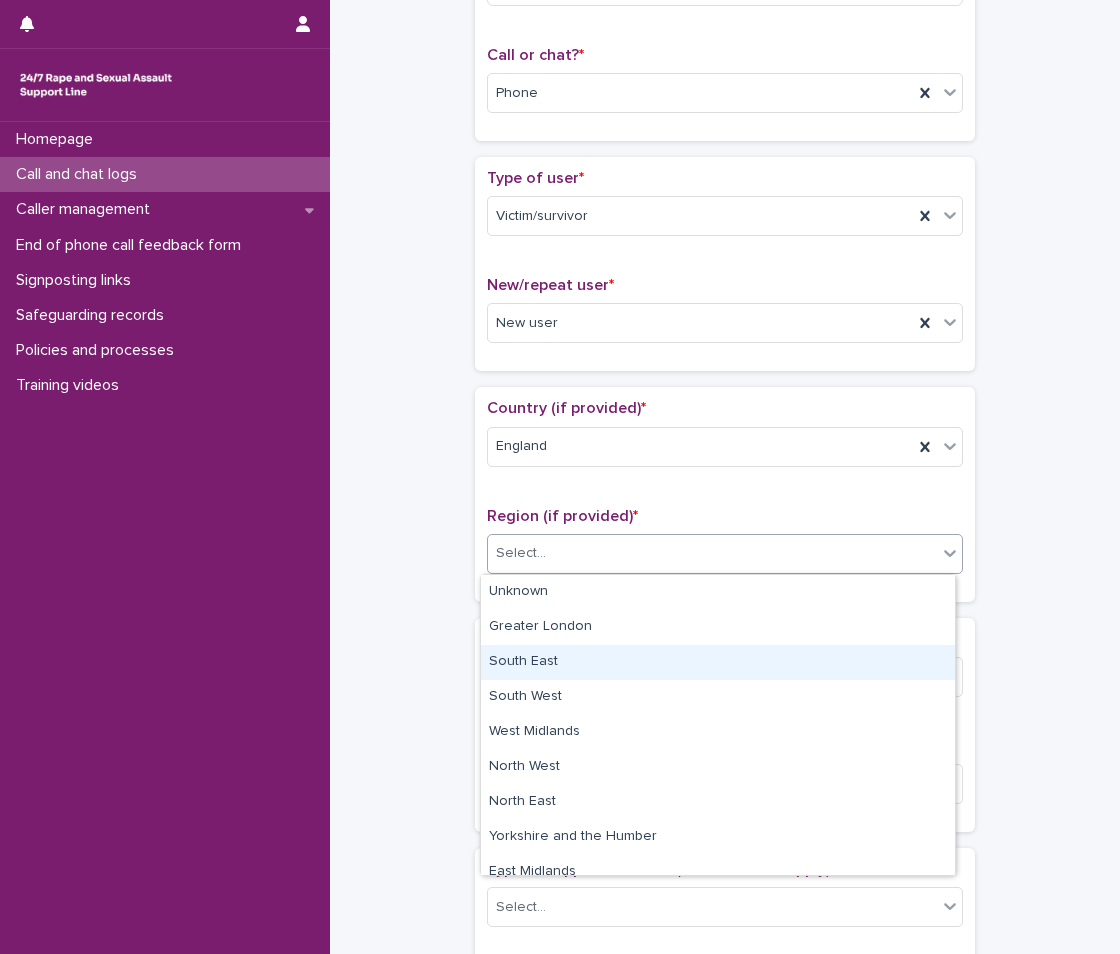 click on "South East" at bounding box center [718, 662] 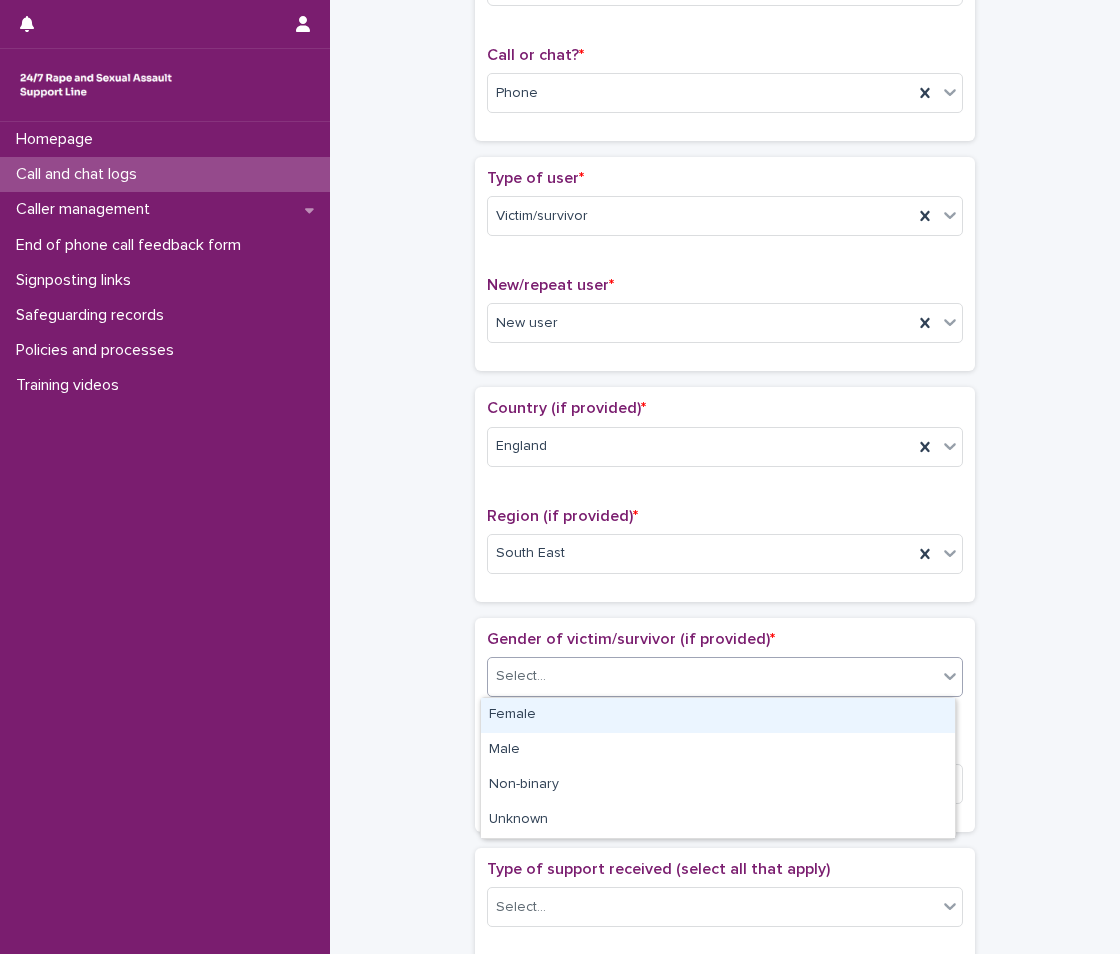 click on "Select..." at bounding box center [712, 676] 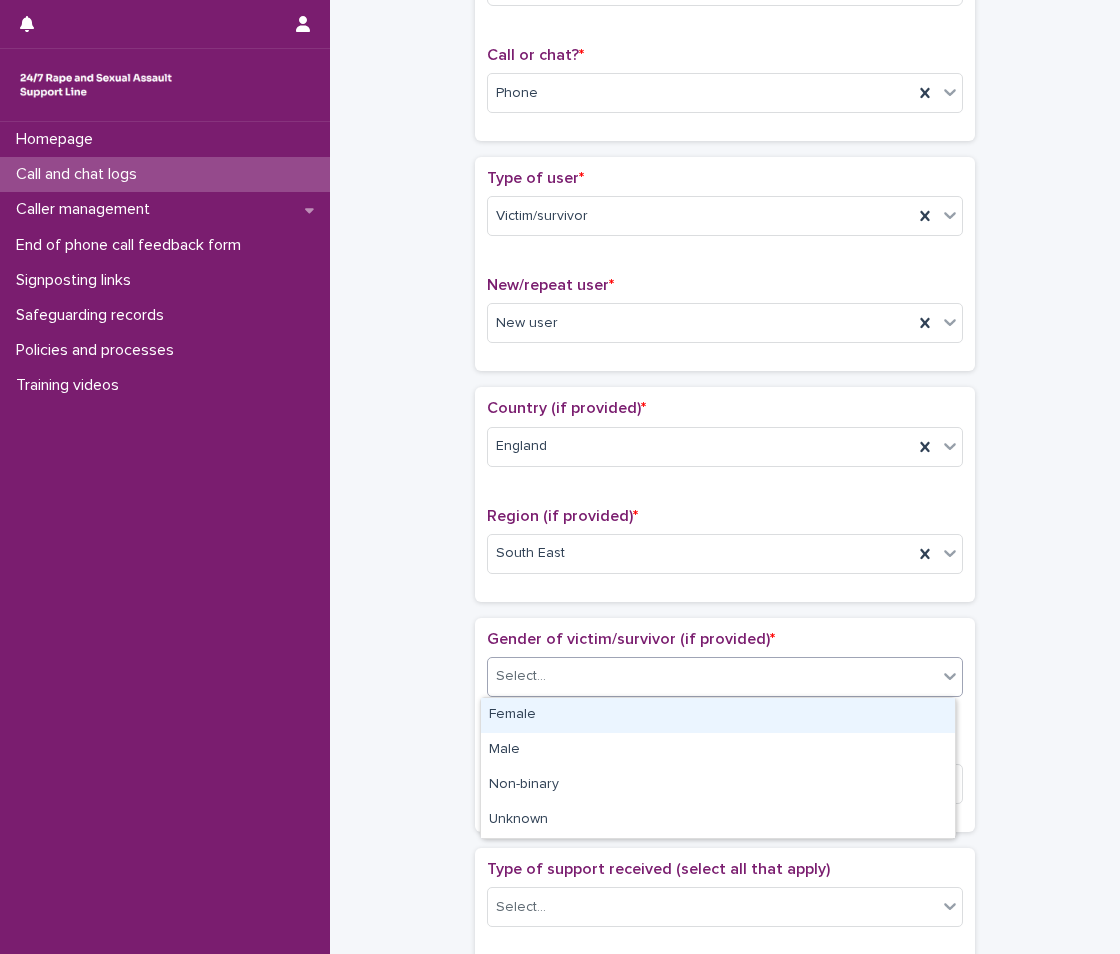 click on "Female" at bounding box center (718, 715) 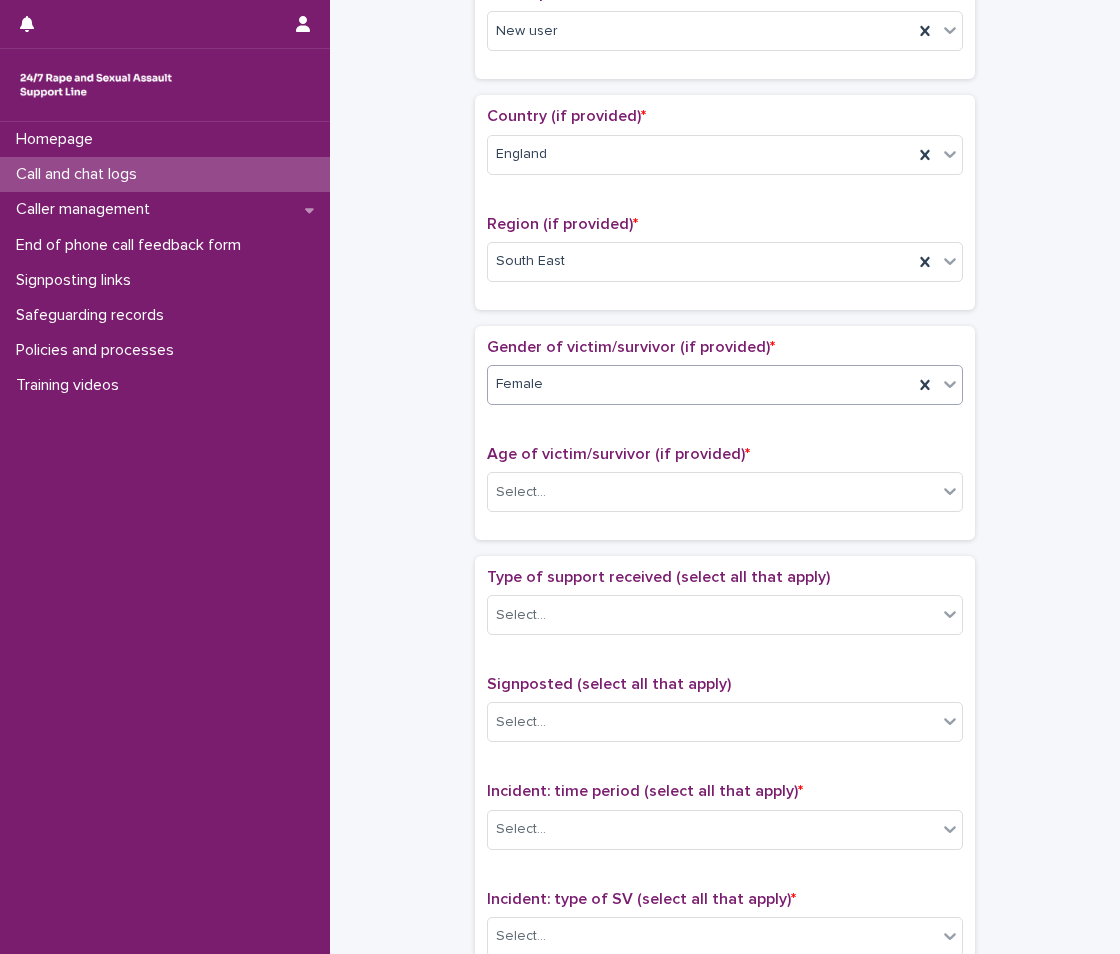scroll, scrollTop: 700, scrollLeft: 0, axis: vertical 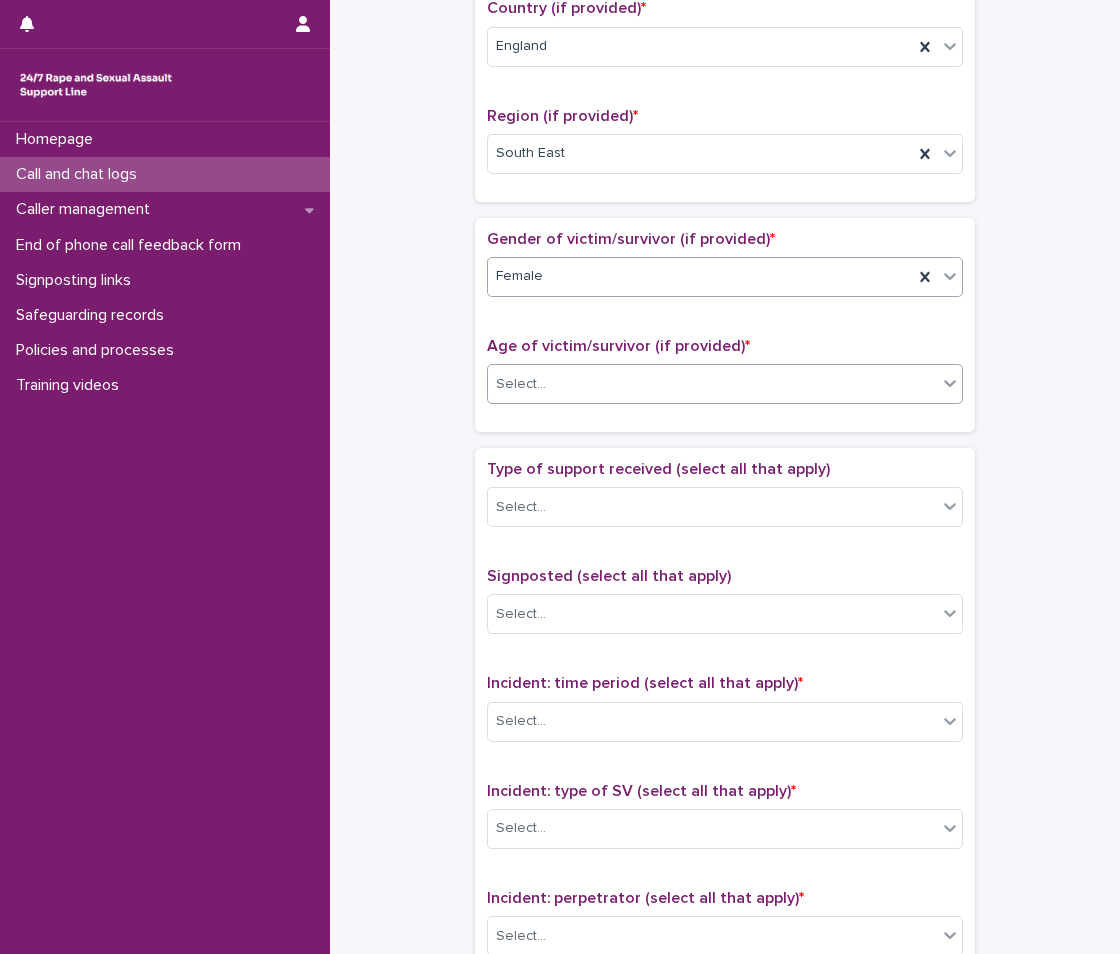 click on "Select..." at bounding box center (712, 384) 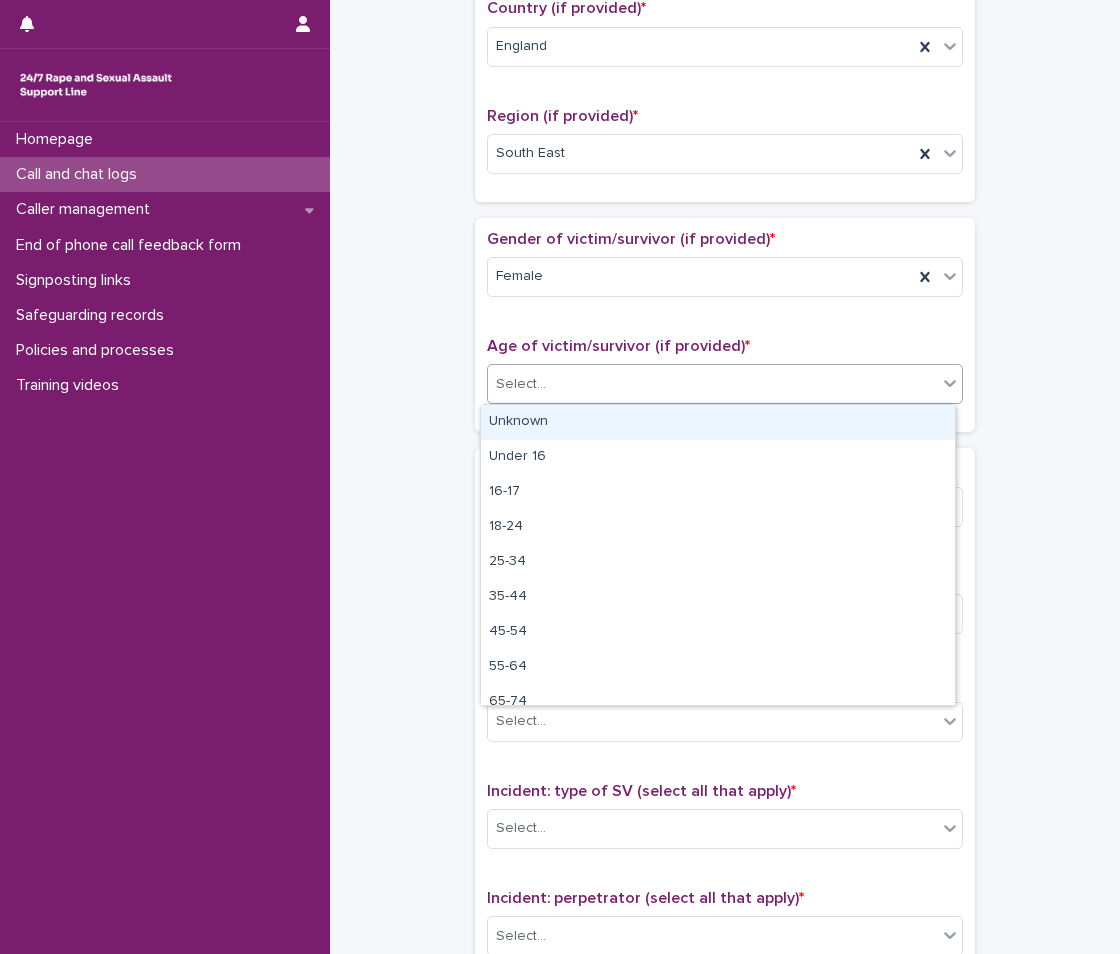 click on "Unknown" at bounding box center (718, 422) 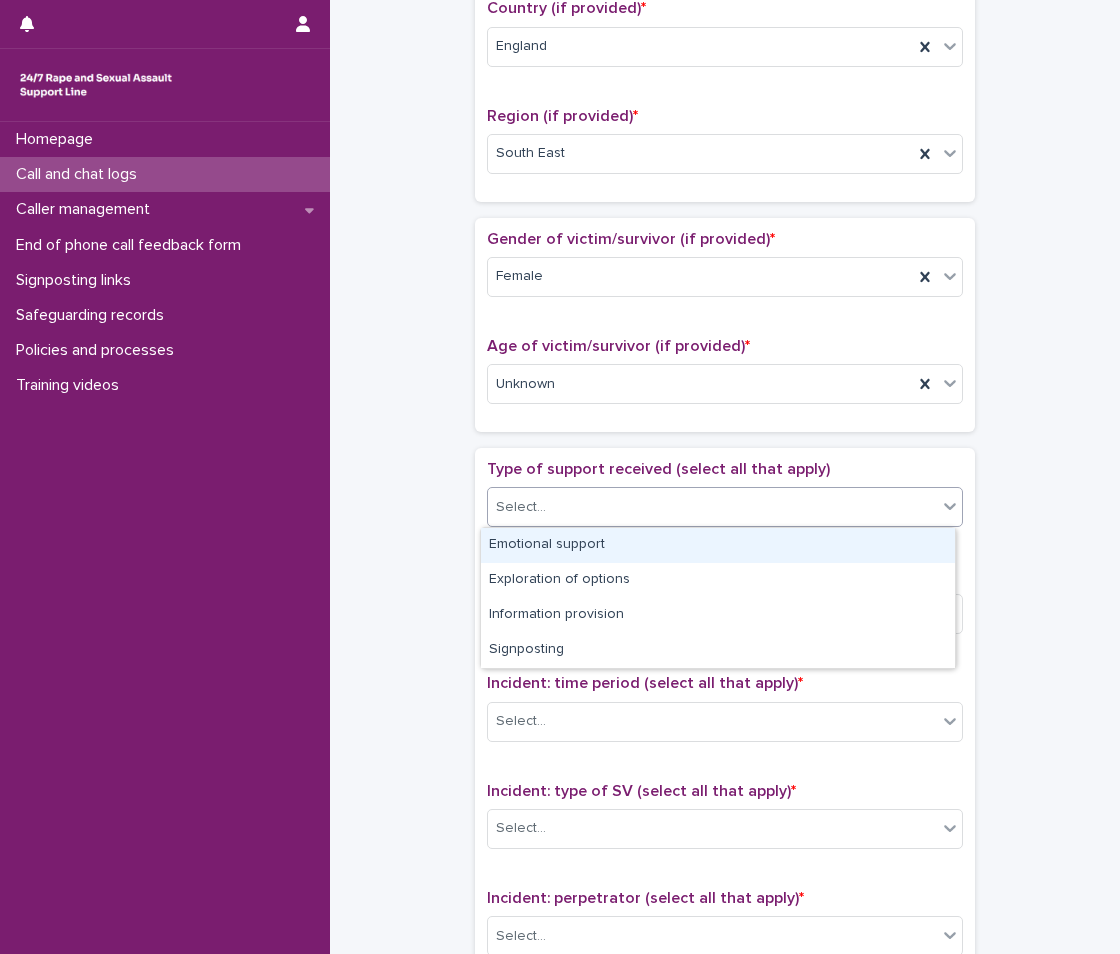 click on "Select..." at bounding box center [521, 507] 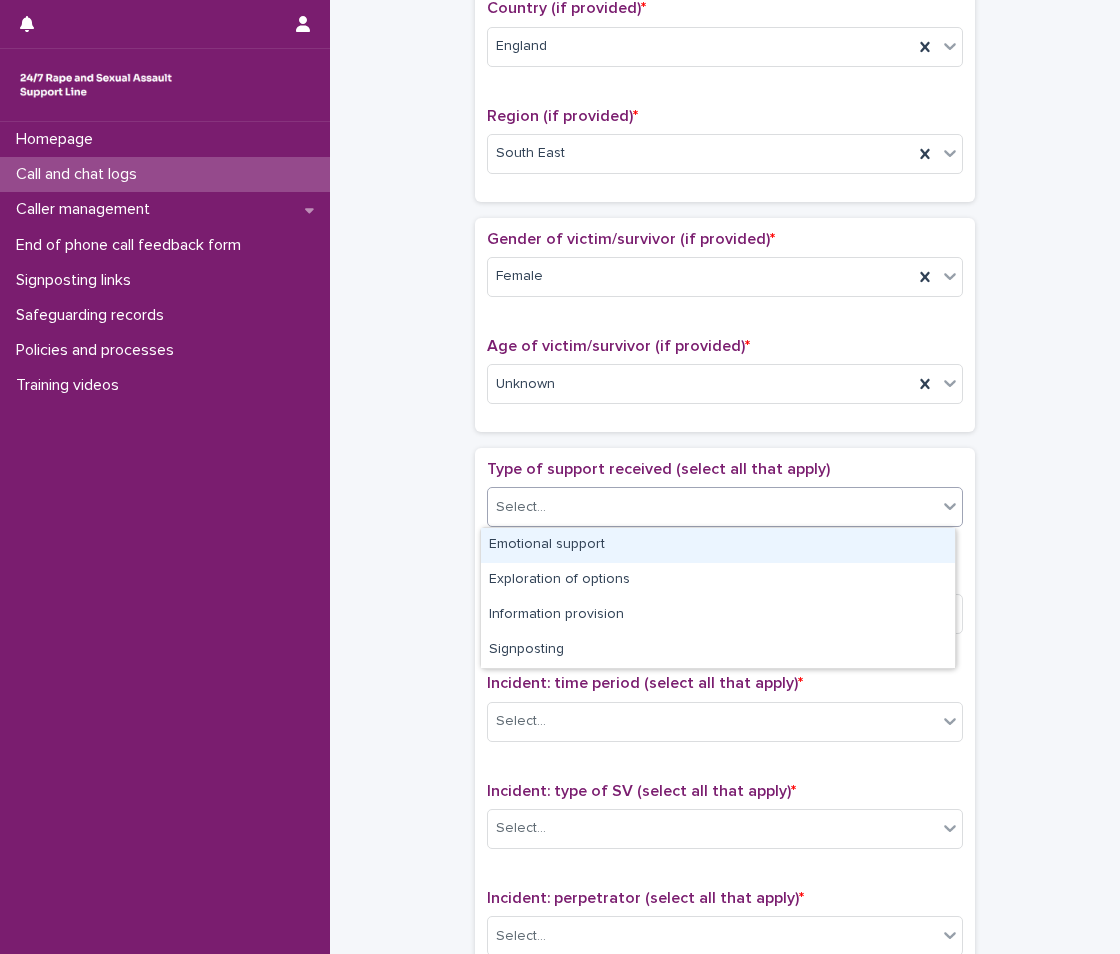 click on "Select..." at bounding box center (712, 507) 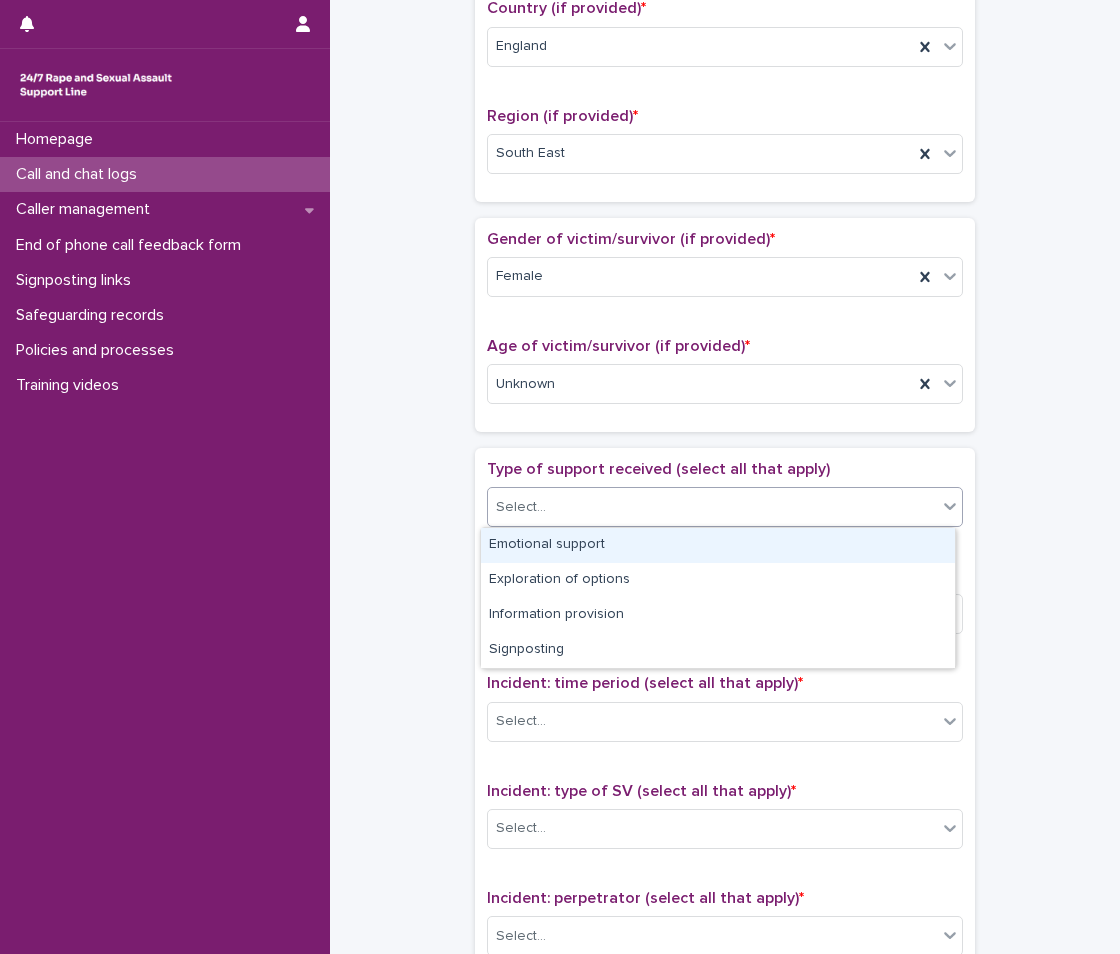 click on "Emotional support" at bounding box center [718, 545] 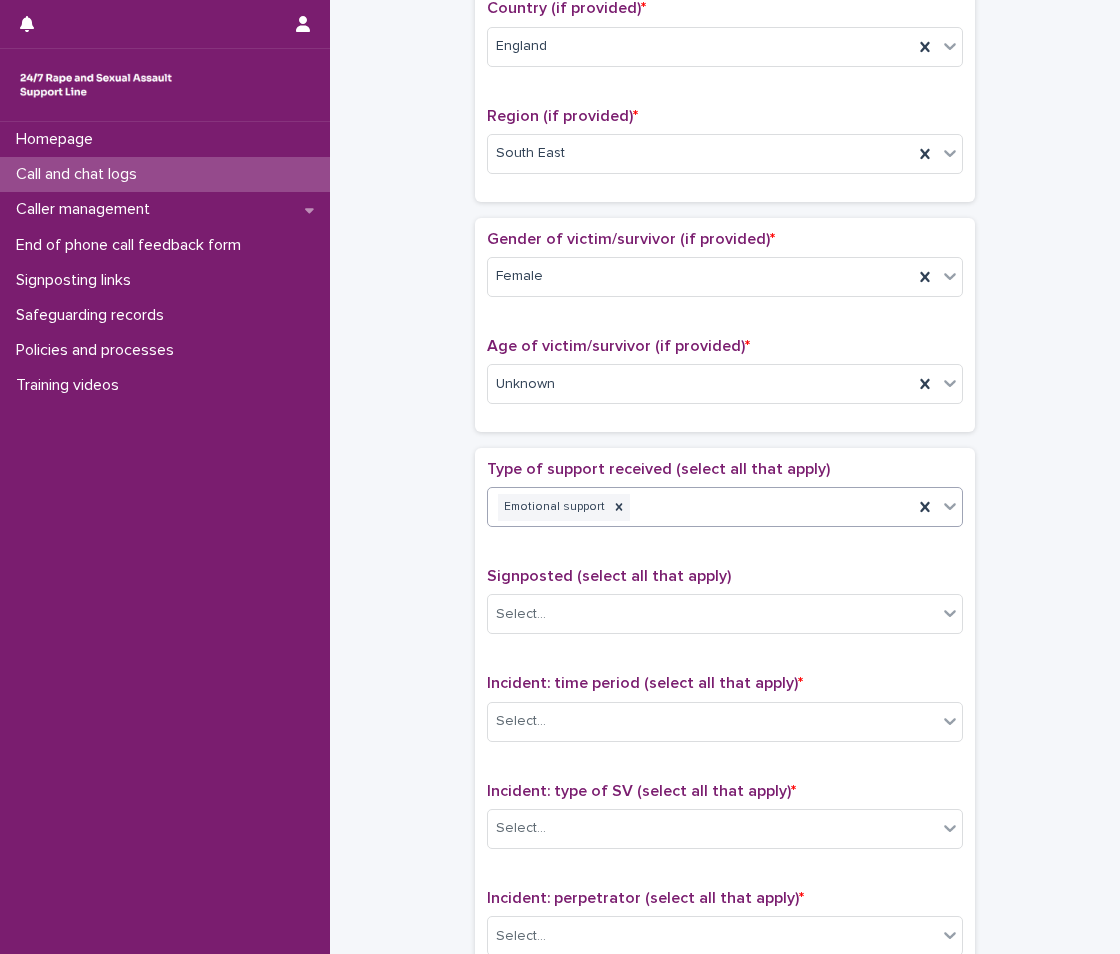 click 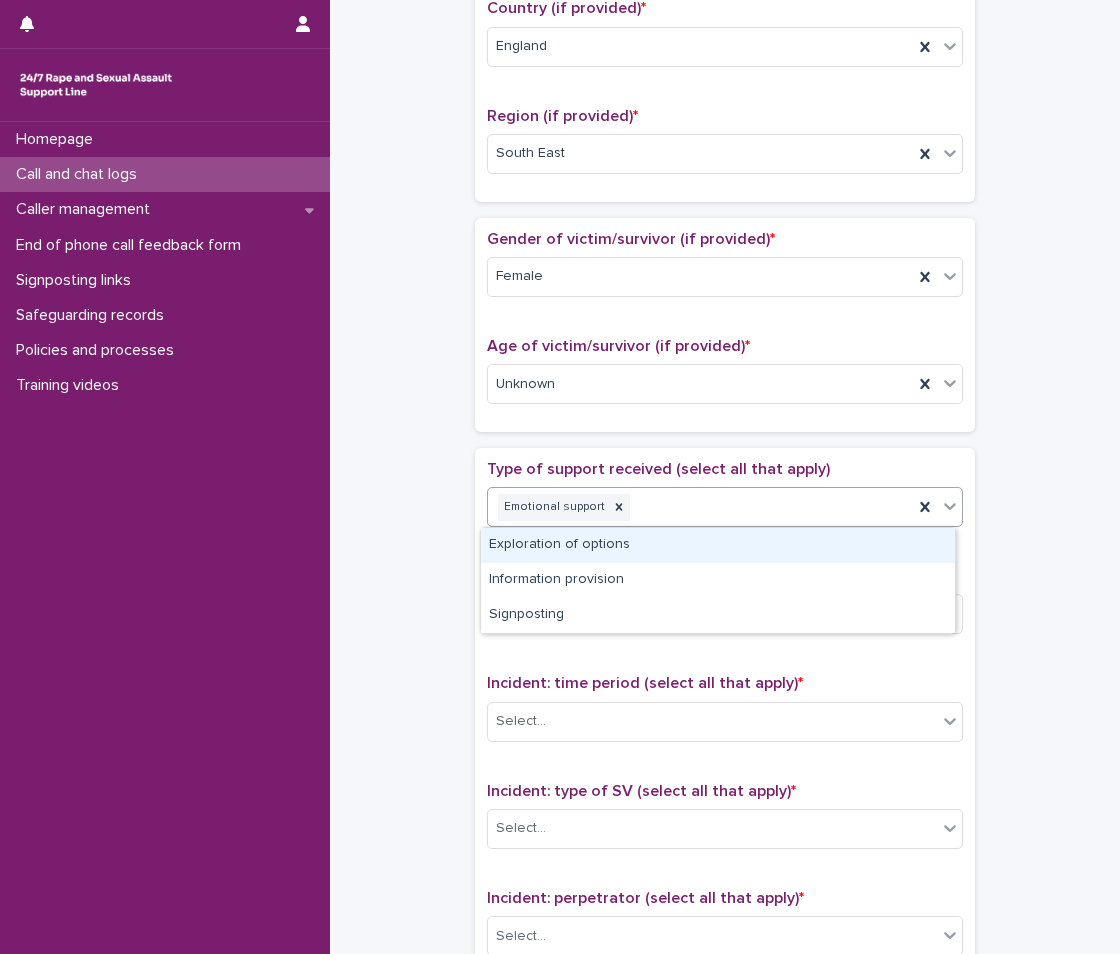 click on "Exploration of options" at bounding box center [718, 545] 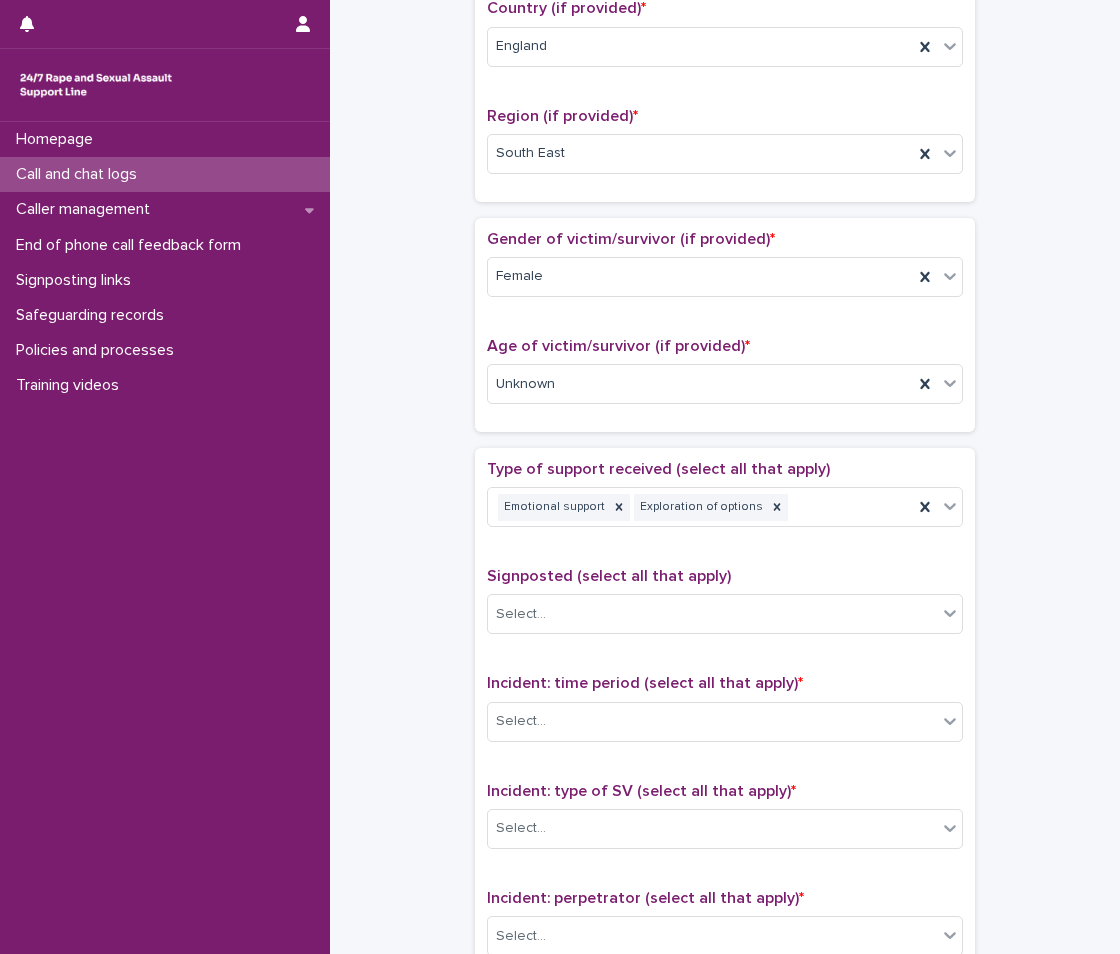 click on "Signposted (select all that apply) Select..." at bounding box center [725, 608] 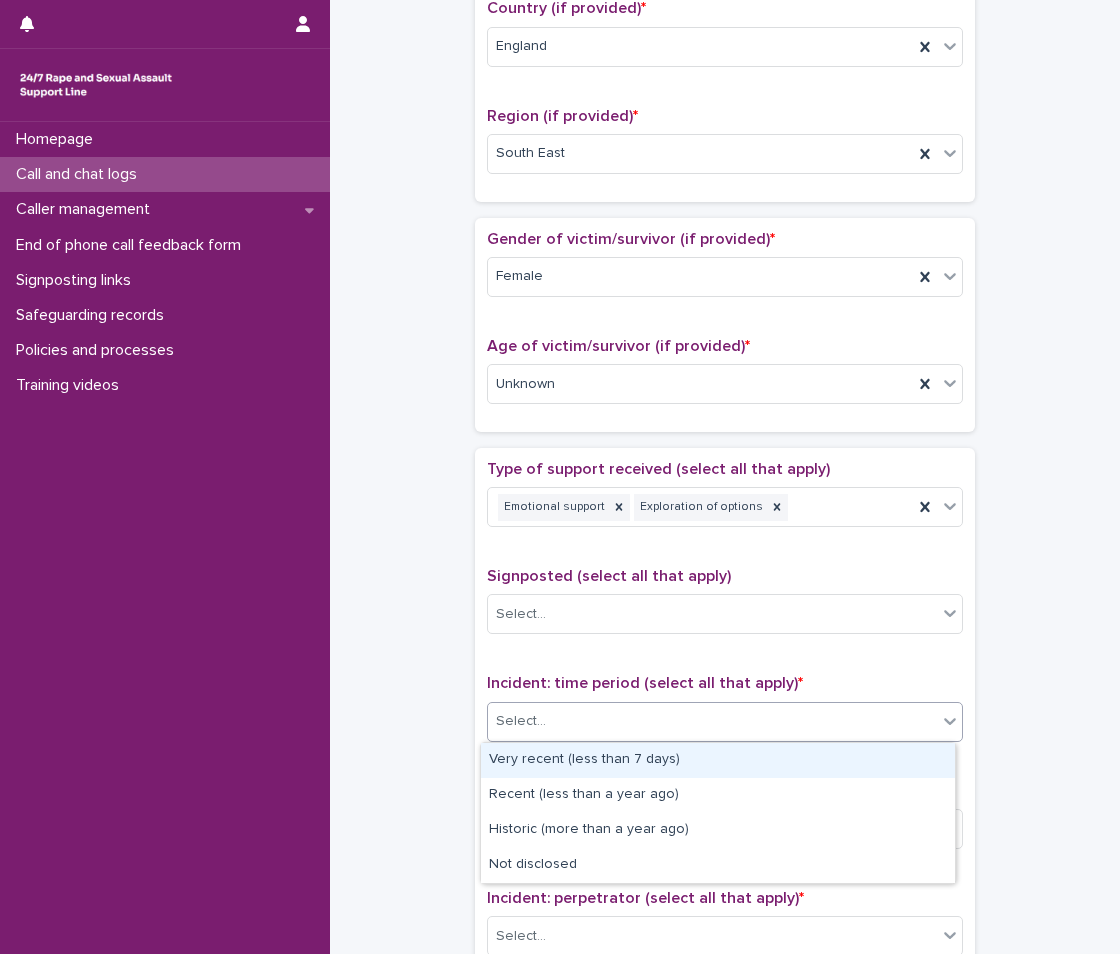 click on "Select..." at bounding box center (521, 721) 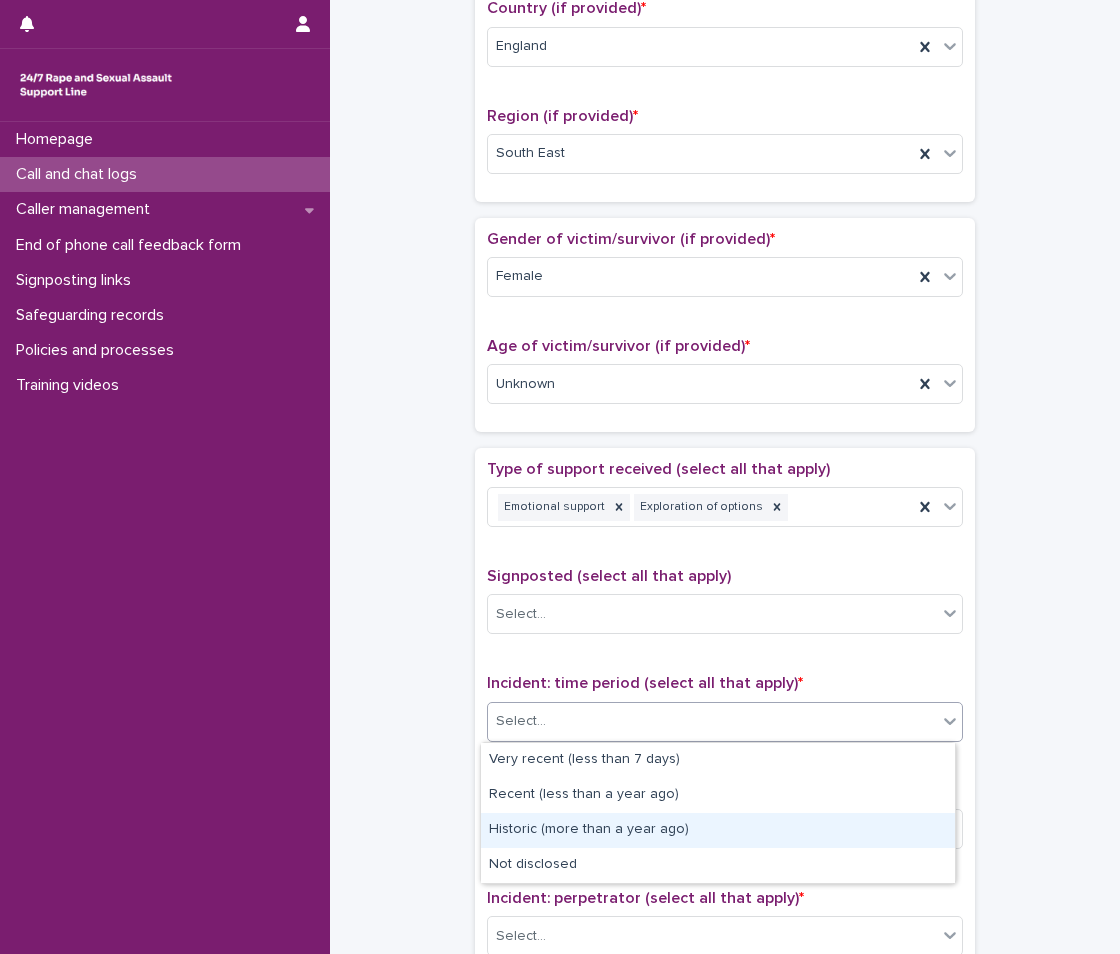 click on "Historic (more than a year ago)" at bounding box center [718, 830] 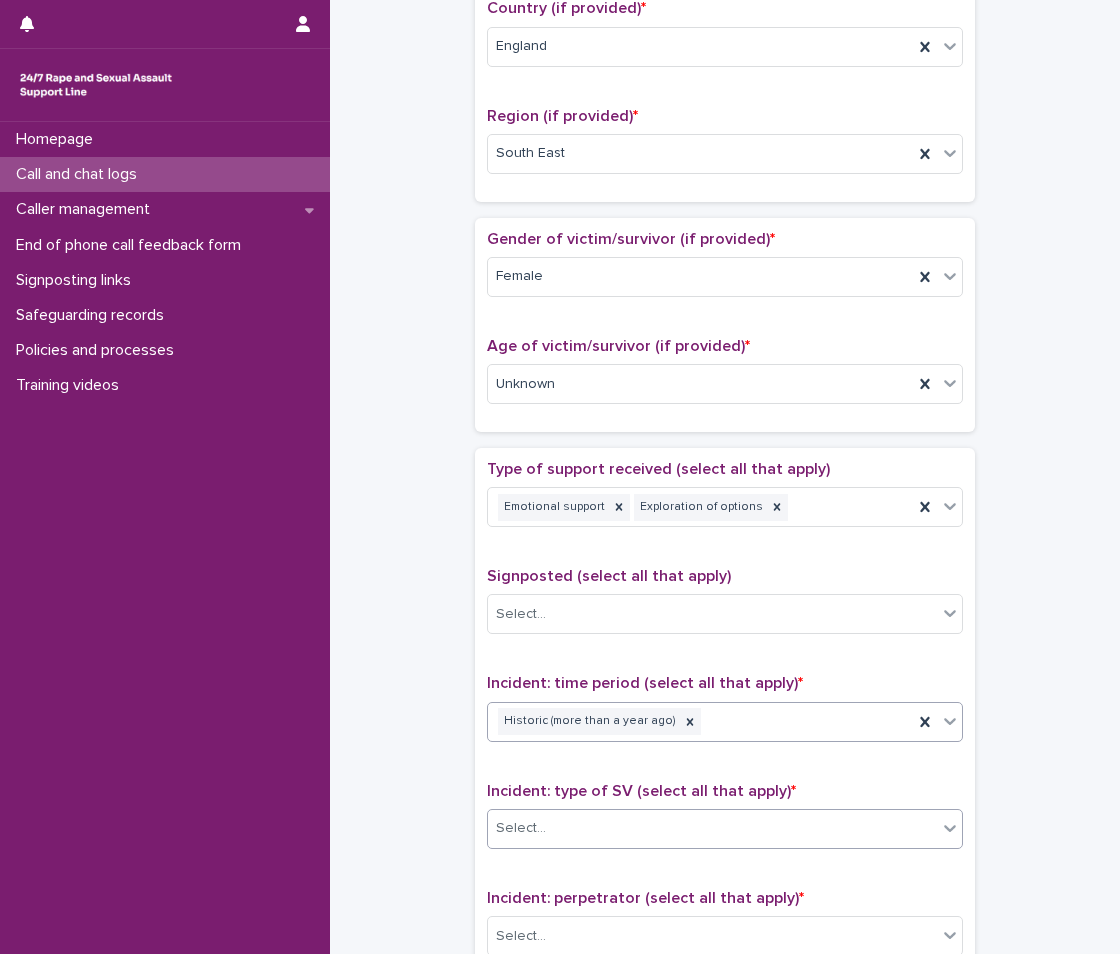 click on "Select..." at bounding box center [712, 828] 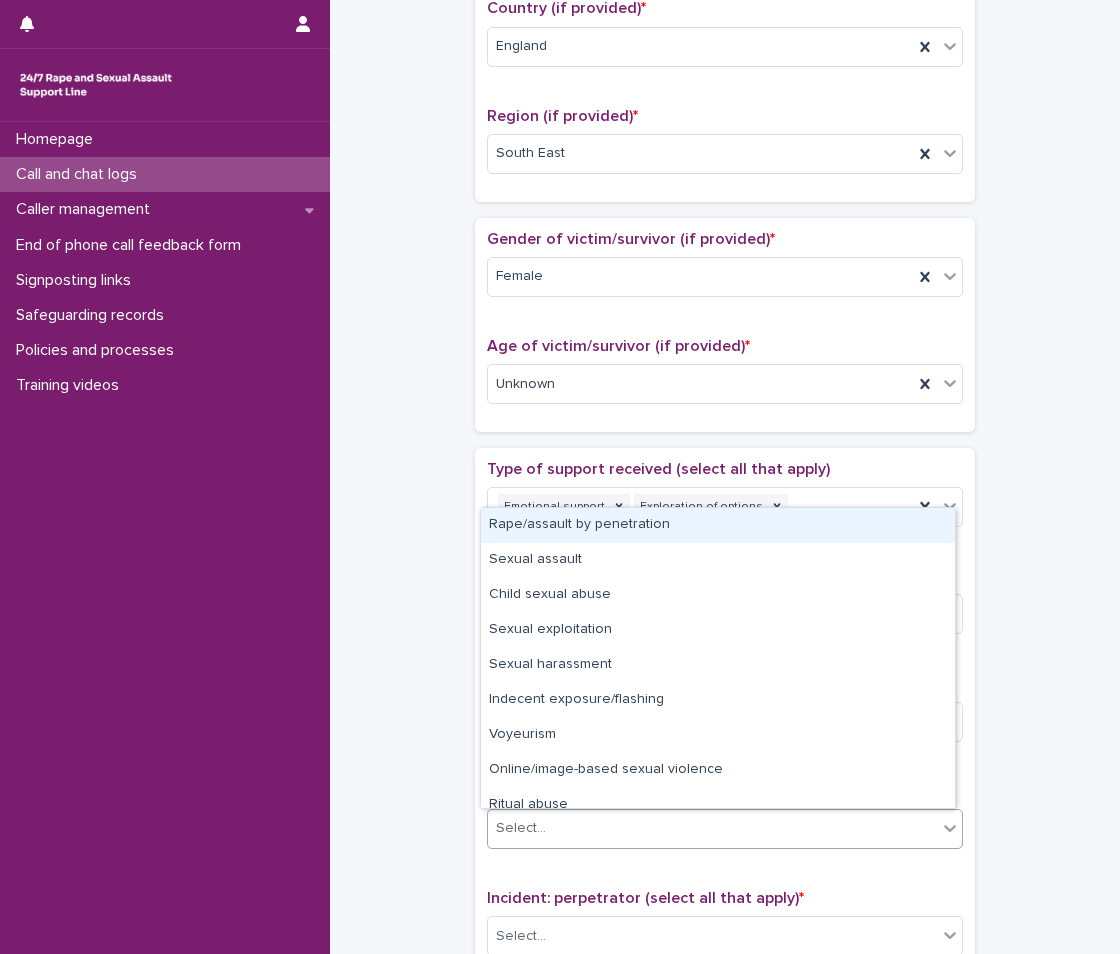 click on "Rape/assault by penetration" at bounding box center [718, 525] 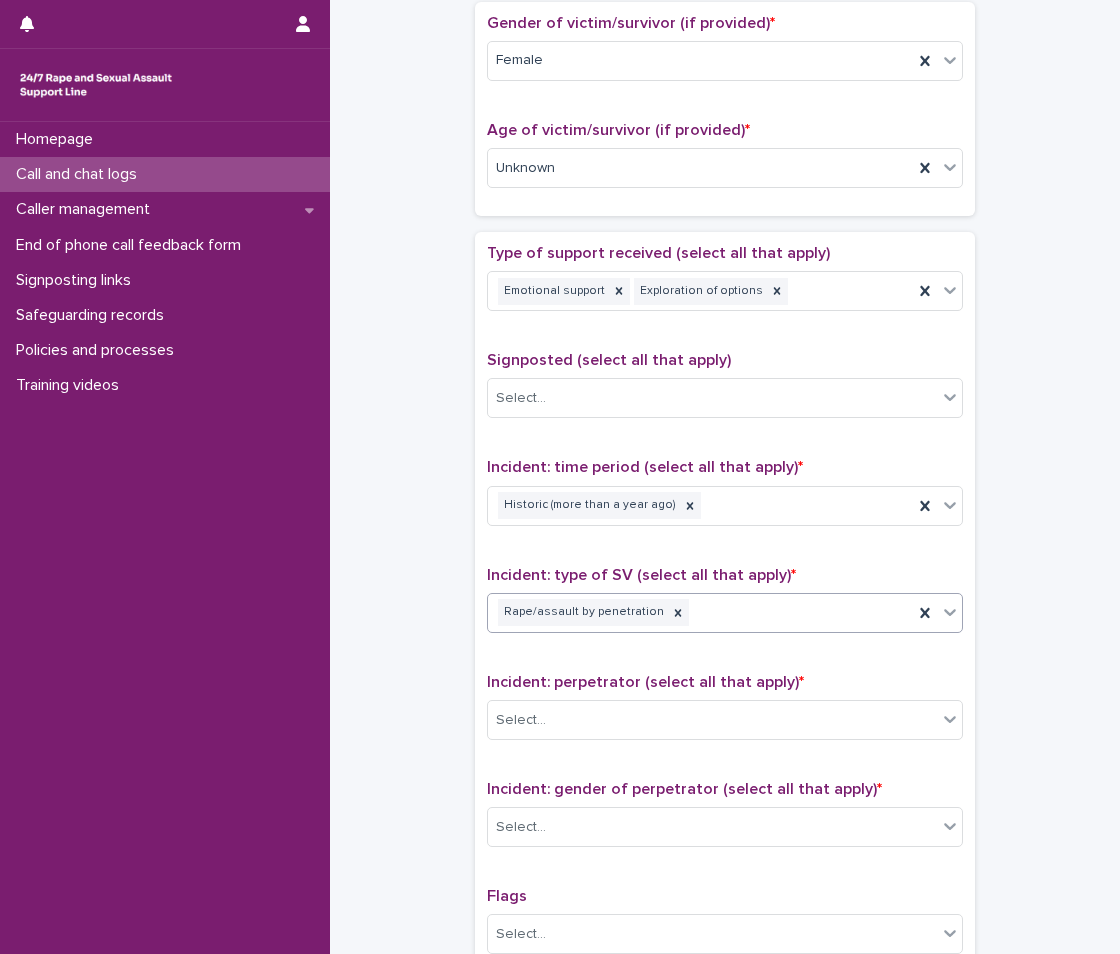 scroll, scrollTop: 1000, scrollLeft: 0, axis: vertical 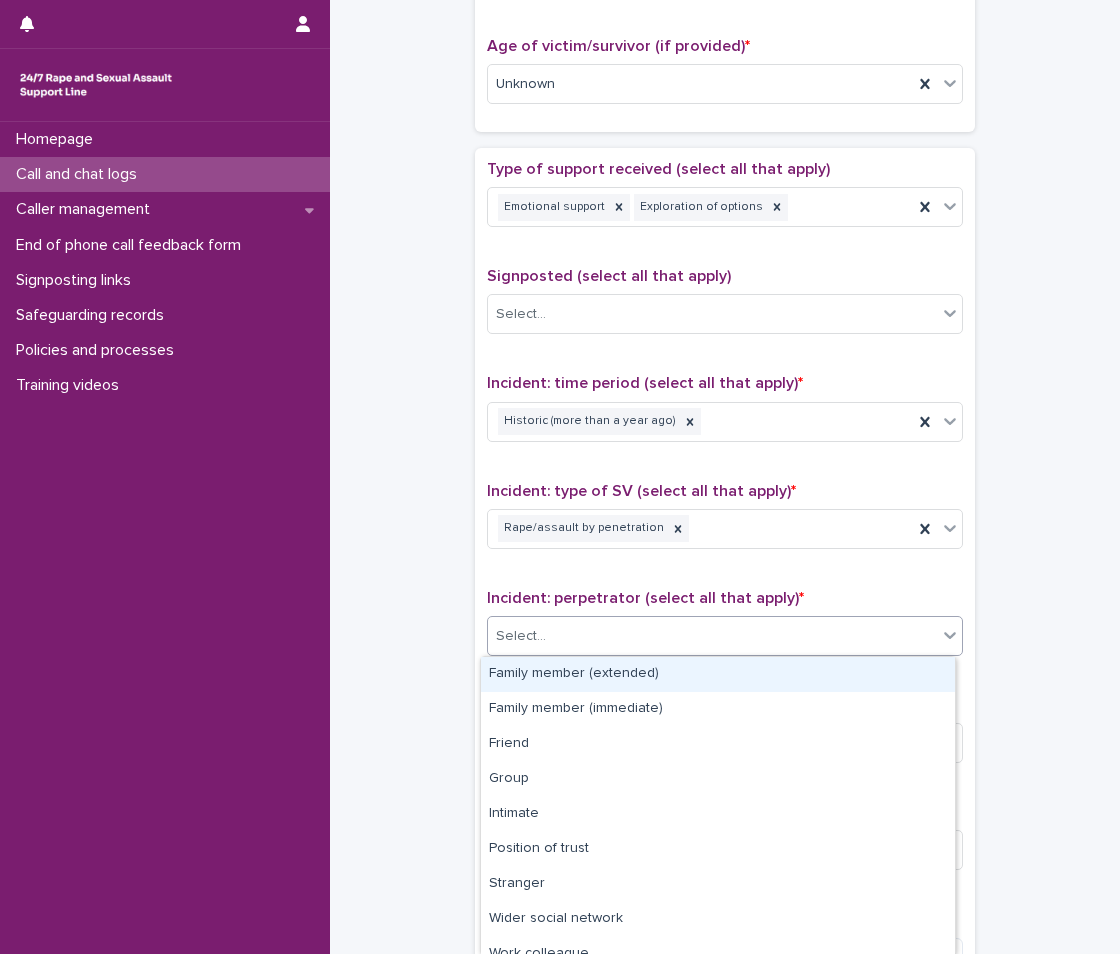 click on "Select..." at bounding box center (521, 636) 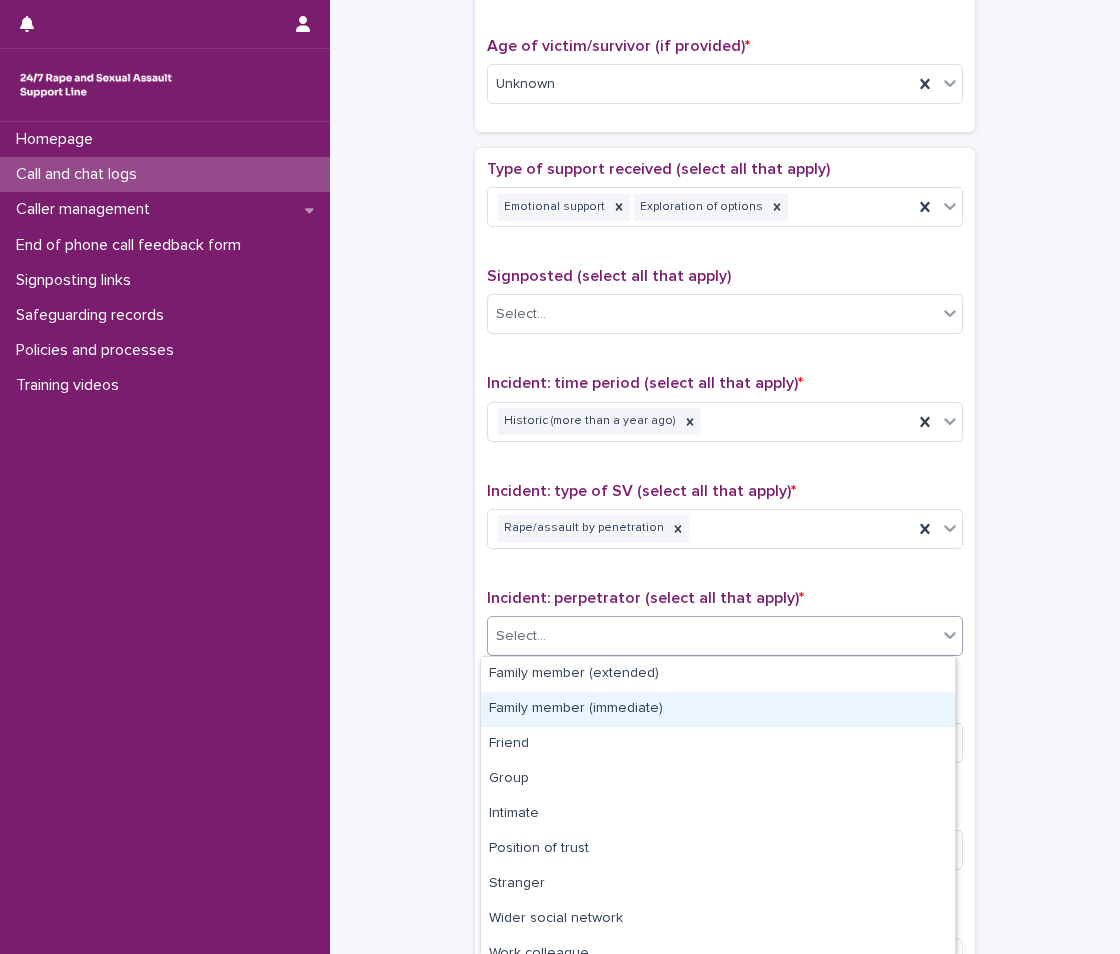 click on "Family member (immediate)" at bounding box center [718, 709] 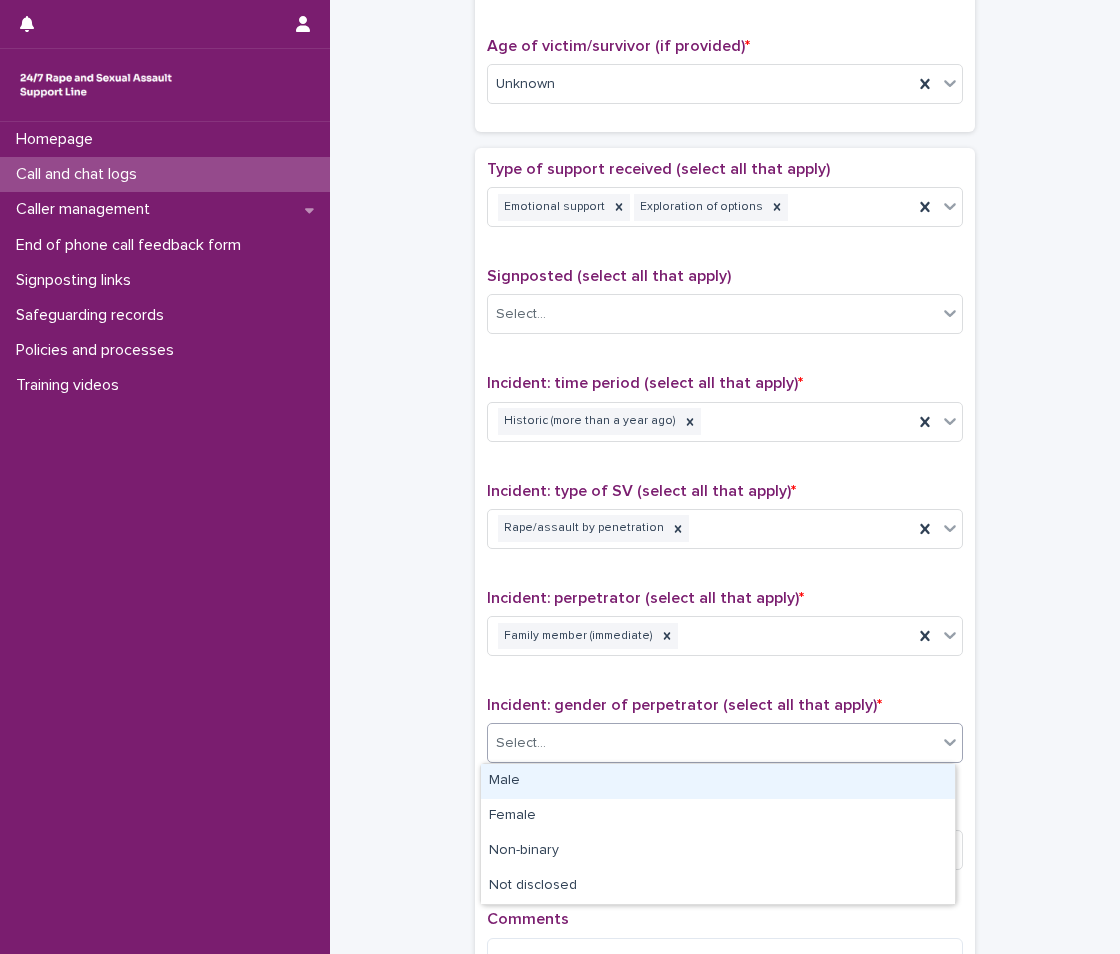 click on "Select..." at bounding box center (712, 743) 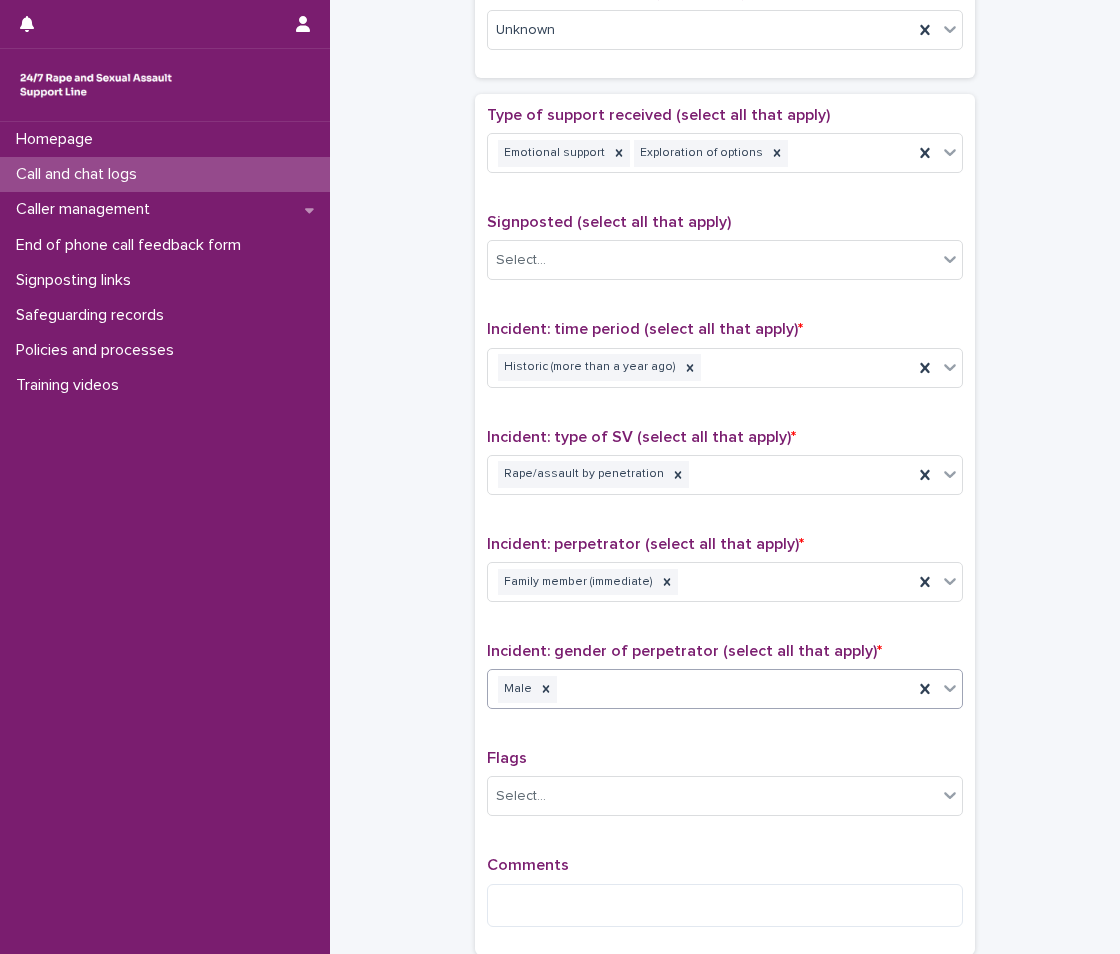 scroll, scrollTop: 1100, scrollLeft: 0, axis: vertical 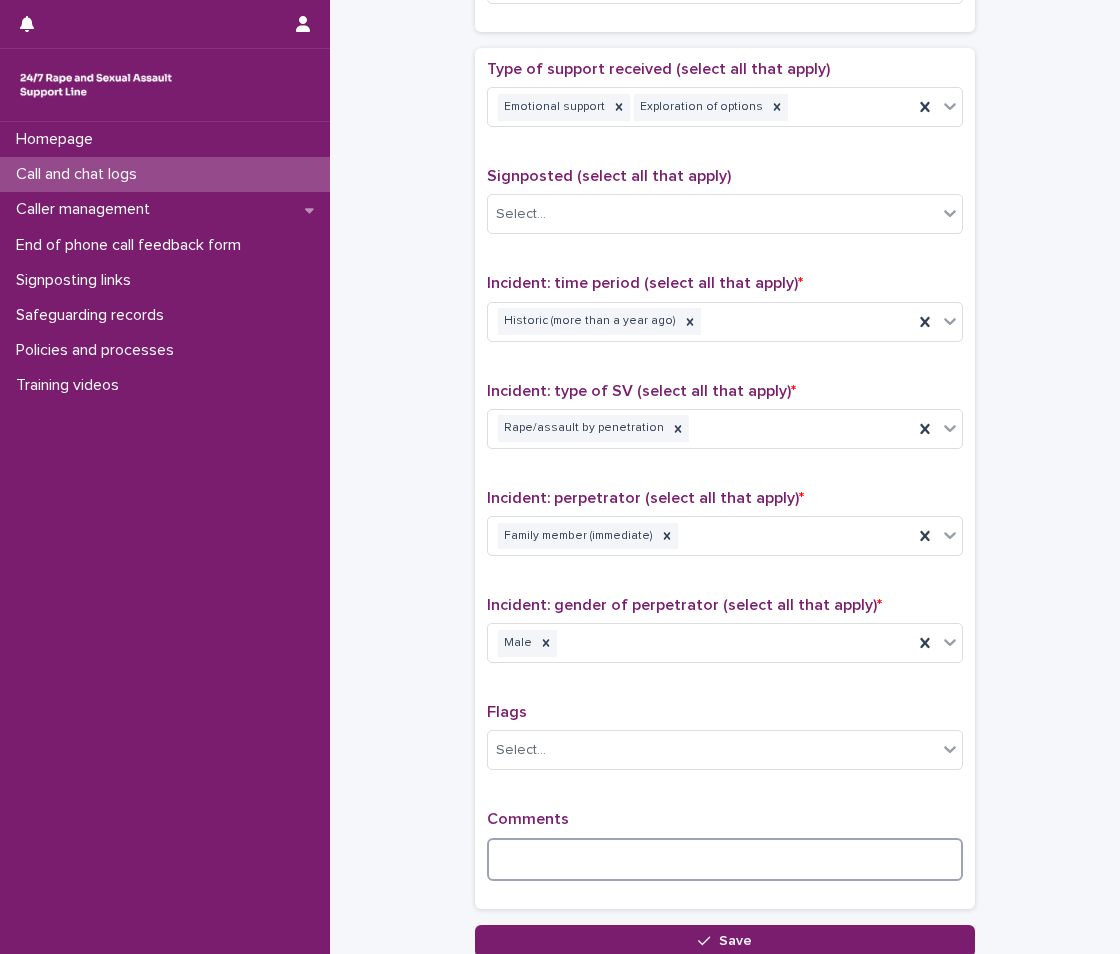 click at bounding box center (725, 859) 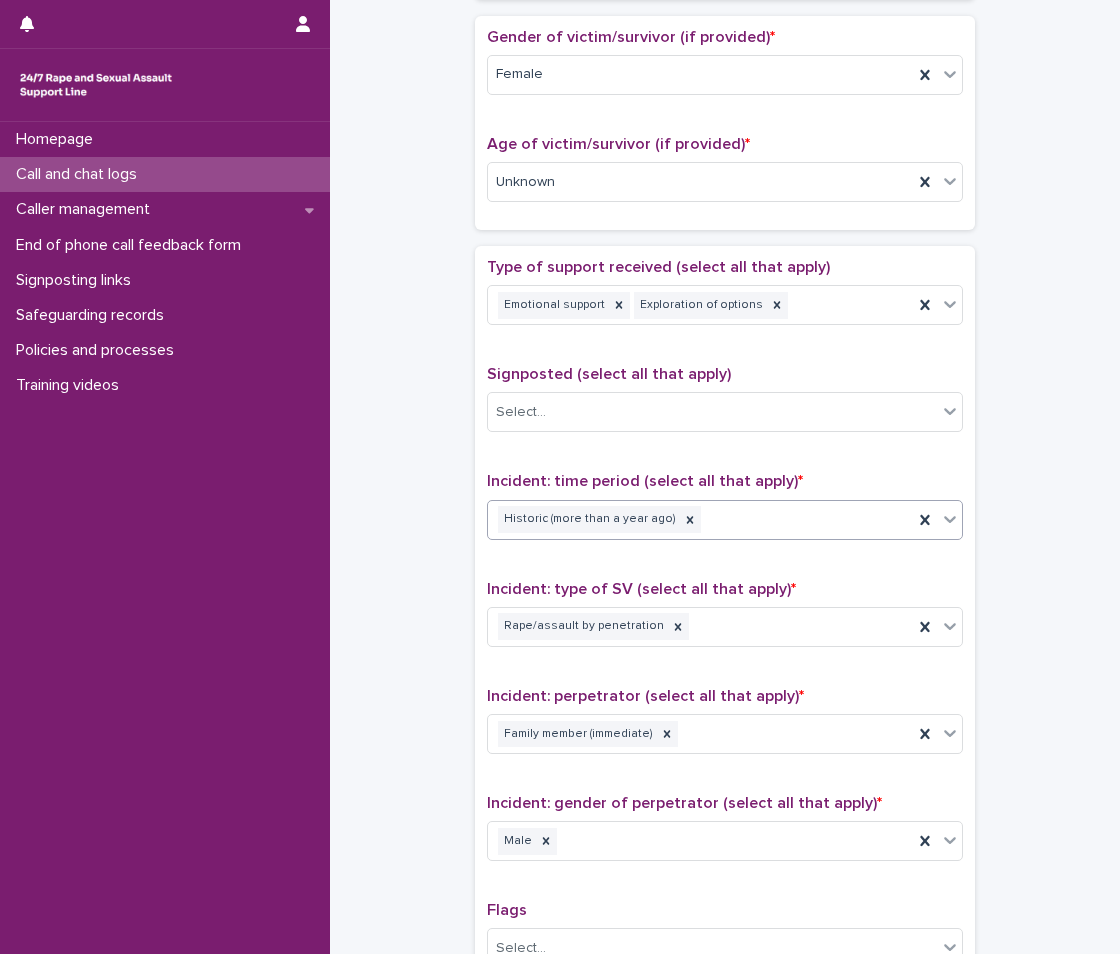 scroll, scrollTop: 900, scrollLeft: 0, axis: vertical 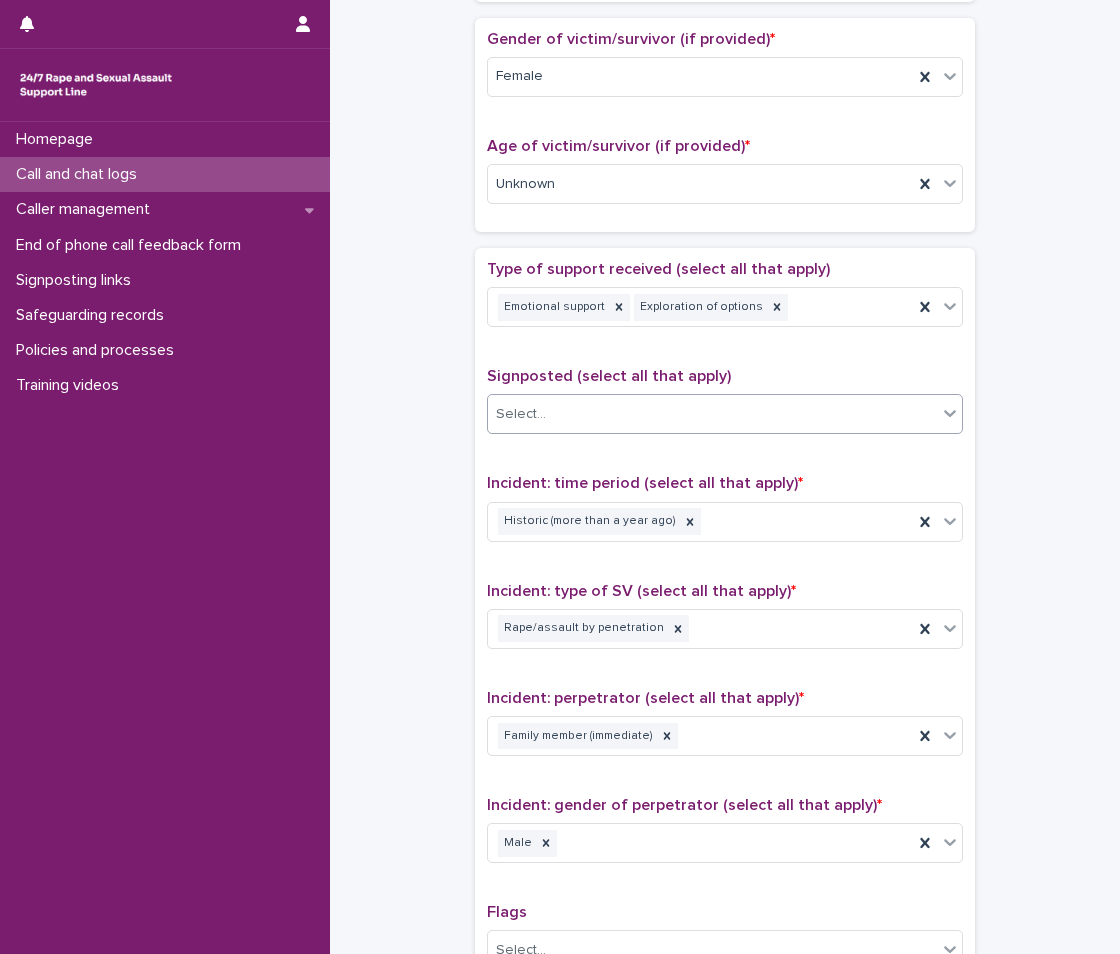 type on "**********" 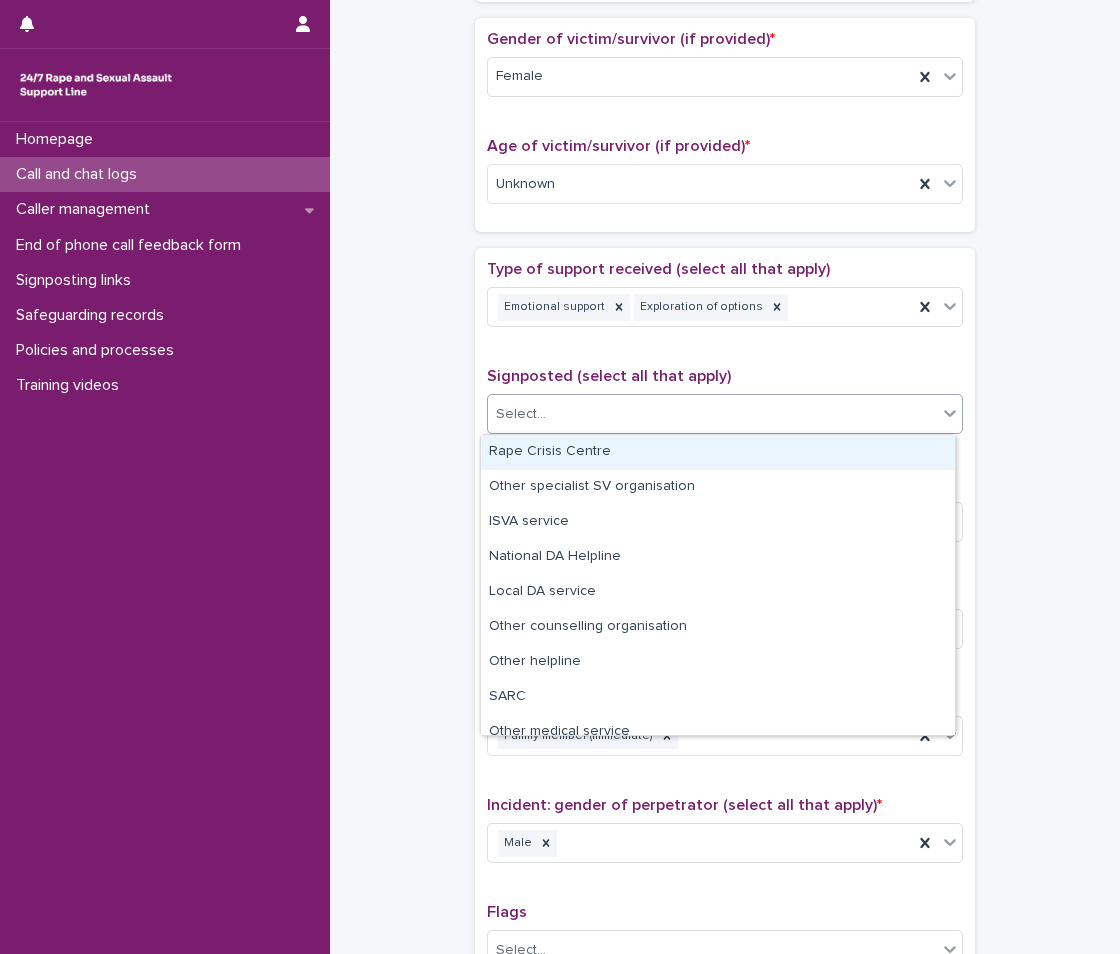 click on "Rape Crisis Centre" at bounding box center (718, 452) 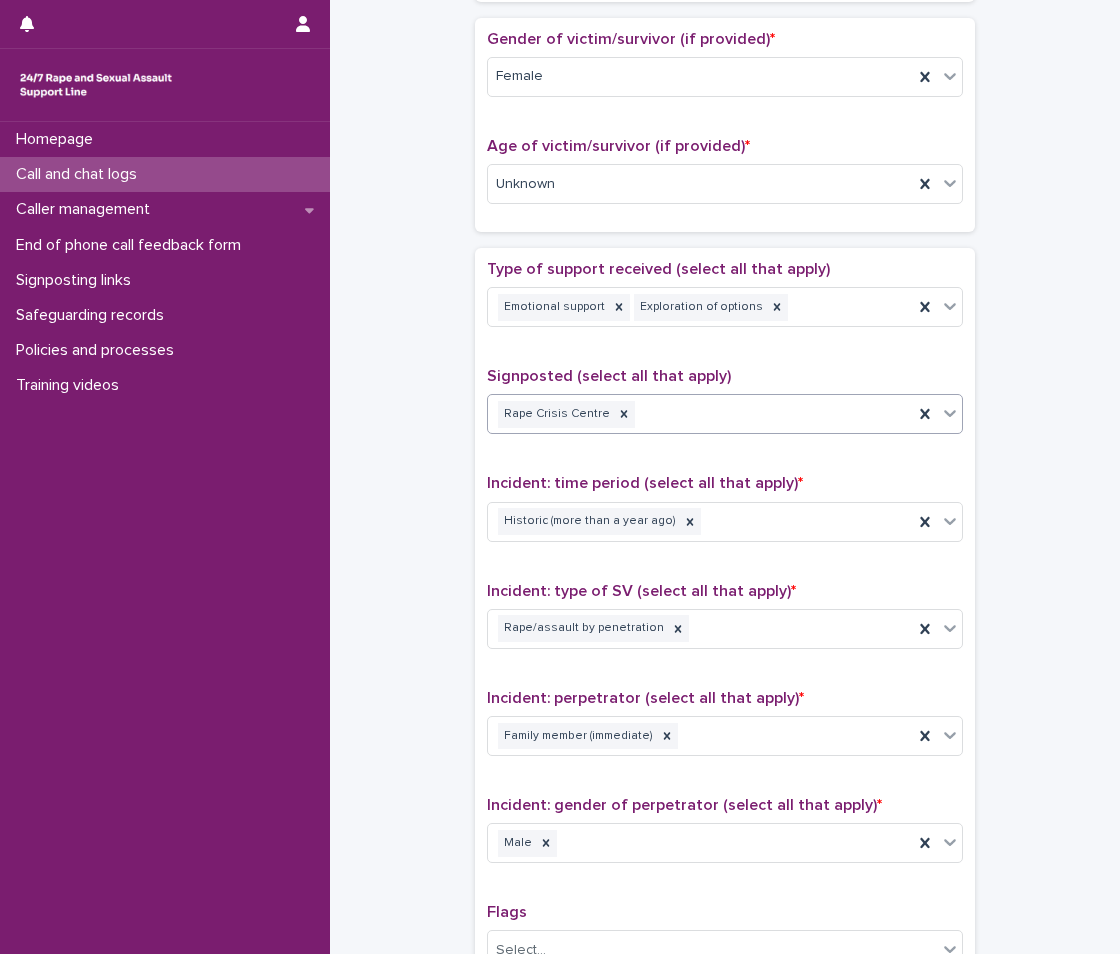 click 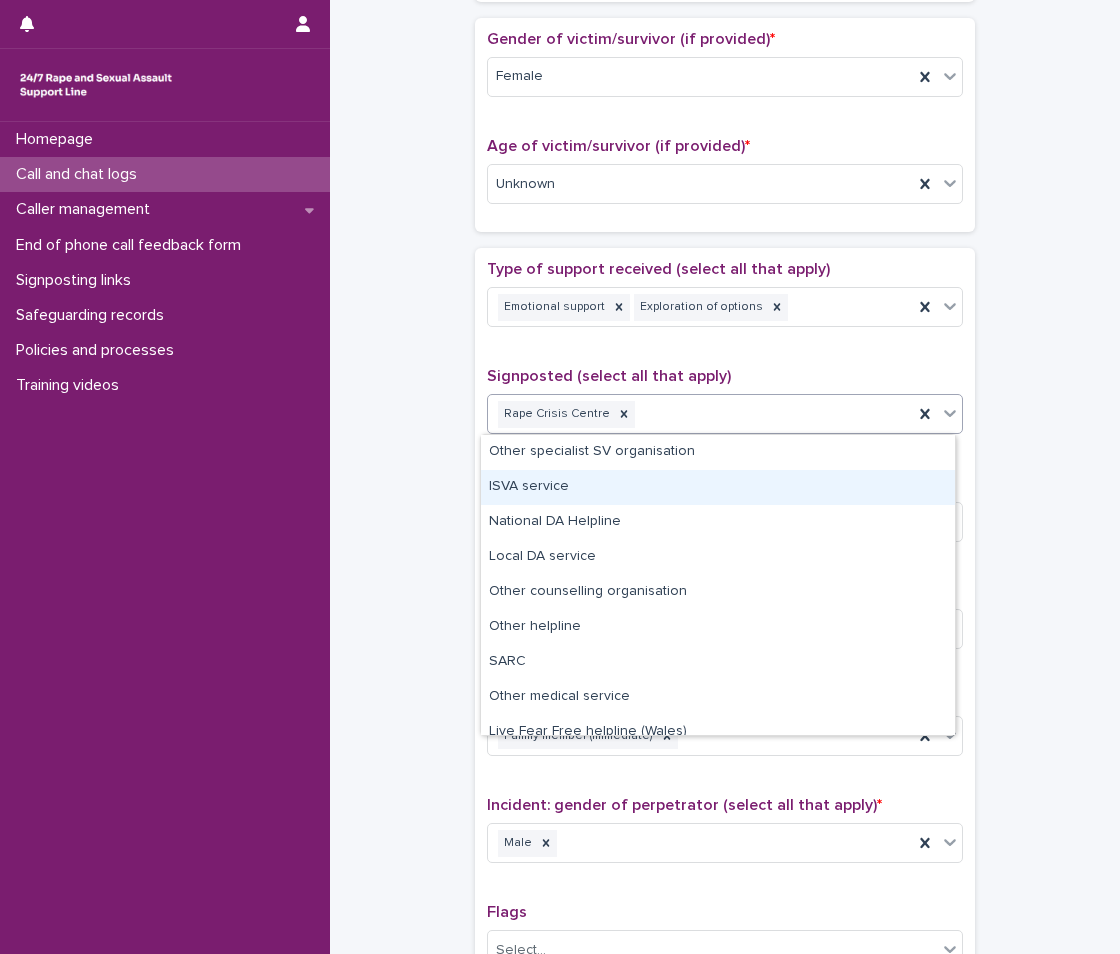 click on "ISVA service" at bounding box center (718, 487) 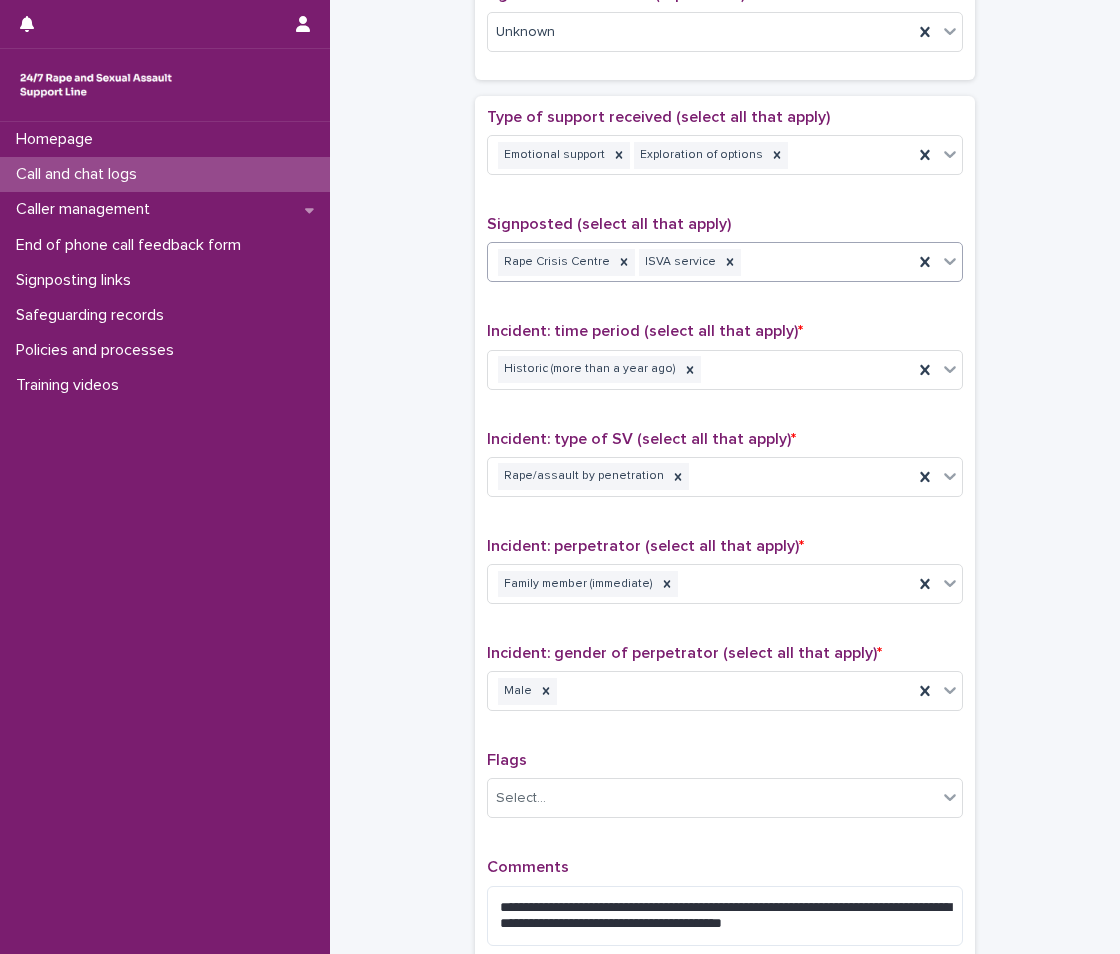 scroll, scrollTop: 1276, scrollLeft: 0, axis: vertical 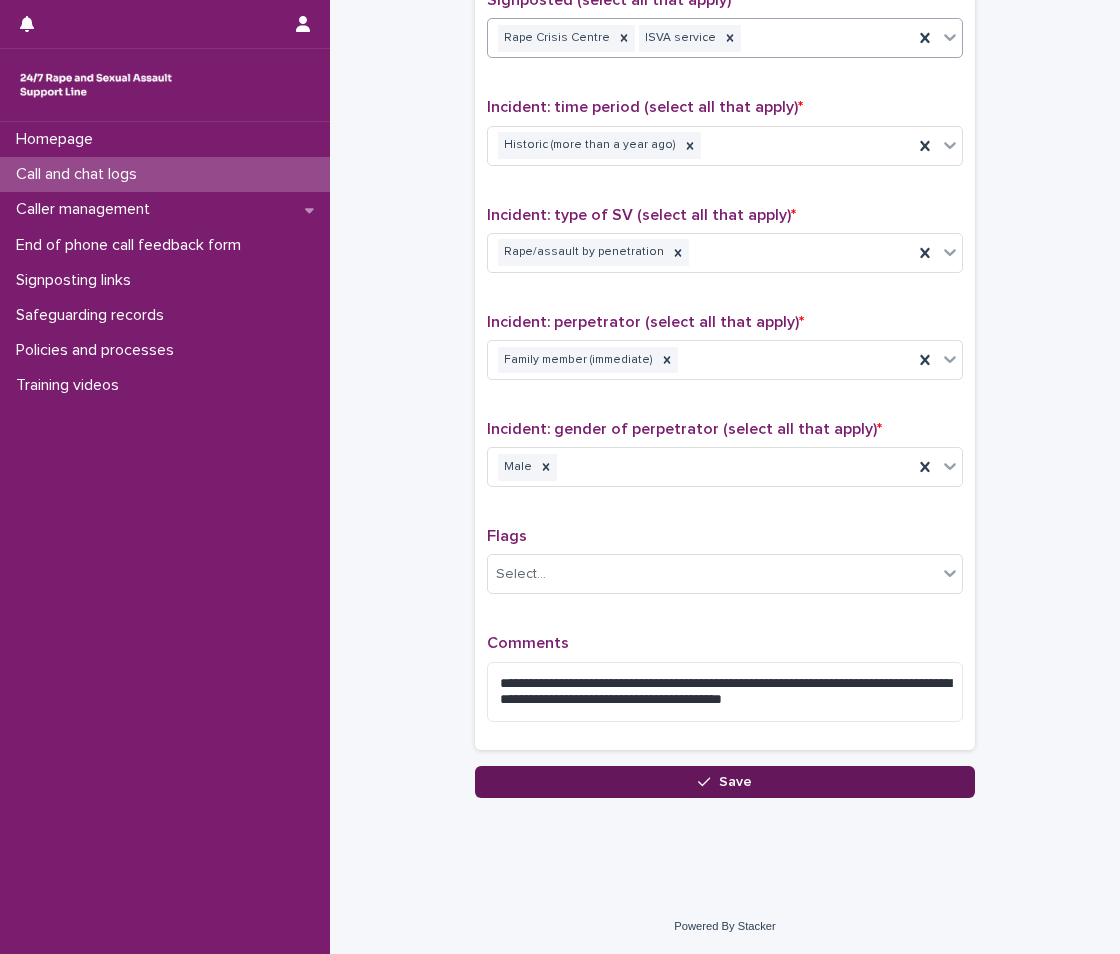 click on "Save" at bounding box center [725, 782] 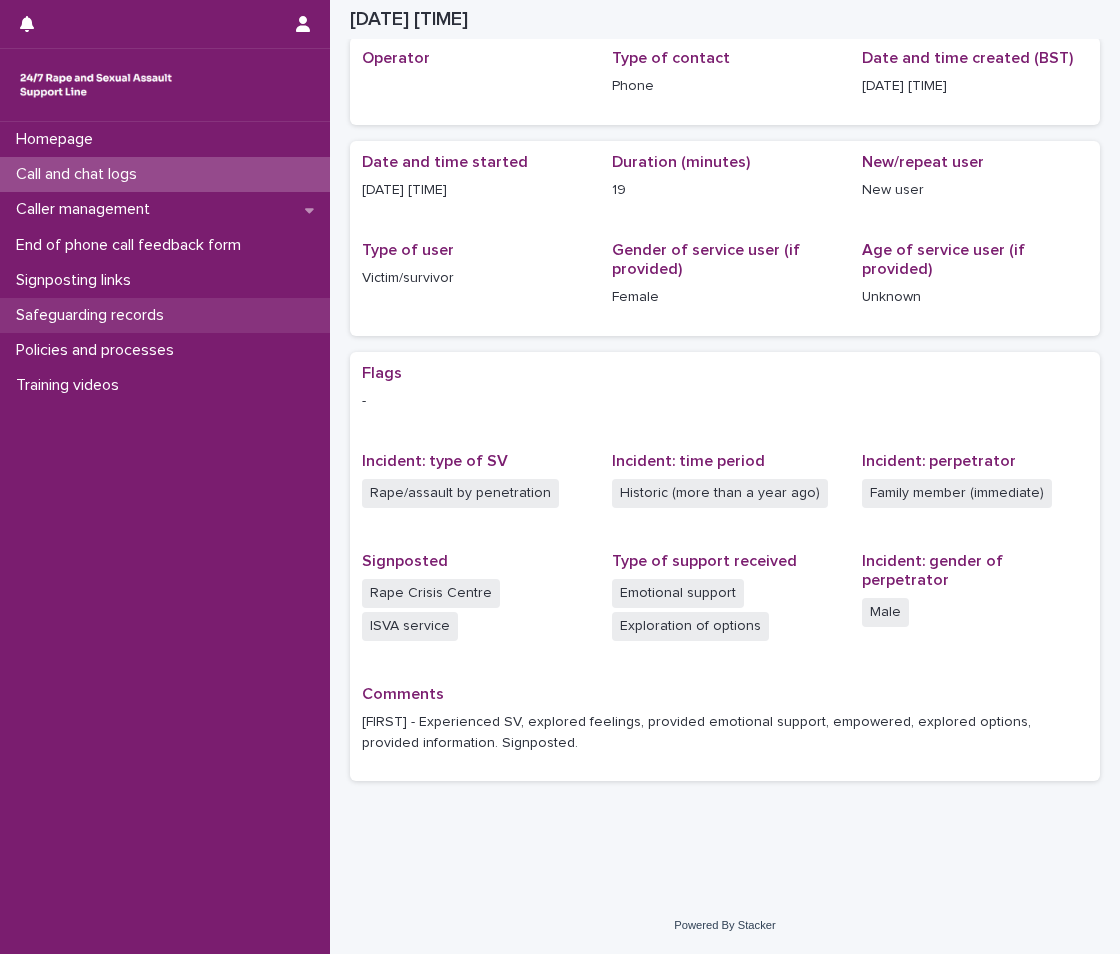 scroll, scrollTop: 83, scrollLeft: 0, axis: vertical 